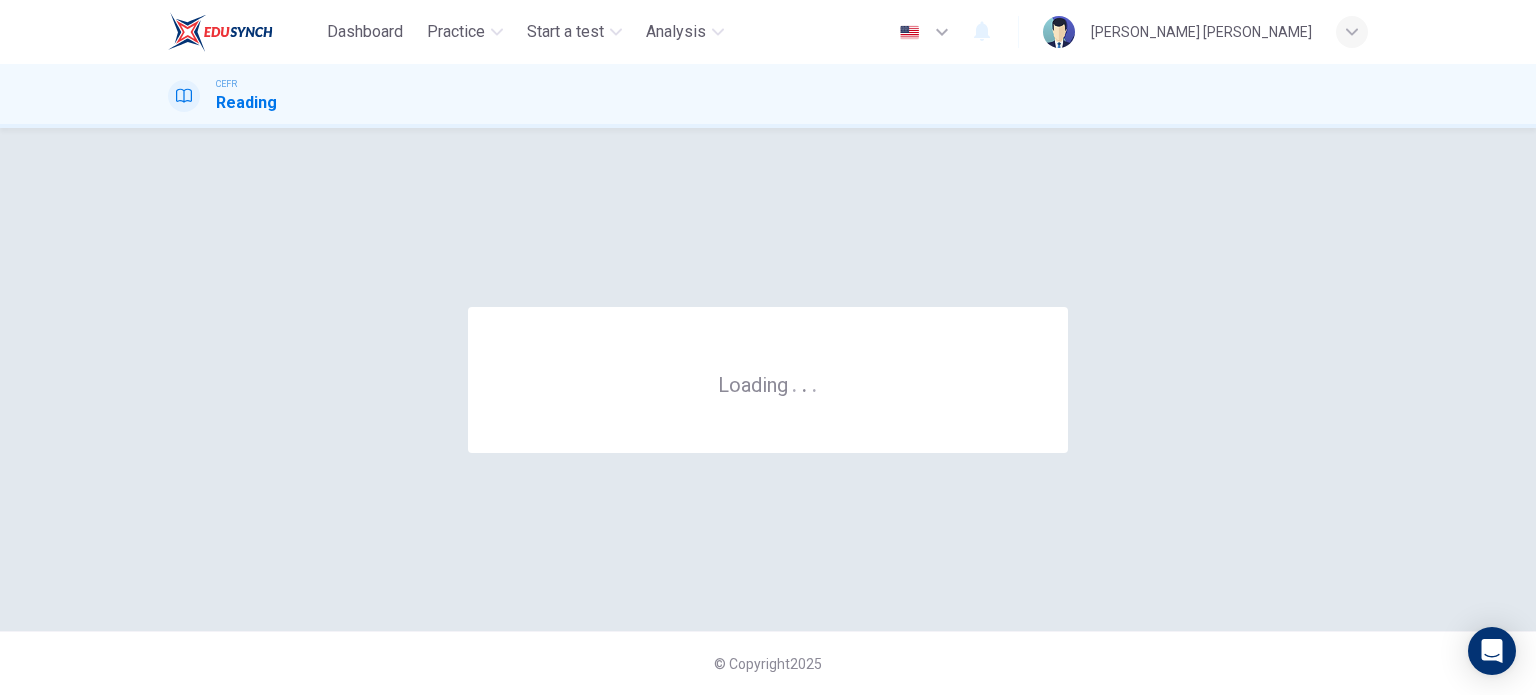 scroll, scrollTop: 0, scrollLeft: 0, axis: both 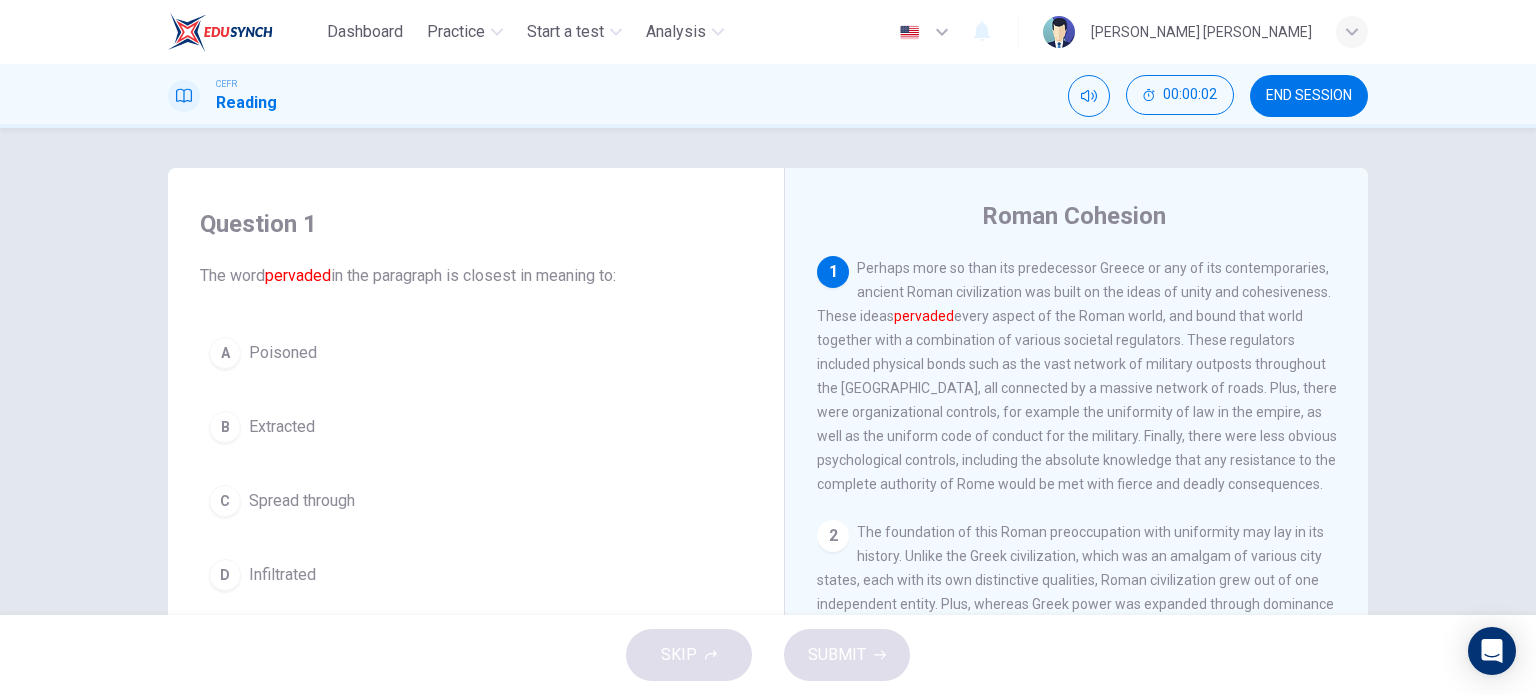 drag, startPoint x: 0, startPoint y: 0, endPoint x: 456, endPoint y: 73, distance: 461.80624 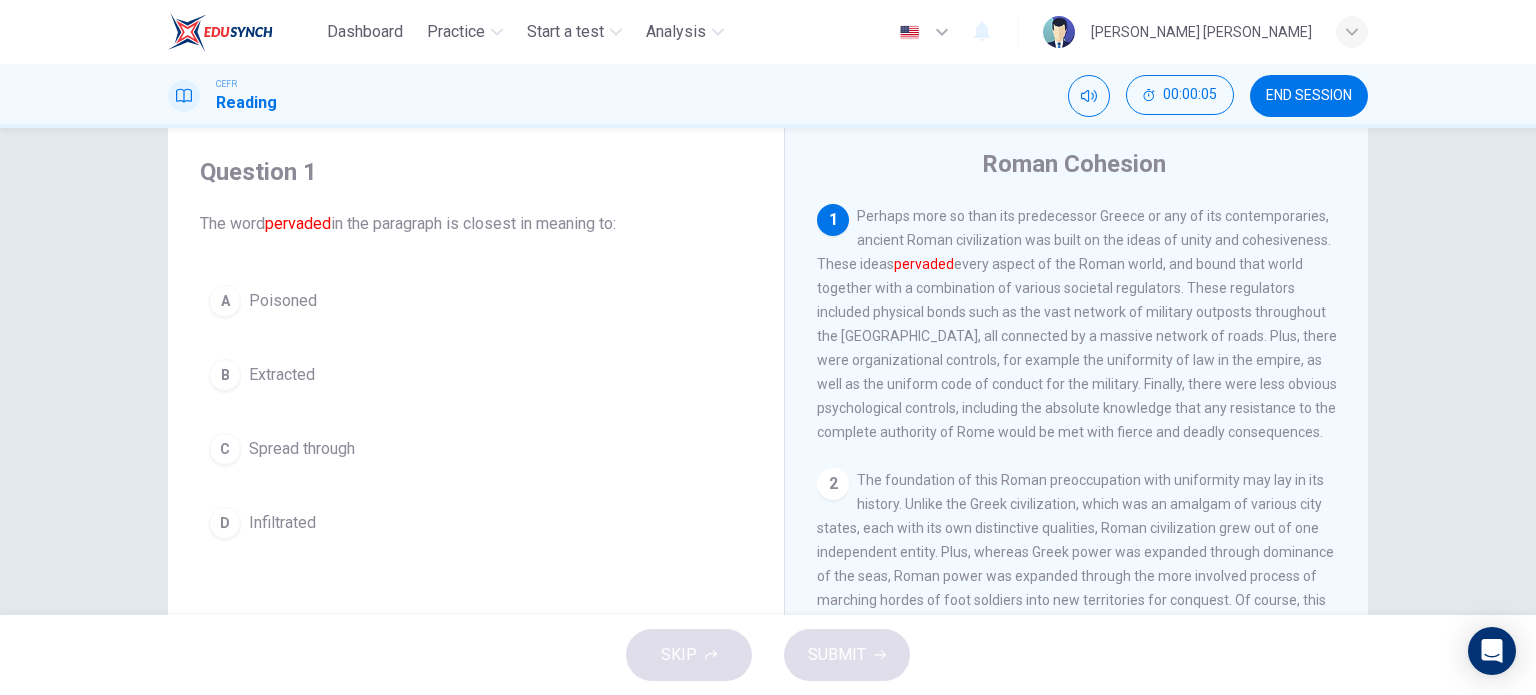 scroll, scrollTop: 100, scrollLeft: 0, axis: vertical 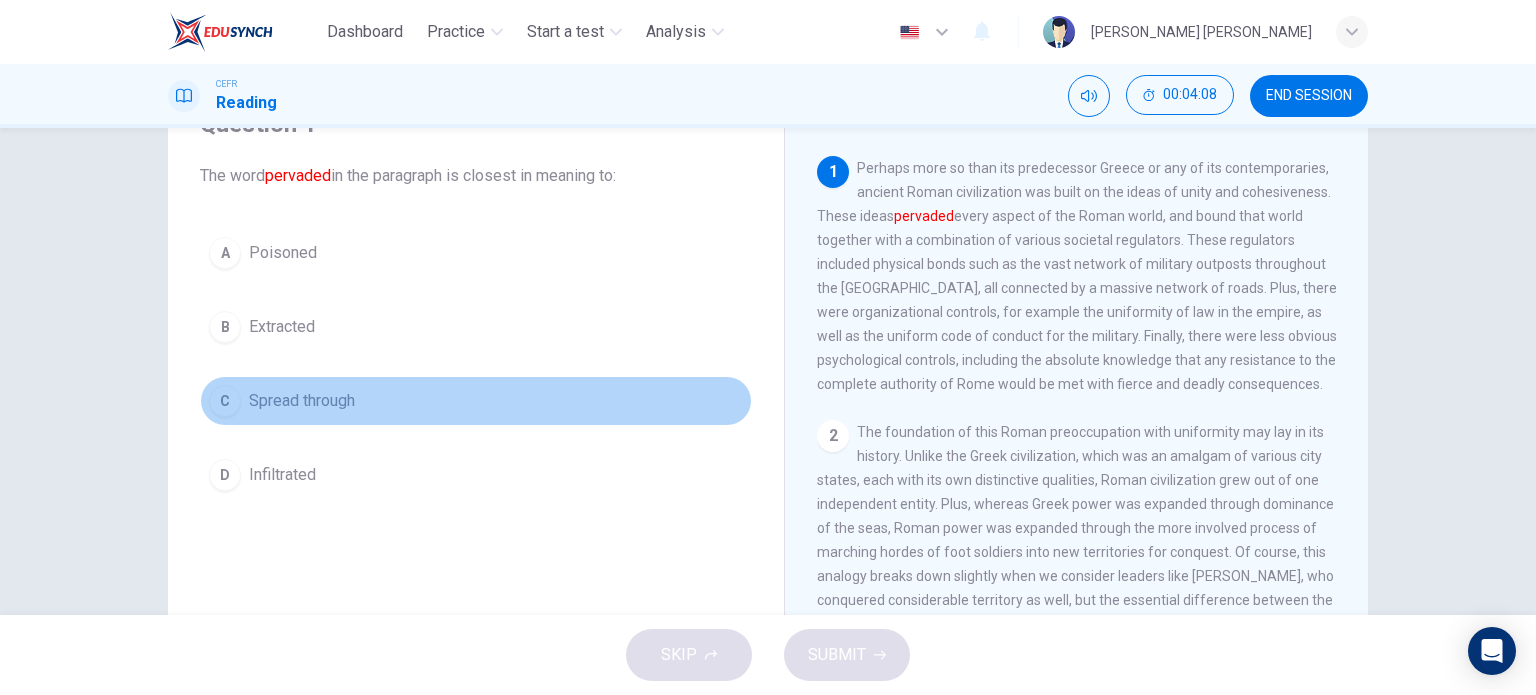 click on "Spread through" at bounding box center [302, 401] 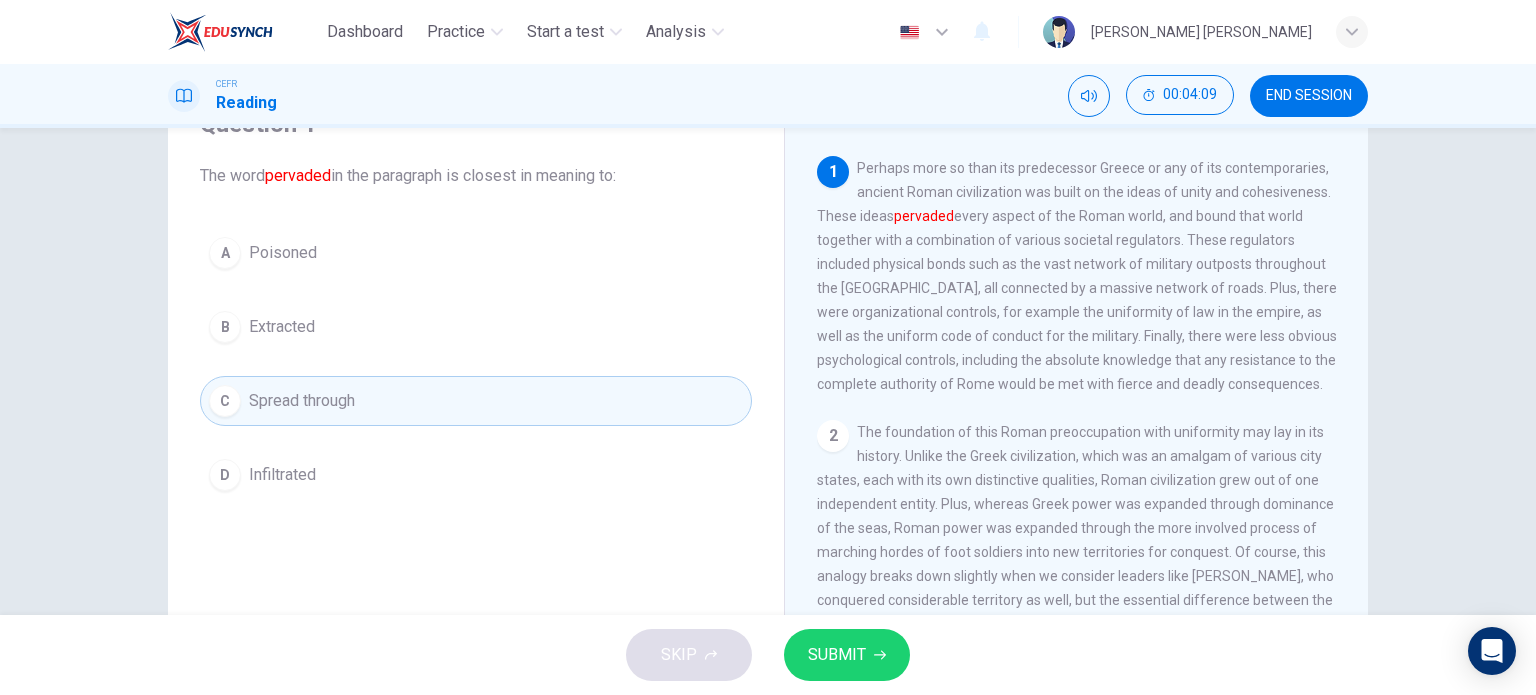 click on "SUBMIT" at bounding box center (837, 655) 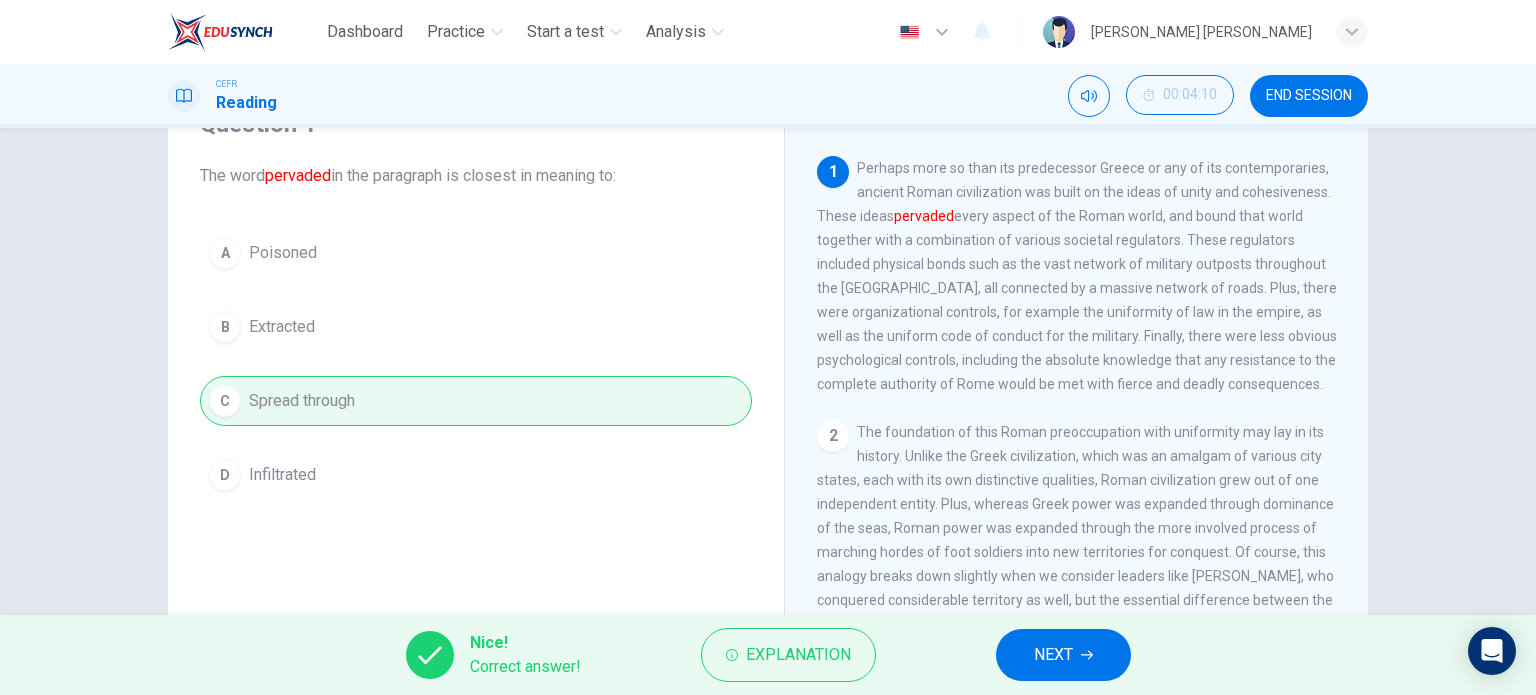 click on "NEXT" at bounding box center [1053, 655] 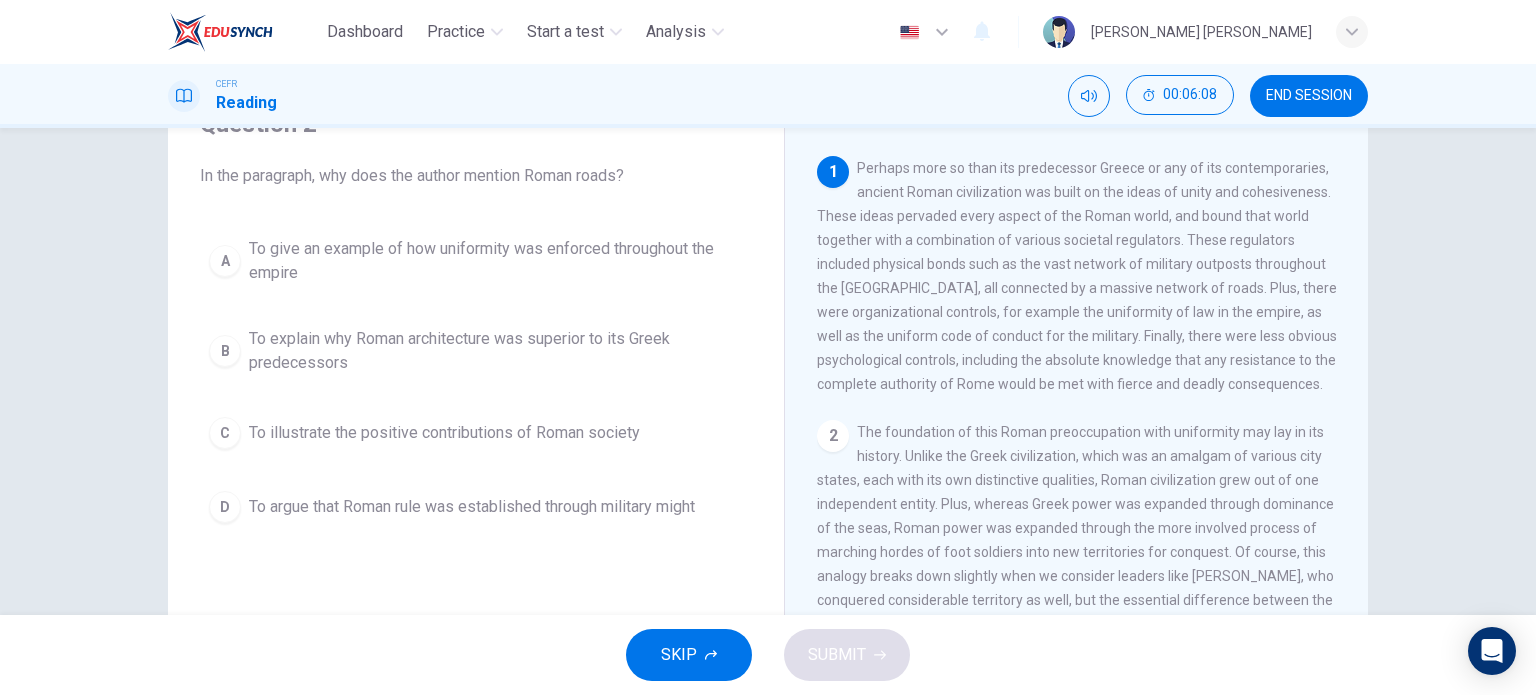 click on "END SESSION" at bounding box center [1309, 96] 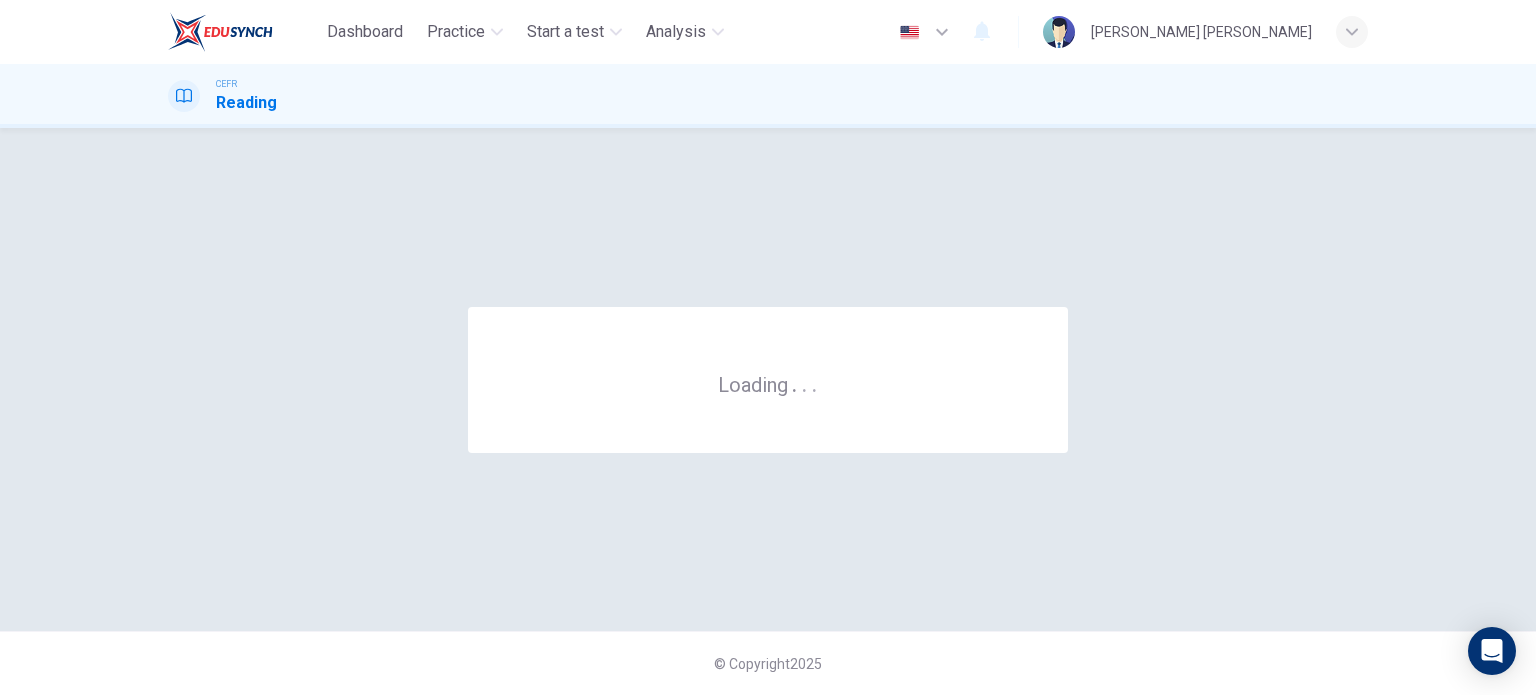 scroll, scrollTop: 0, scrollLeft: 0, axis: both 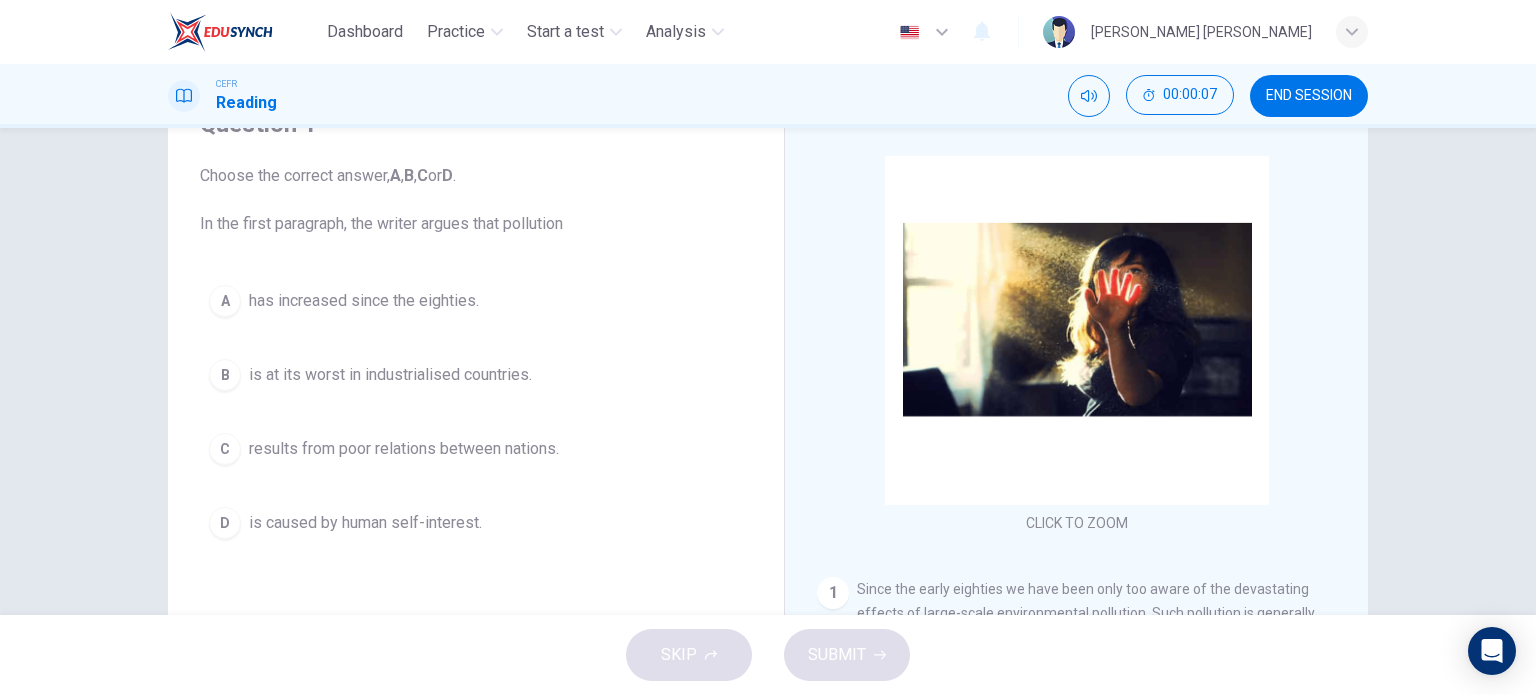 click on "D is caused by human self-interest." at bounding box center (476, 523) 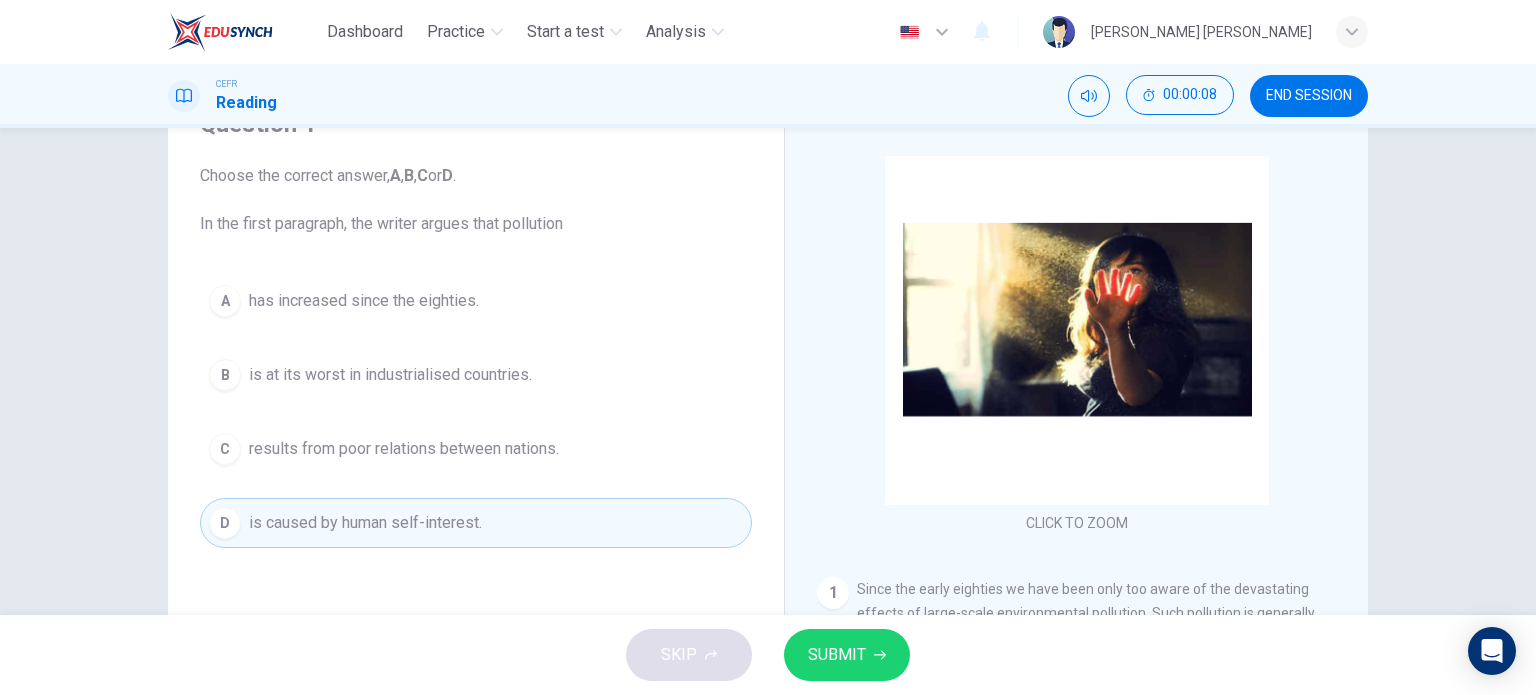 click on "SKIP SUBMIT" at bounding box center (768, 655) 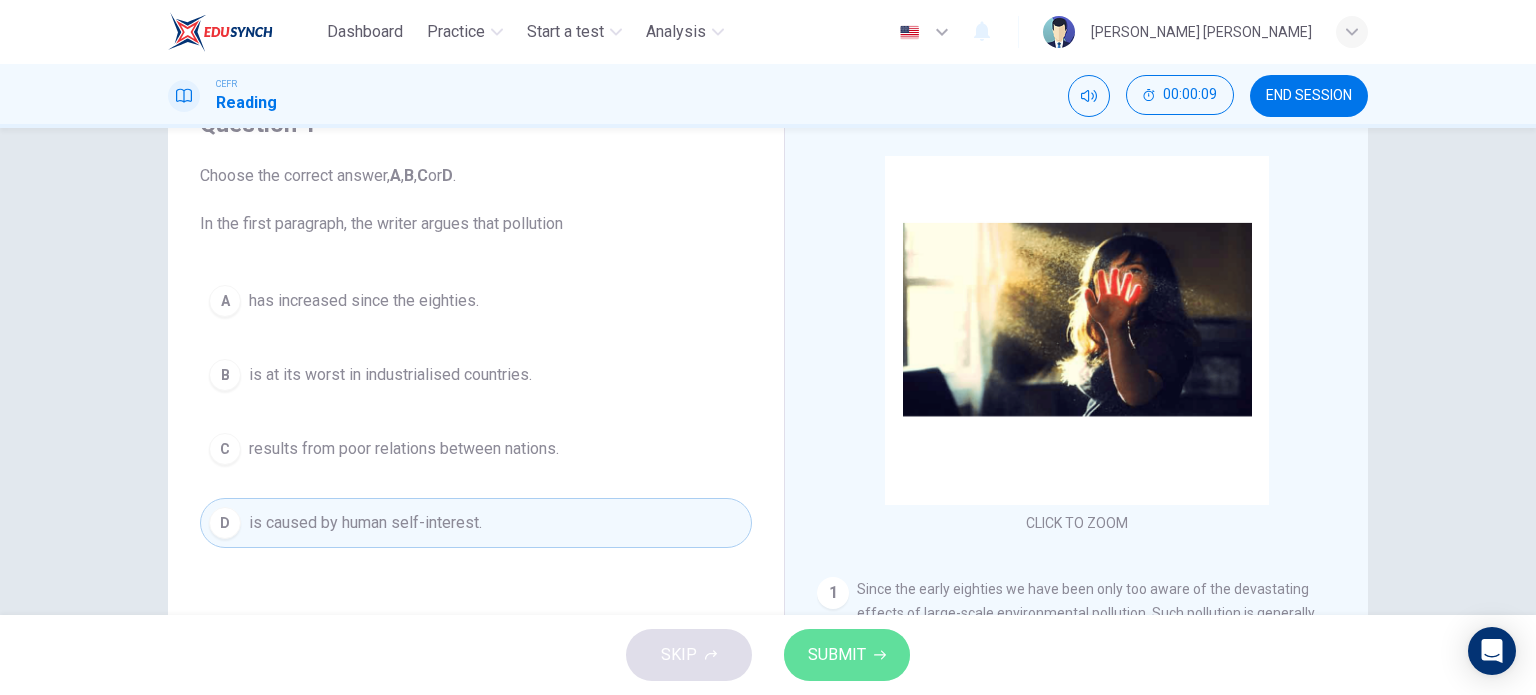 click on "SUBMIT" at bounding box center [847, 655] 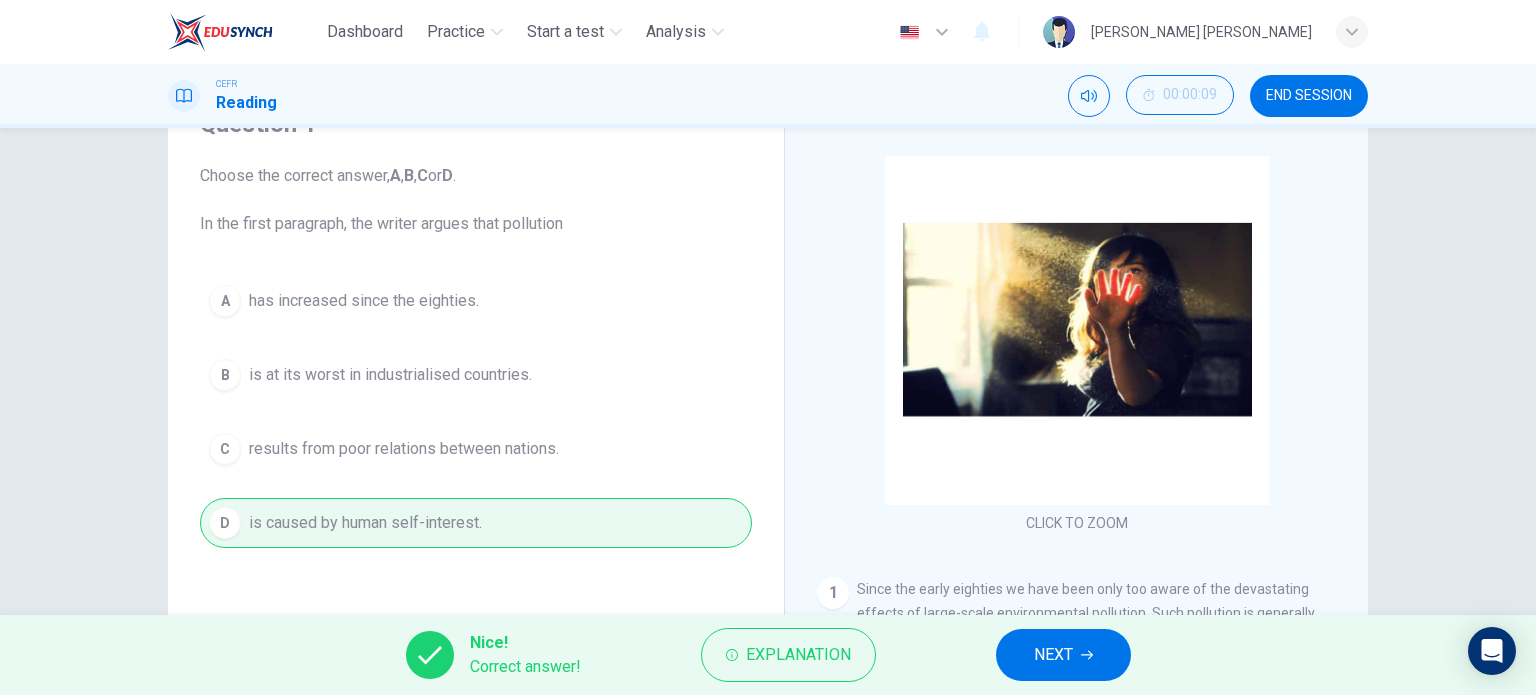 click on "NEXT" at bounding box center [1053, 655] 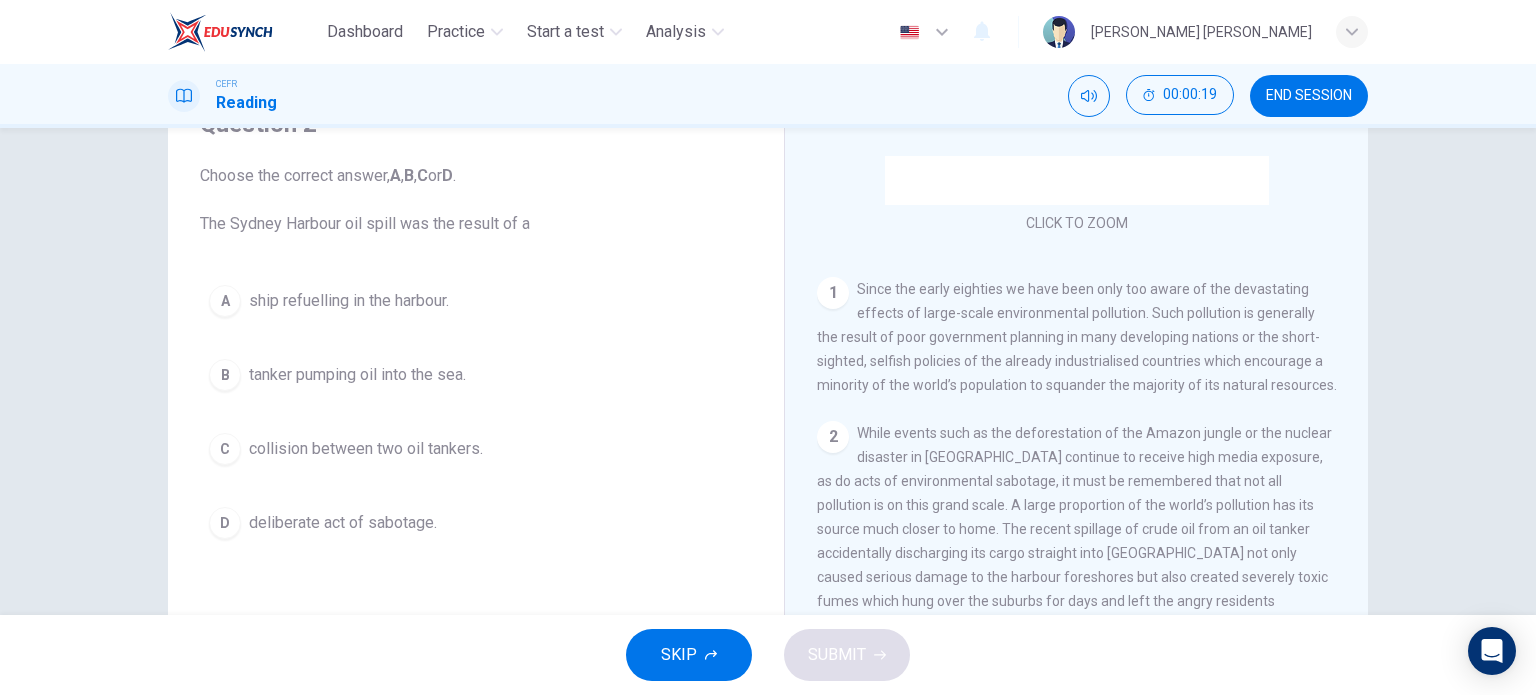 scroll, scrollTop: 400, scrollLeft: 0, axis: vertical 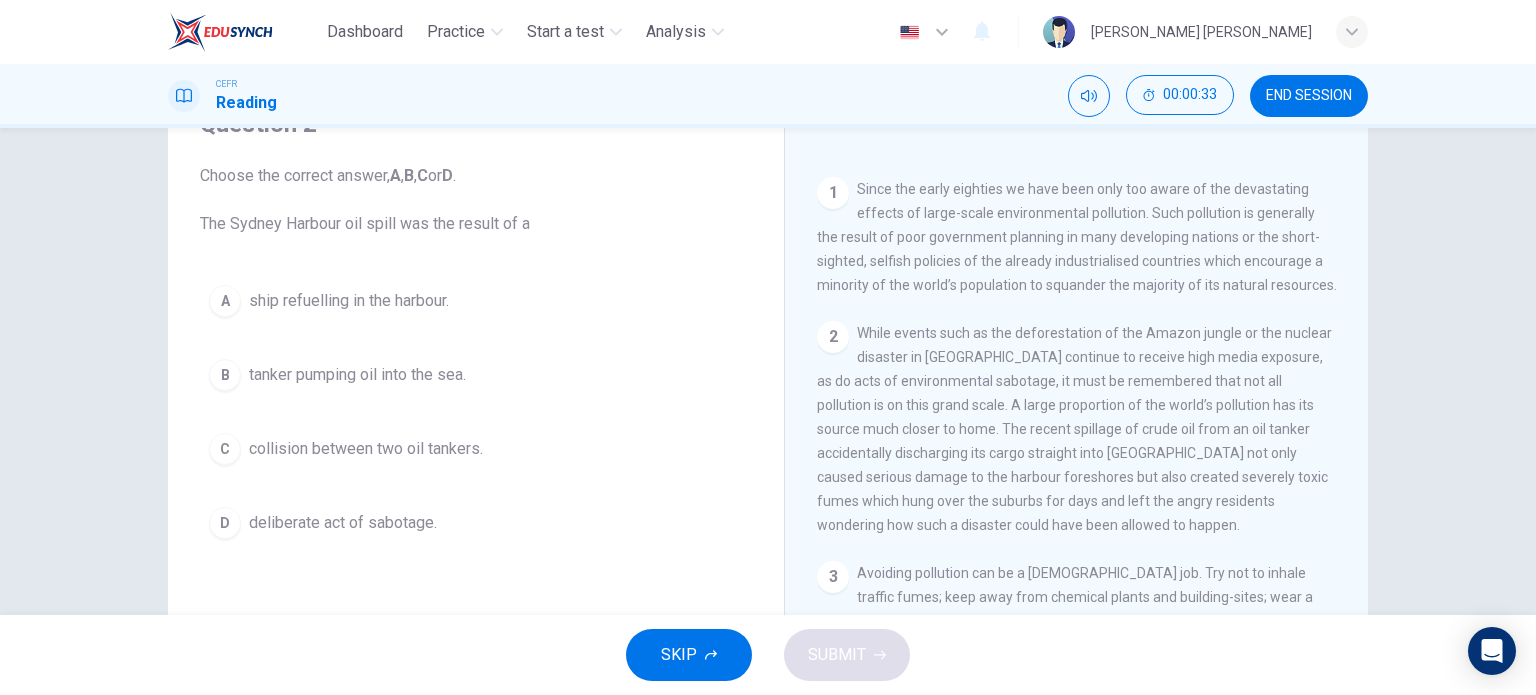 click on "tanker pumping oil into the sea." at bounding box center [357, 375] 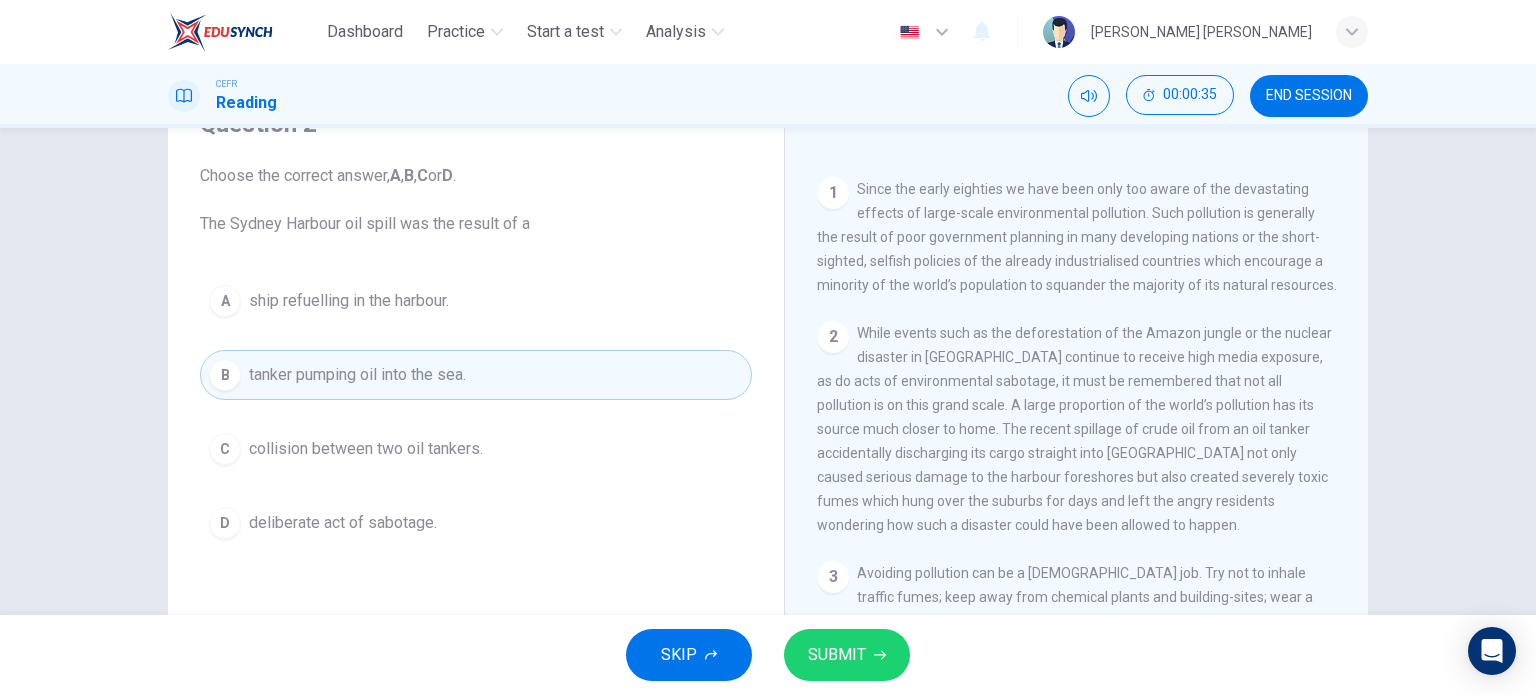 click on "SUBMIT" at bounding box center (847, 655) 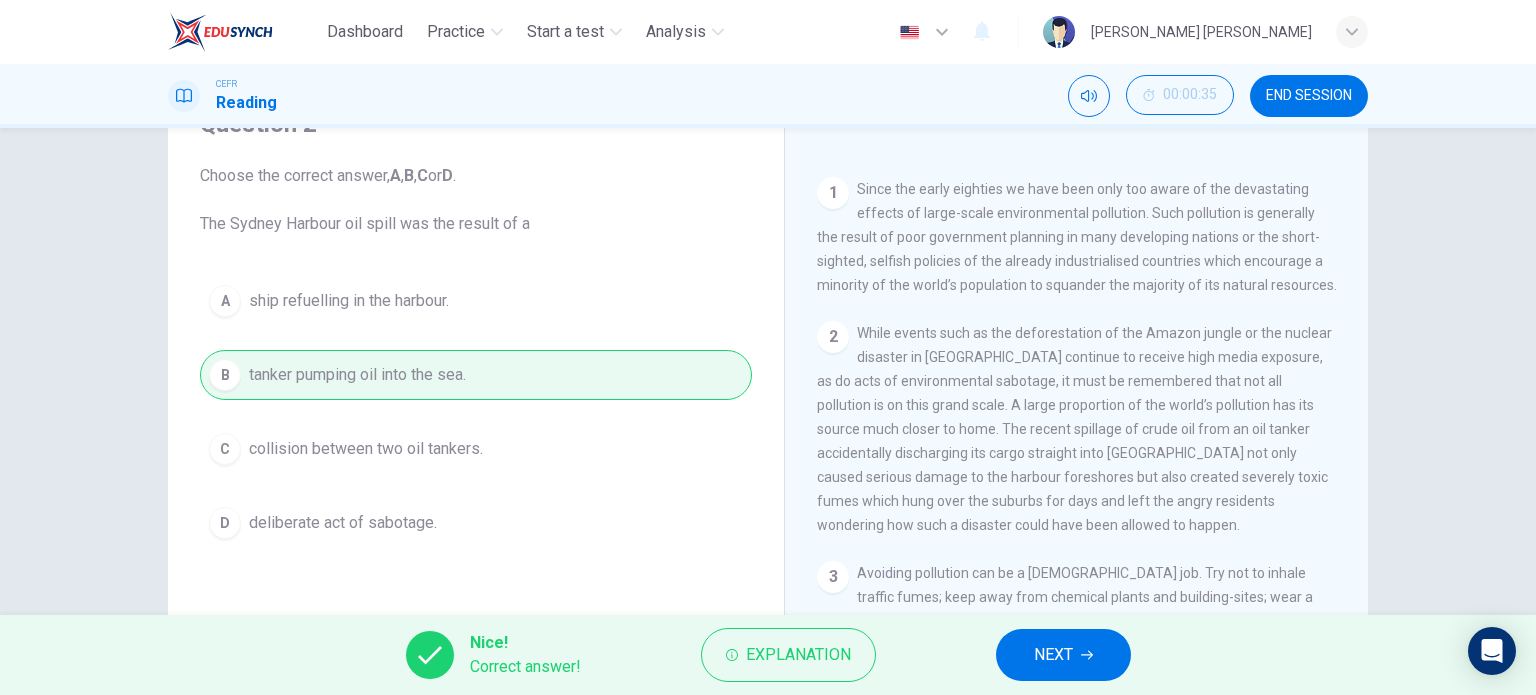 click on "NEXT" at bounding box center (1053, 655) 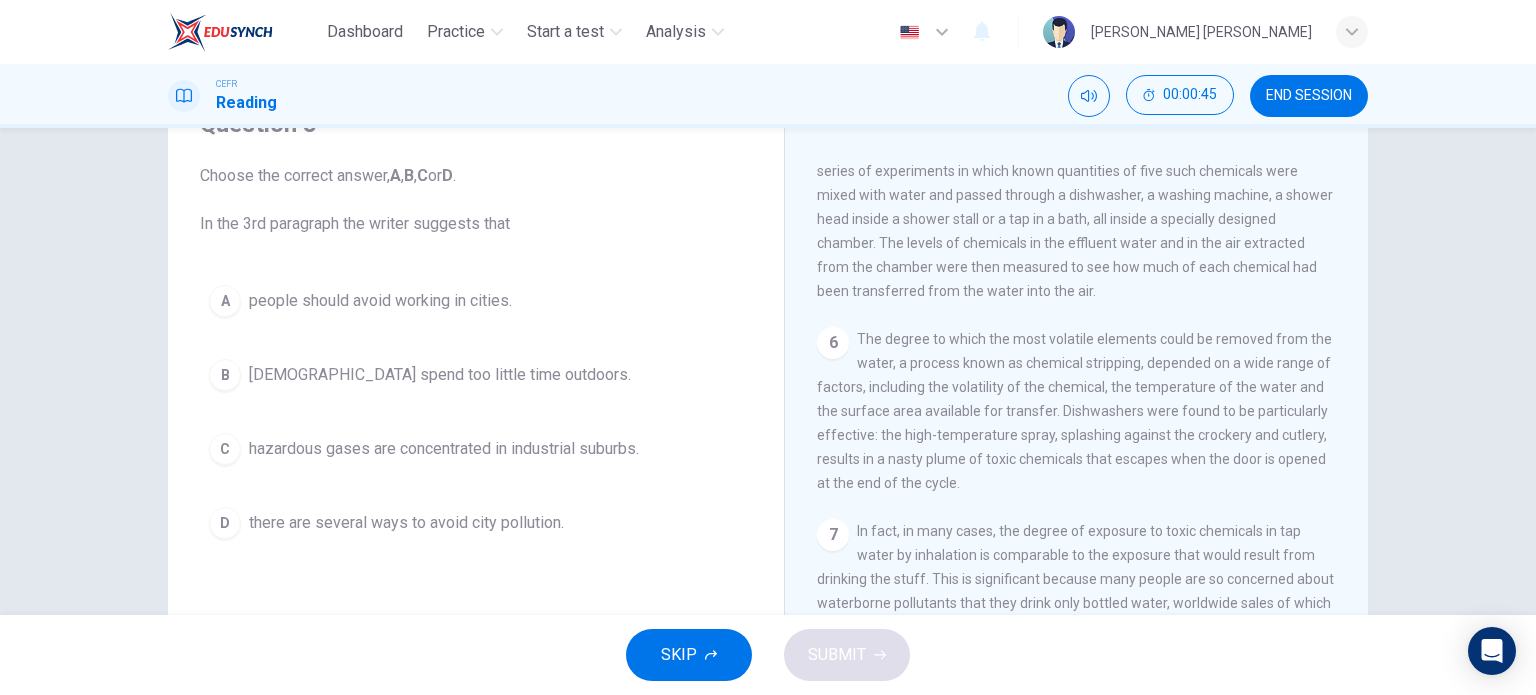 scroll, scrollTop: 1400, scrollLeft: 0, axis: vertical 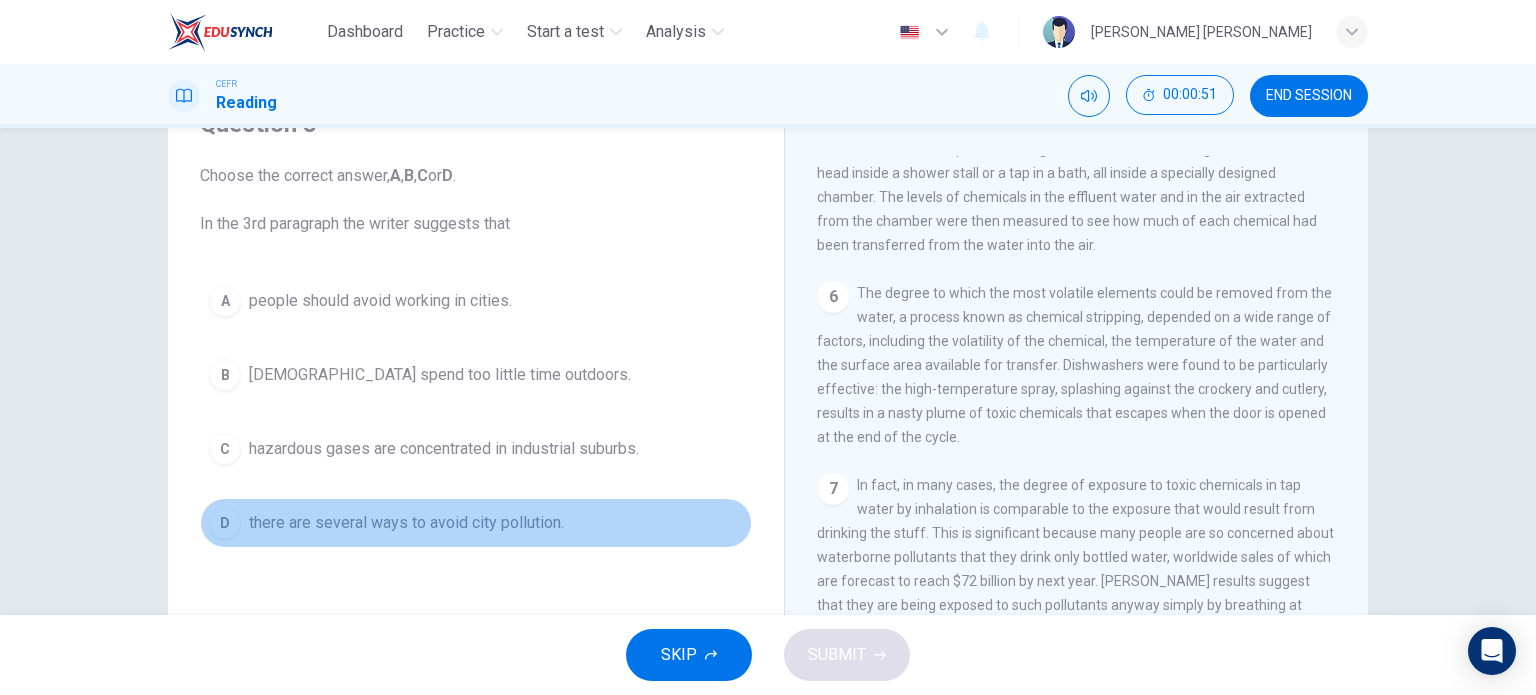 click on "there are several ways to avoid city pollution." at bounding box center [406, 523] 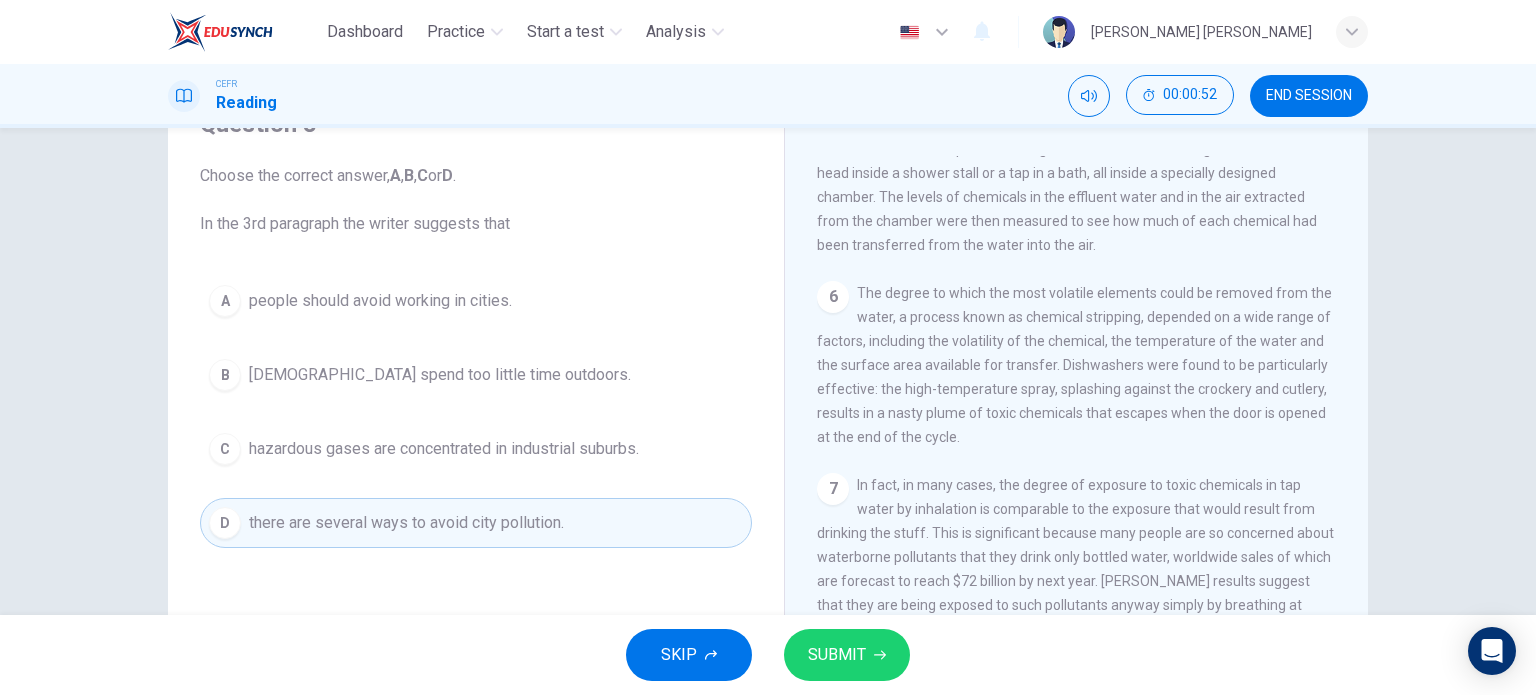 click on "SUBMIT" at bounding box center (847, 655) 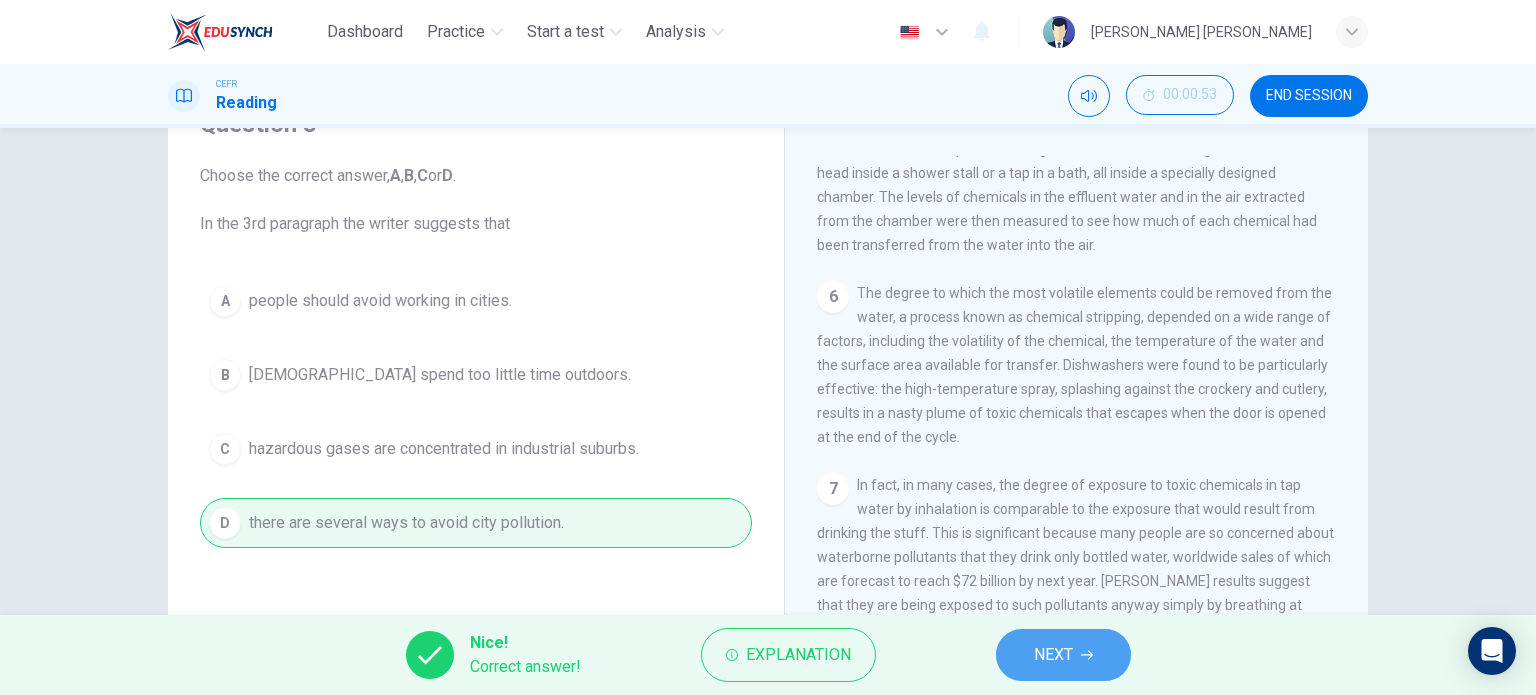 click on "NEXT" at bounding box center [1053, 655] 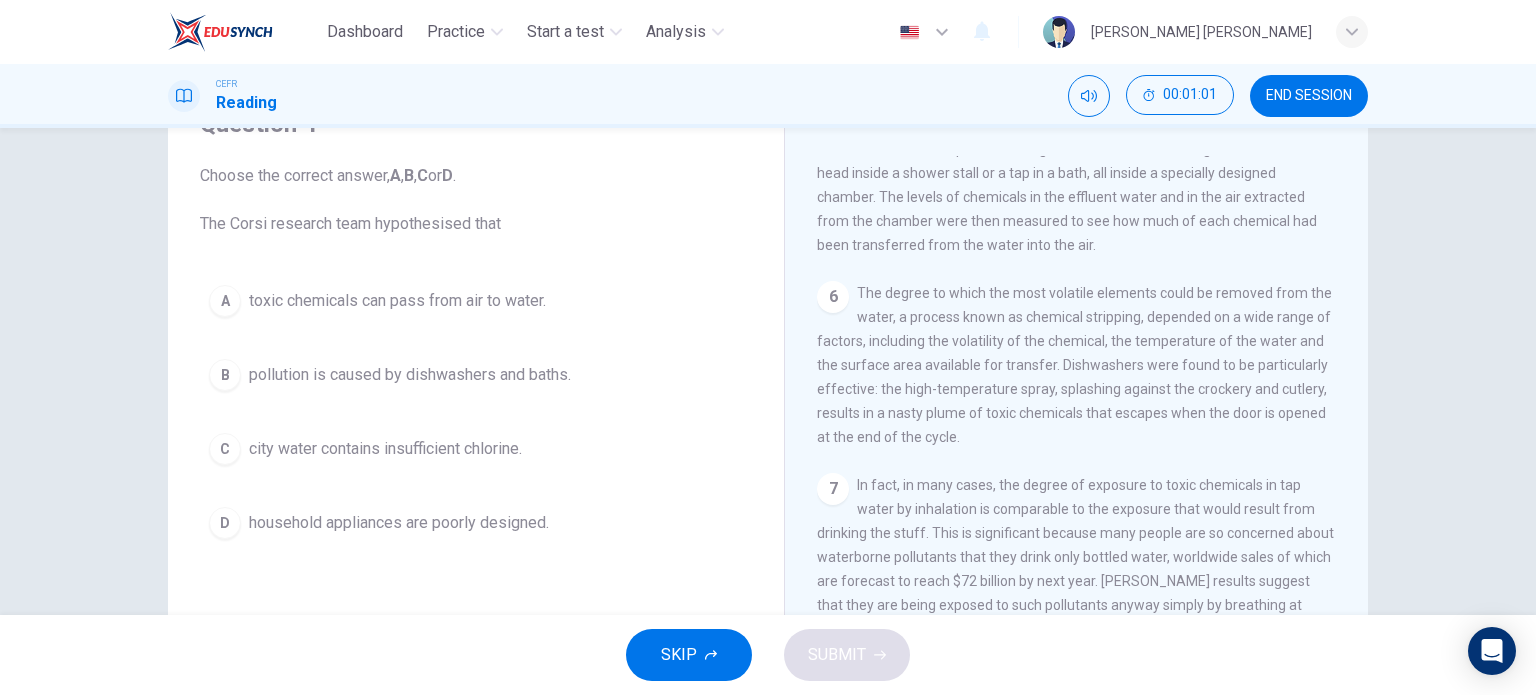 click on "pollution is caused by dishwashers and baths." at bounding box center (410, 375) 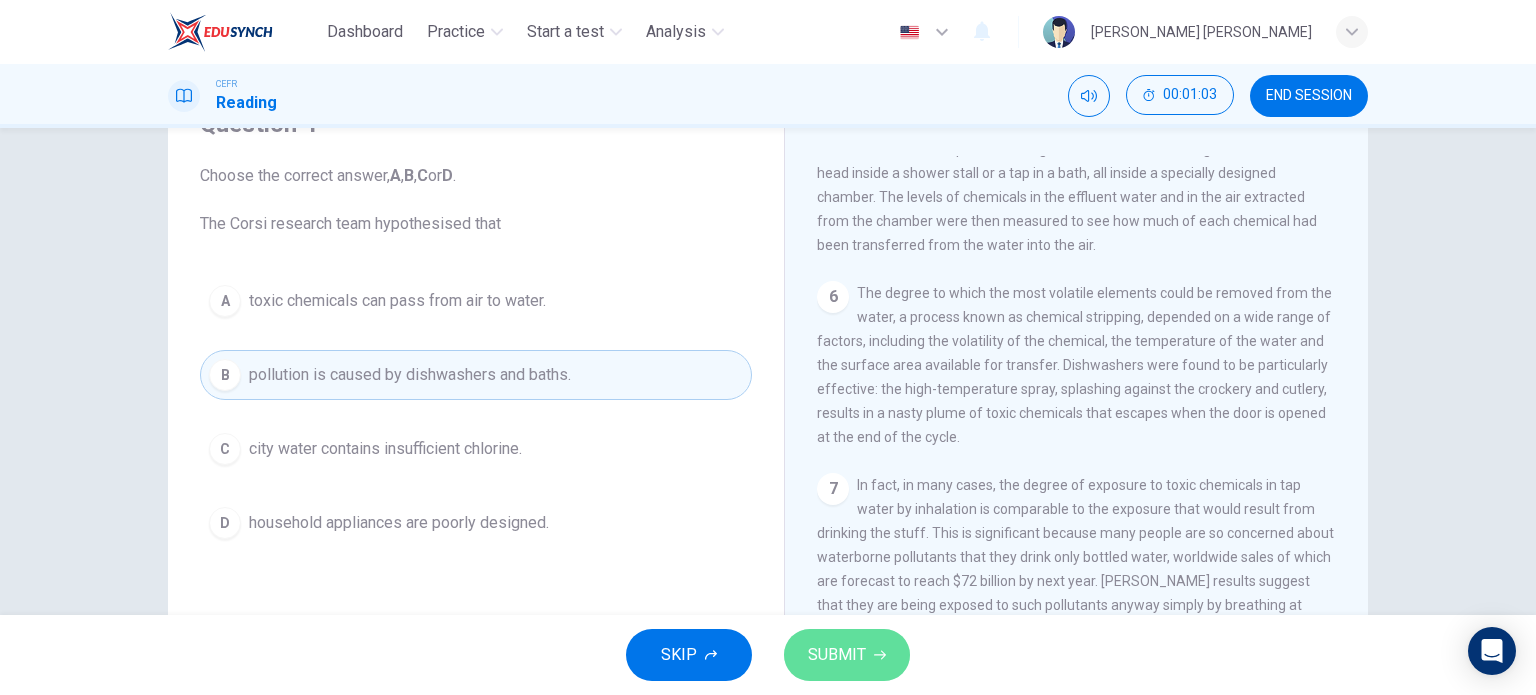 click on "SUBMIT" at bounding box center (837, 655) 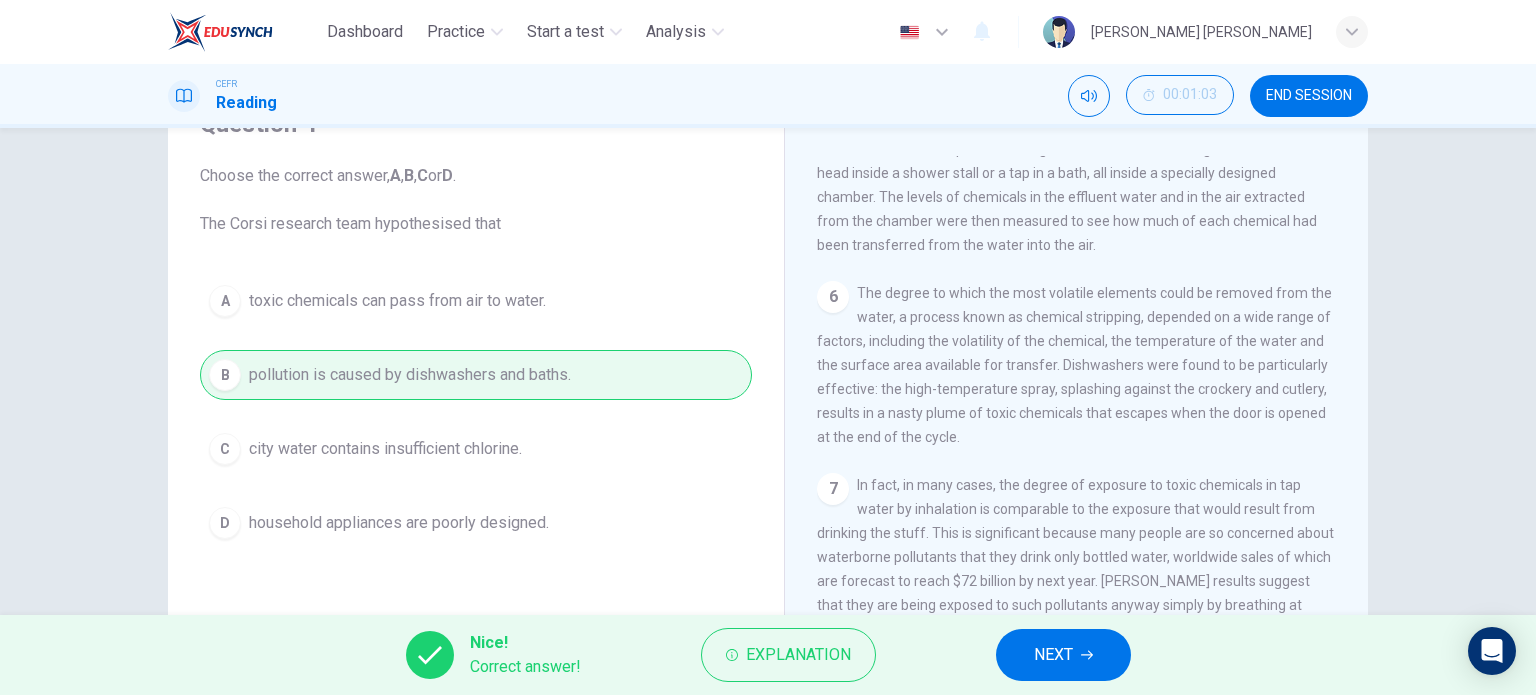 click on "NEXT" at bounding box center (1063, 655) 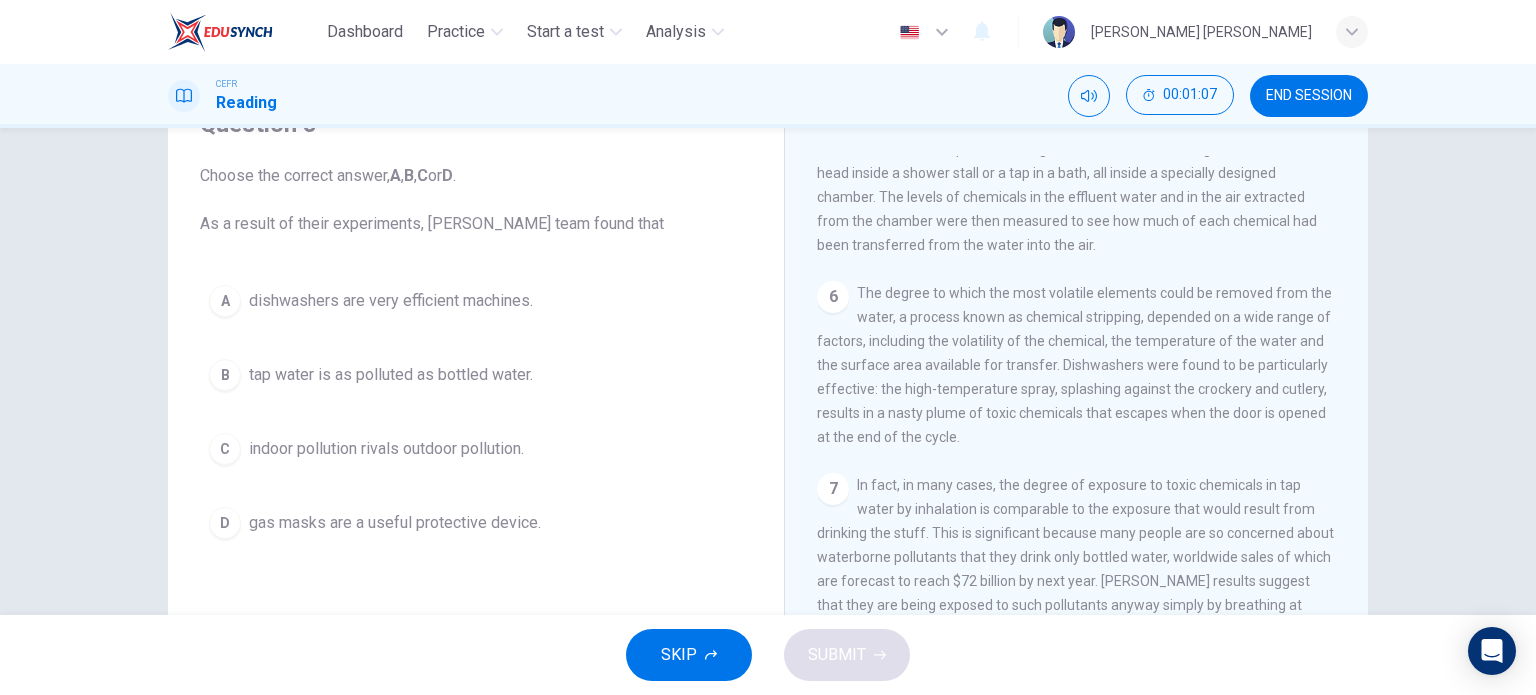 click on "tap water is as polluted as bottled water." at bounding box center [391, 375] 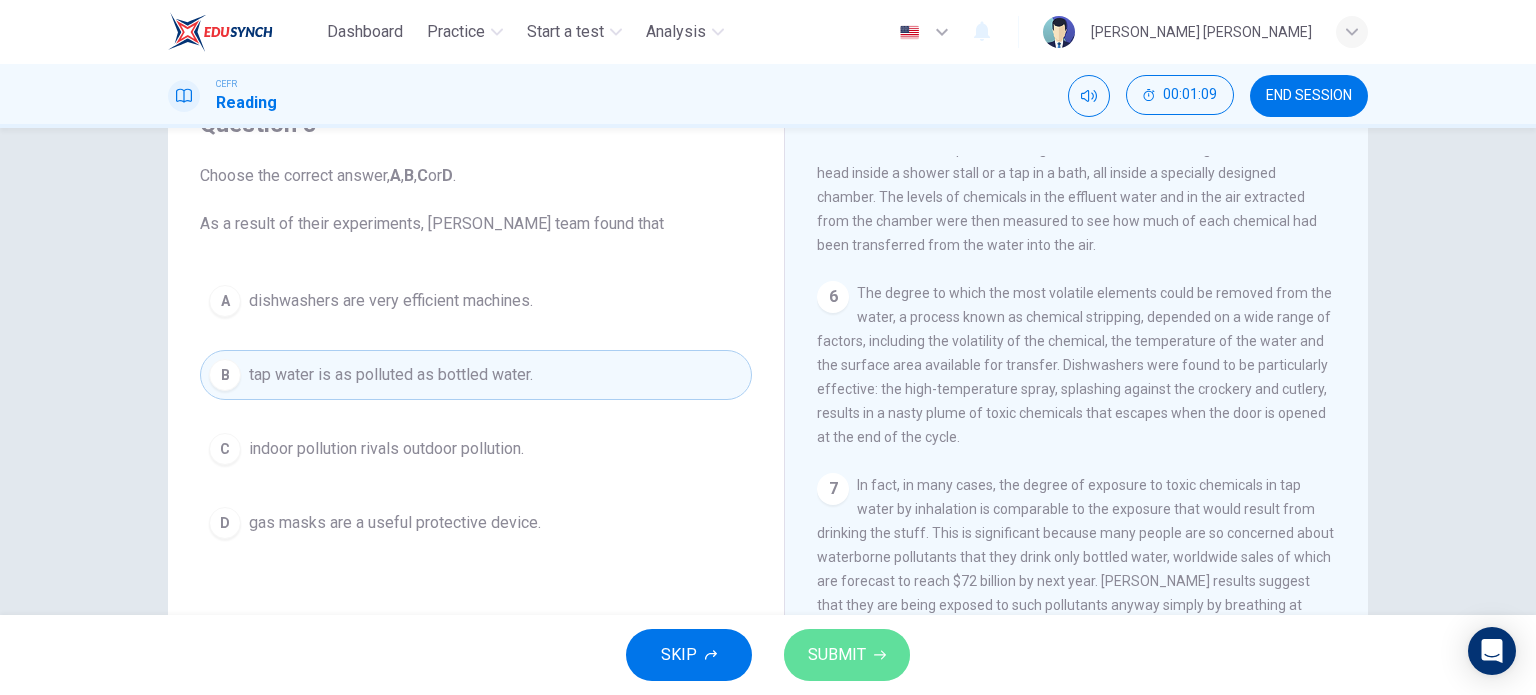 click on "SUBMIT" at bounding box center [847, 655] 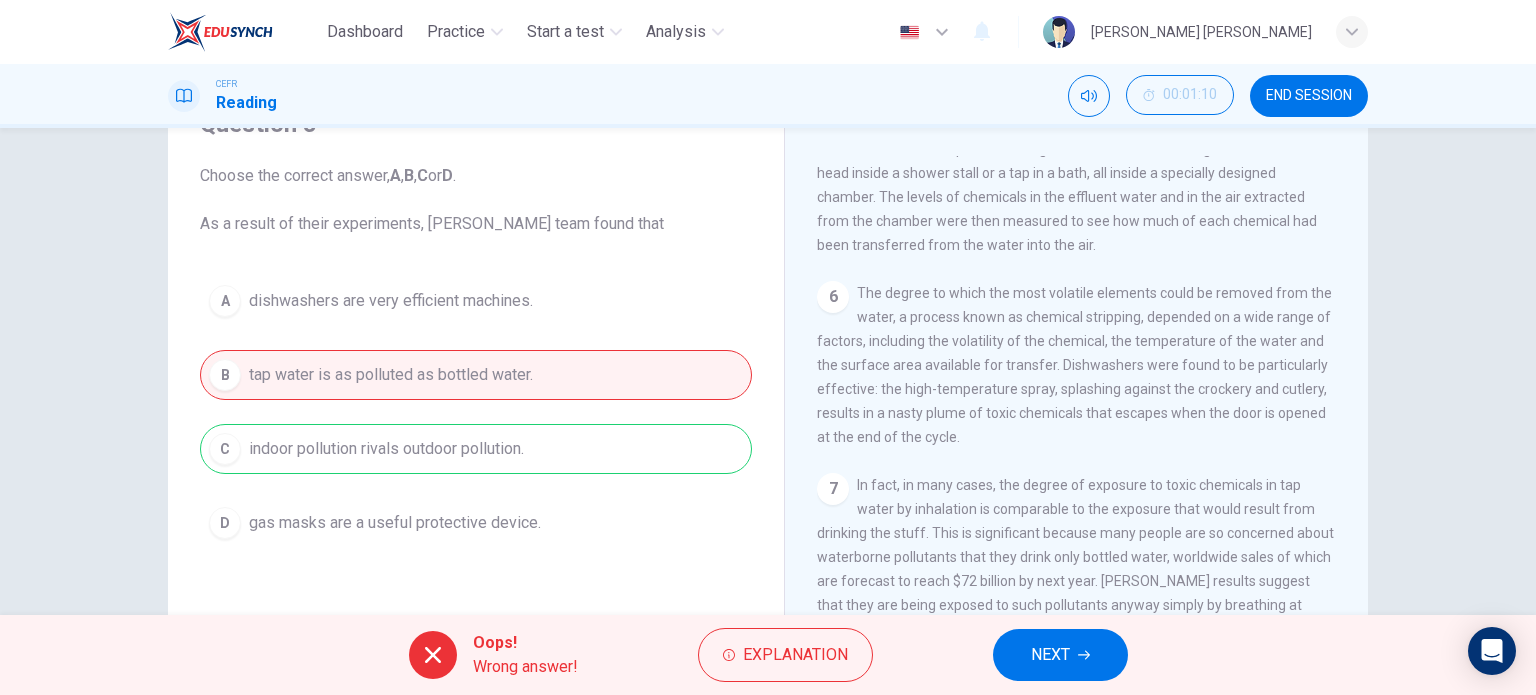 click on "NEXT" at bounding box center [1060, 655] 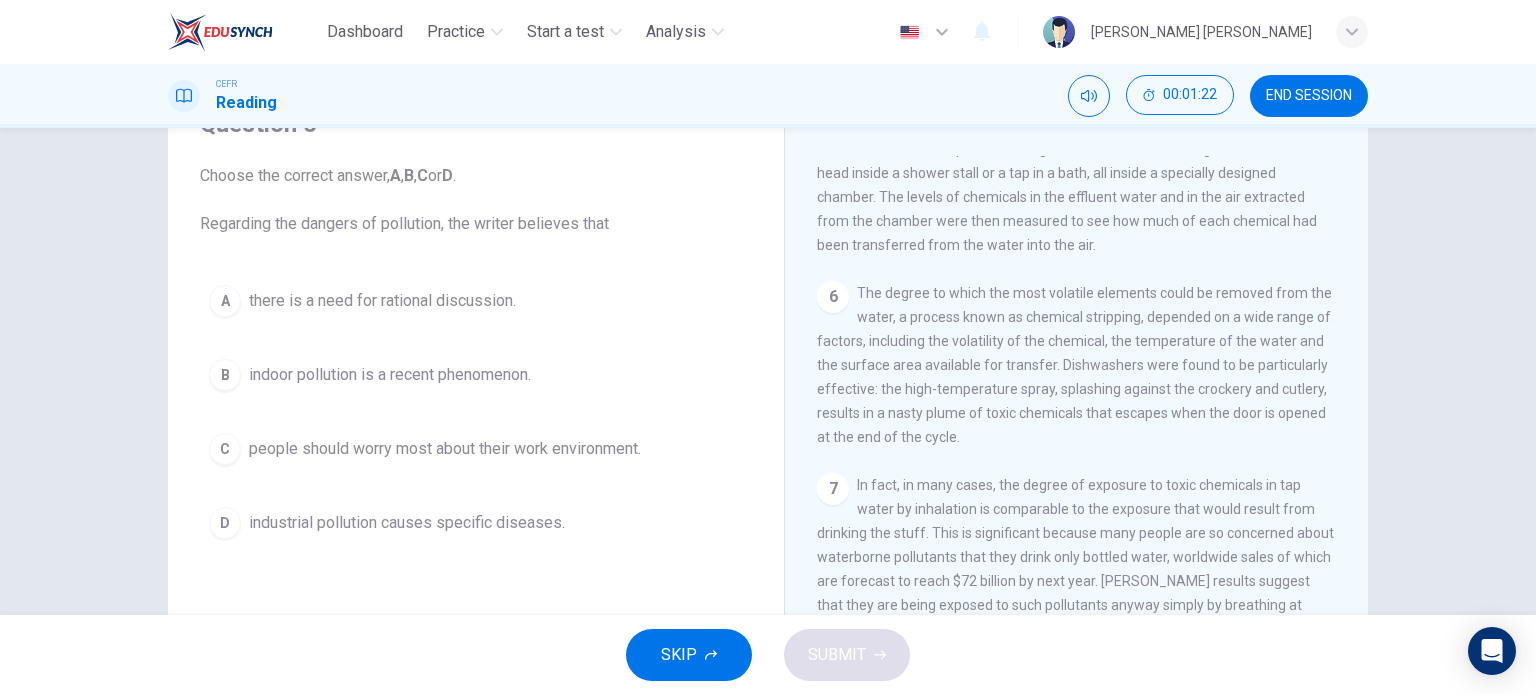 click on "A there is a need for rational discussion." at bounding box center [476, 301] 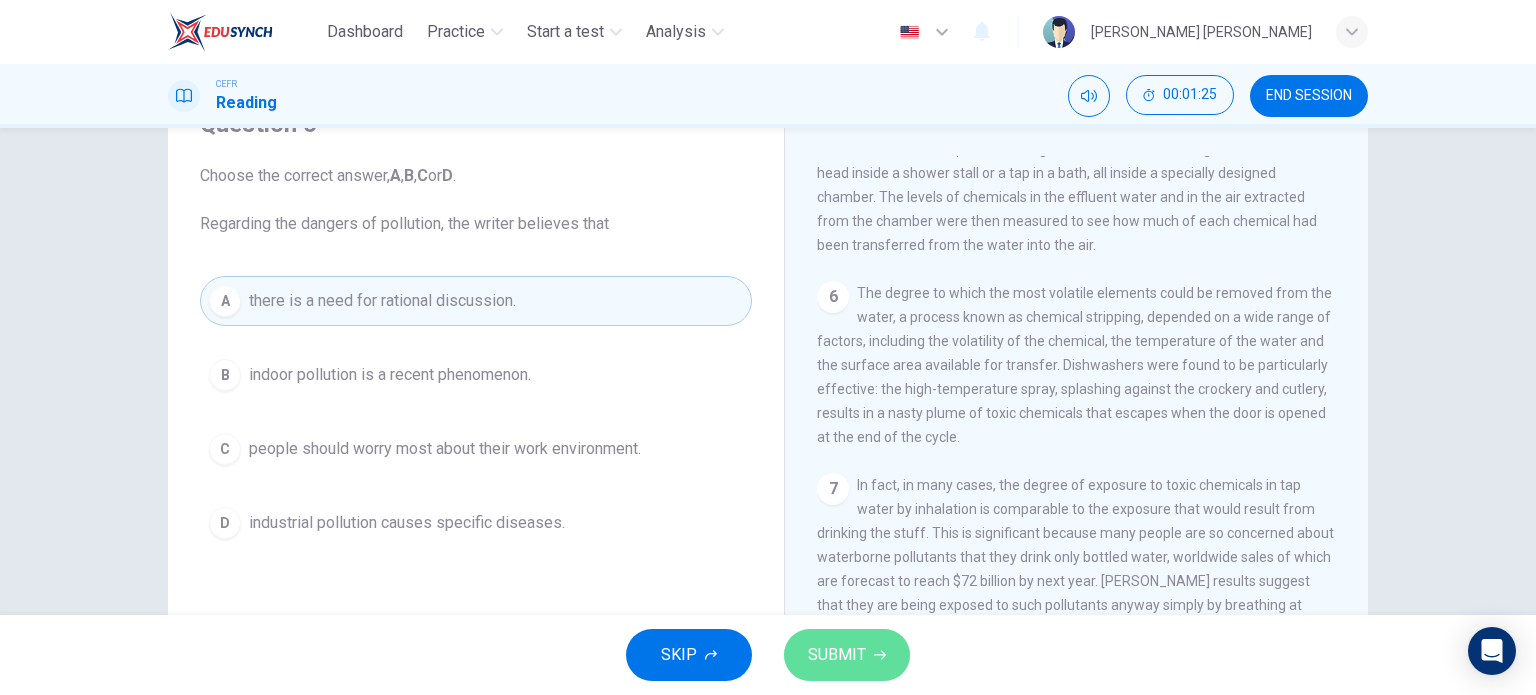 click on "SUBMIT" at bounding box center (847, 655) 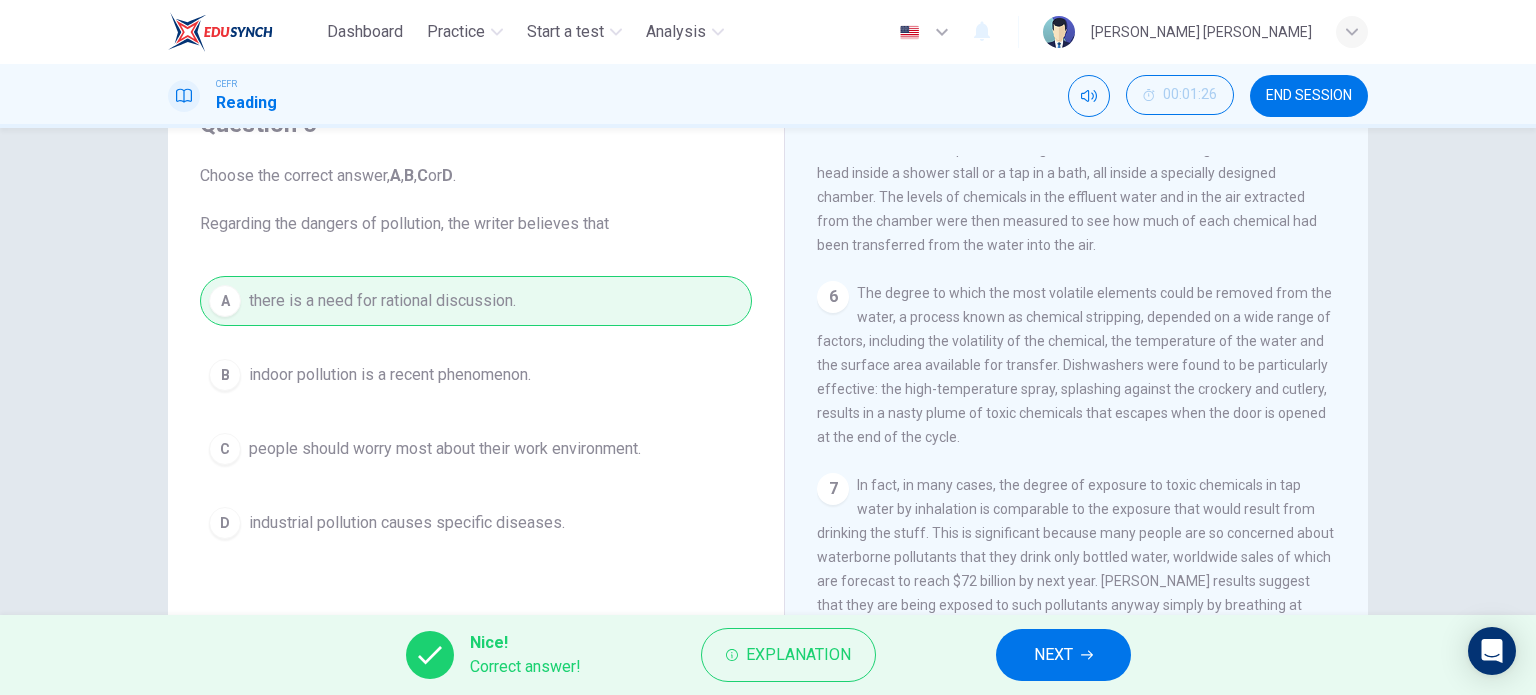click on "NEXT" at bounding box center (1063, 655) 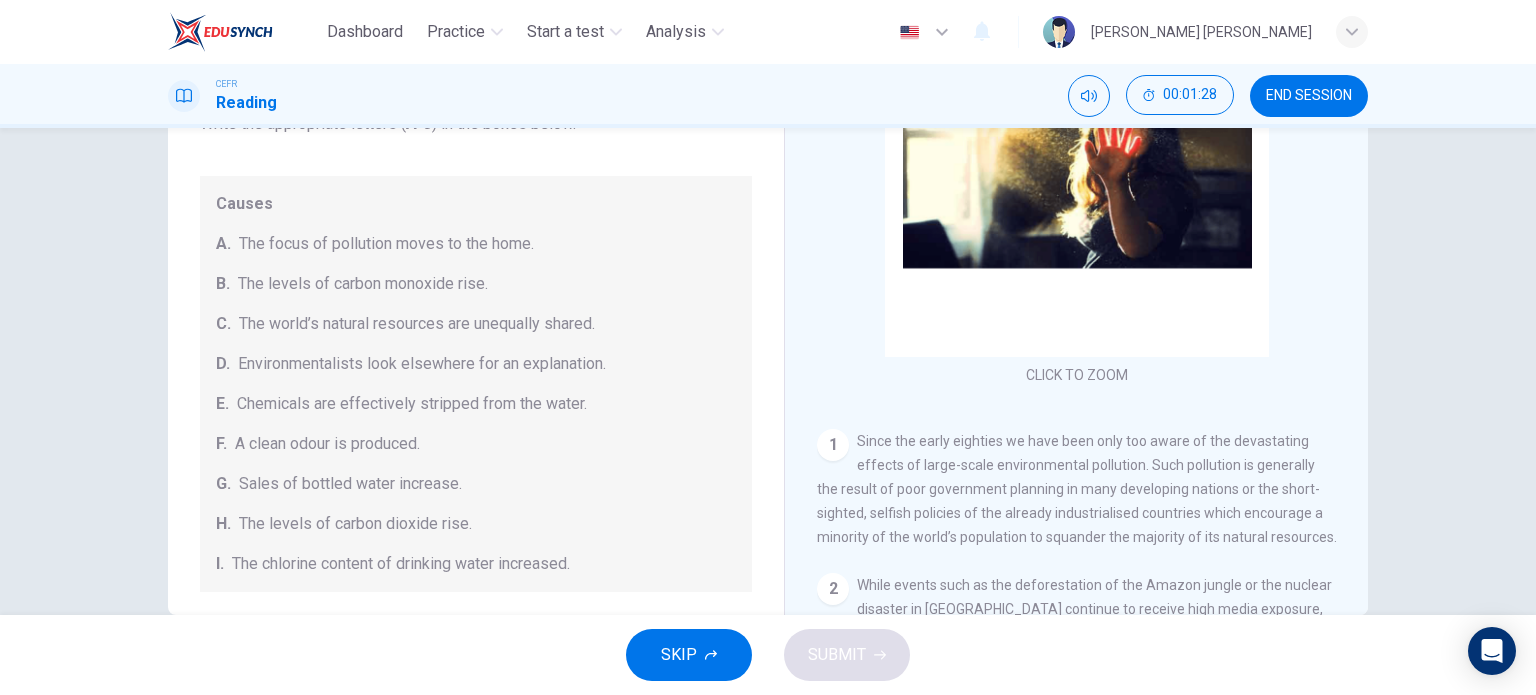scroll, scrollTop: 288, scrollLeft: 0, axis: vertical 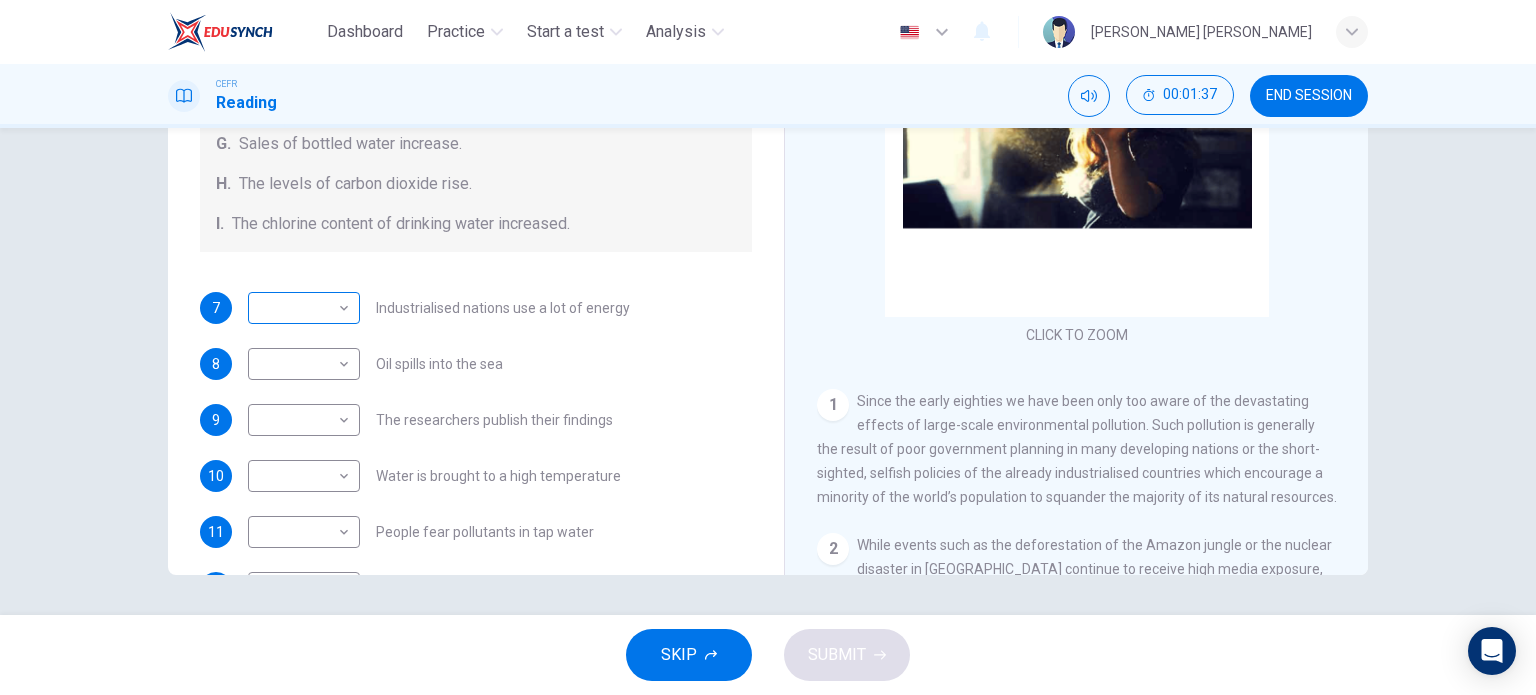 click on "Dashboard Practice Start a test Analysis English en ​ [PERSON_NAME] [PERSON_NAME] CEFR Reading 00:01:37 END SESSION Questions 7 - 13 The Reading Passage describes a number of cause and effect relationships.
Match each cause with its effect ( A-J ).
Write the appropriate letters ( A-J ) in the boxes below. Causes A. The focus of pollution moves to the home. B. The levels of [MEDICAL_DATA] rise. C. The world’s natural resources are unequally shared. D. Environmentalists look elsewhere for an explanation. E. Chemicals are effectively stripped from the water. F. A clean odour is produced. G. Sales of bottled water increase. H. The levels of carbon dioxide rise. I. The chlorine content of drinking water increased. 7 ​ ​ Industrialised nations use a lot of energy 8 ​ ​ Oil spills into the sea 9 ​ ​ The researchers publish their findings 10 ​ ​ Water is brought to a high temperature 11 ​ ​ People fear pollutants in tap water 12 ​ ​ Air conditioning systems are inadequate 1" at bounding box center (768, 347) 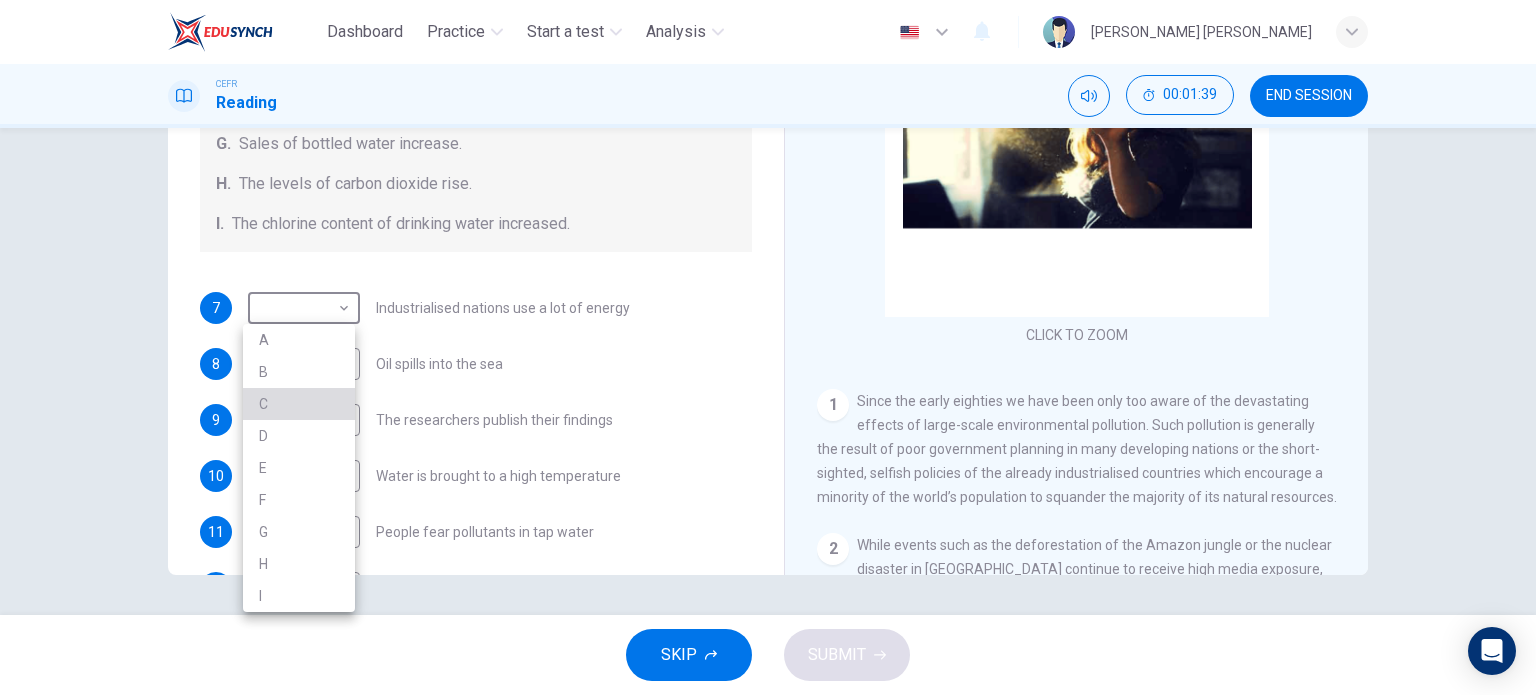 click on "C" at bounding box center [299, 404] 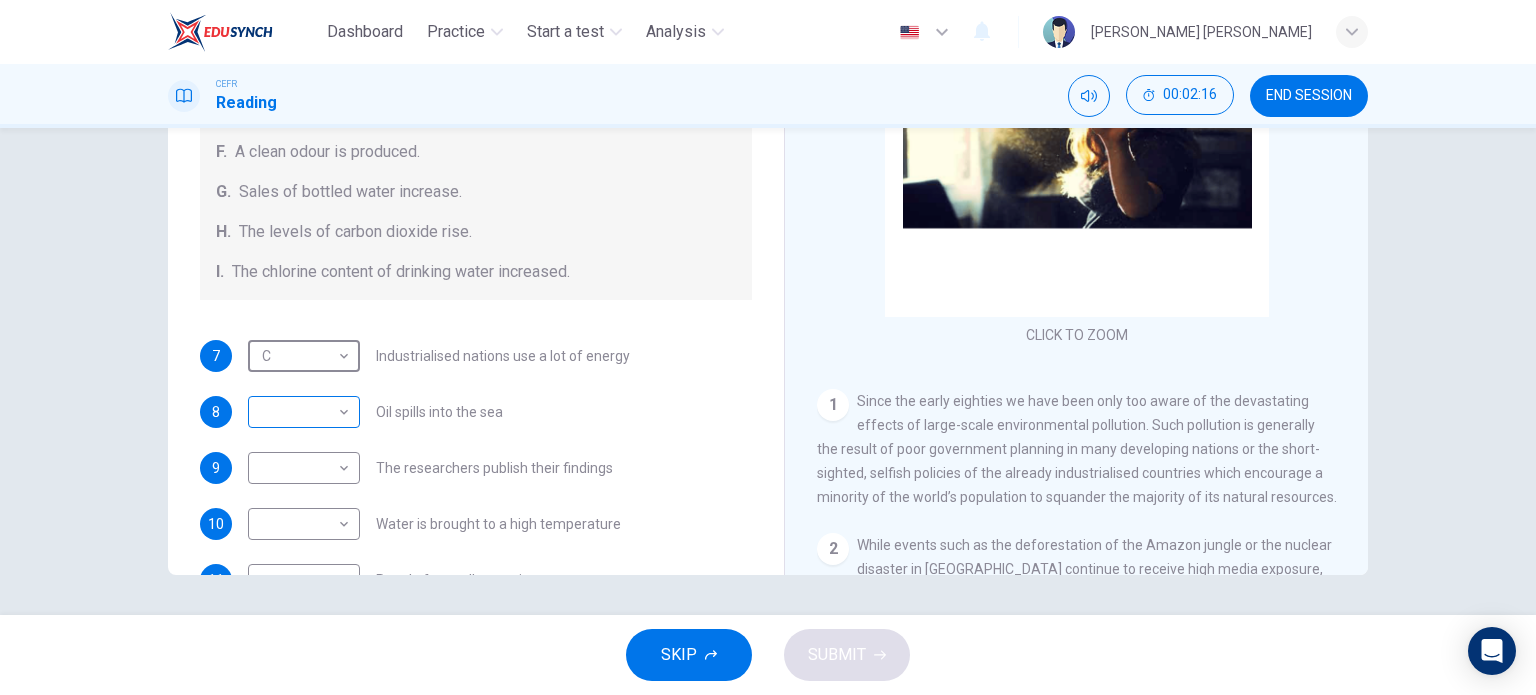 scroll, scrollTop: 300, scrollLeft: 0, axis: vertical 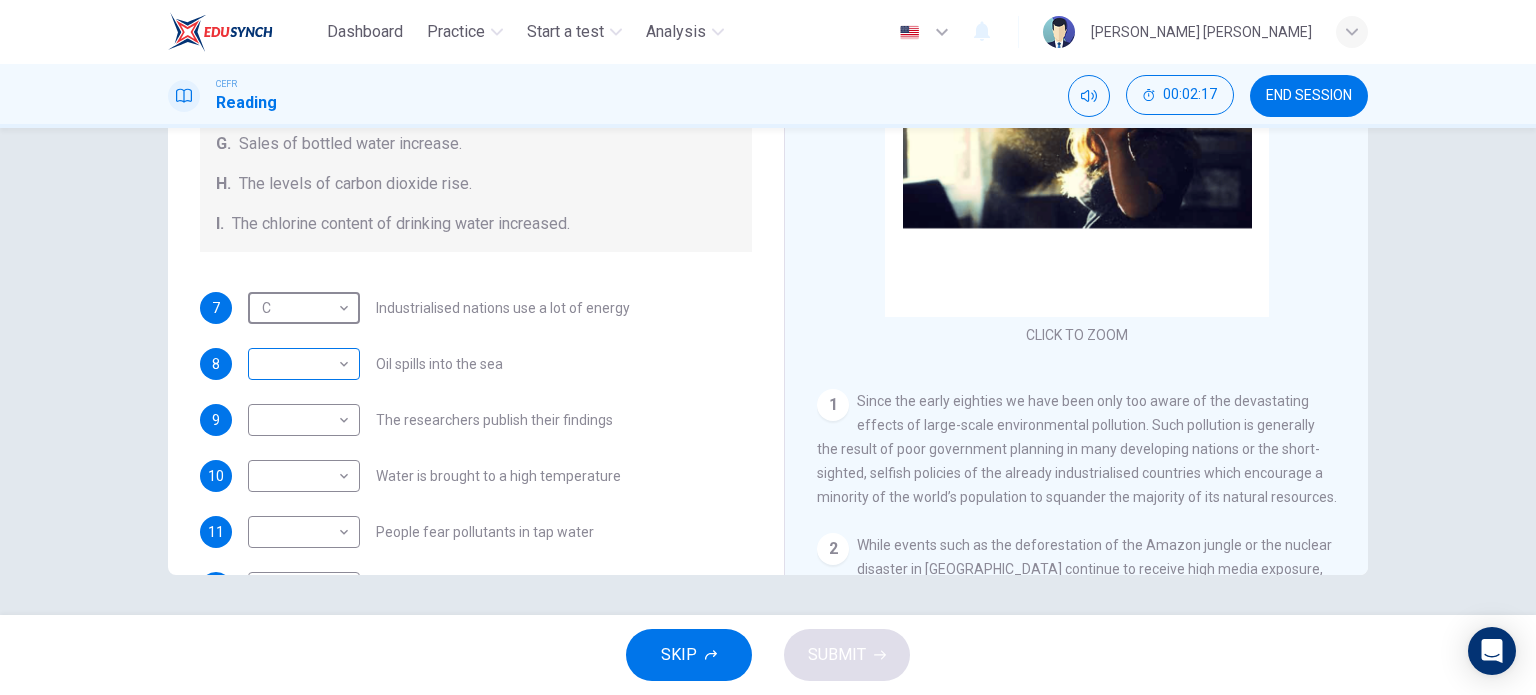 click on "Dashboard Practice Start a test Analysis English en ​ [PERSON_NAME] [PERSON_NAME] CEFR Reading 00:02:17 END SESSION Questions 7 - 13 The Reading Passage describes a number of cause and effect relationships.
Match each cause with its effect ( A-J ).
Write the appropriate letters ( A-J ) in the boxes below. Causes A. The focus of pollution moves to the home. B. The levels of [MEDICAL_DATA] rise. C. The world’s natural resources are unequally shared. D. Environmentalists look elsewhere for an explanation. E. Chemicals are effectively stripped from the water. F. A clean odour is produced. G. Sales of bottled water increase. H. The levels of carbon dioxide rise. I. The chlorine content of drinking water increased. 7 C C ​ Industrialised nations use a lot of energy 8 ​ ​ Oil spills into the sea 9 ​ ​ The researchers publish their findings 10 ​ ​ Water is brought to a high temperature 11 ​ ​ People fear pollutants in tap water 12 ​ ​ Air conditioning systems are inadequate 1" at bounding box center [768, 347] 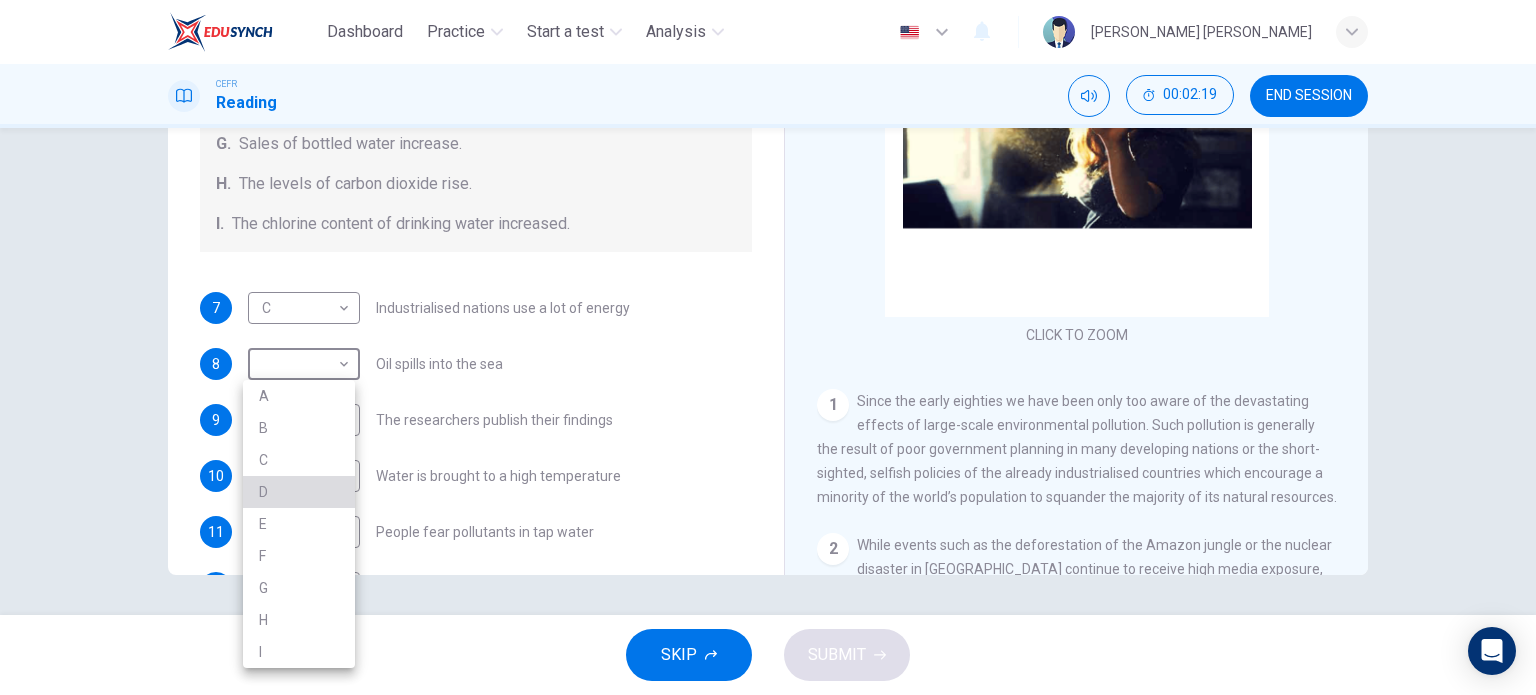 click on "D" at bounding box center (299, 492) 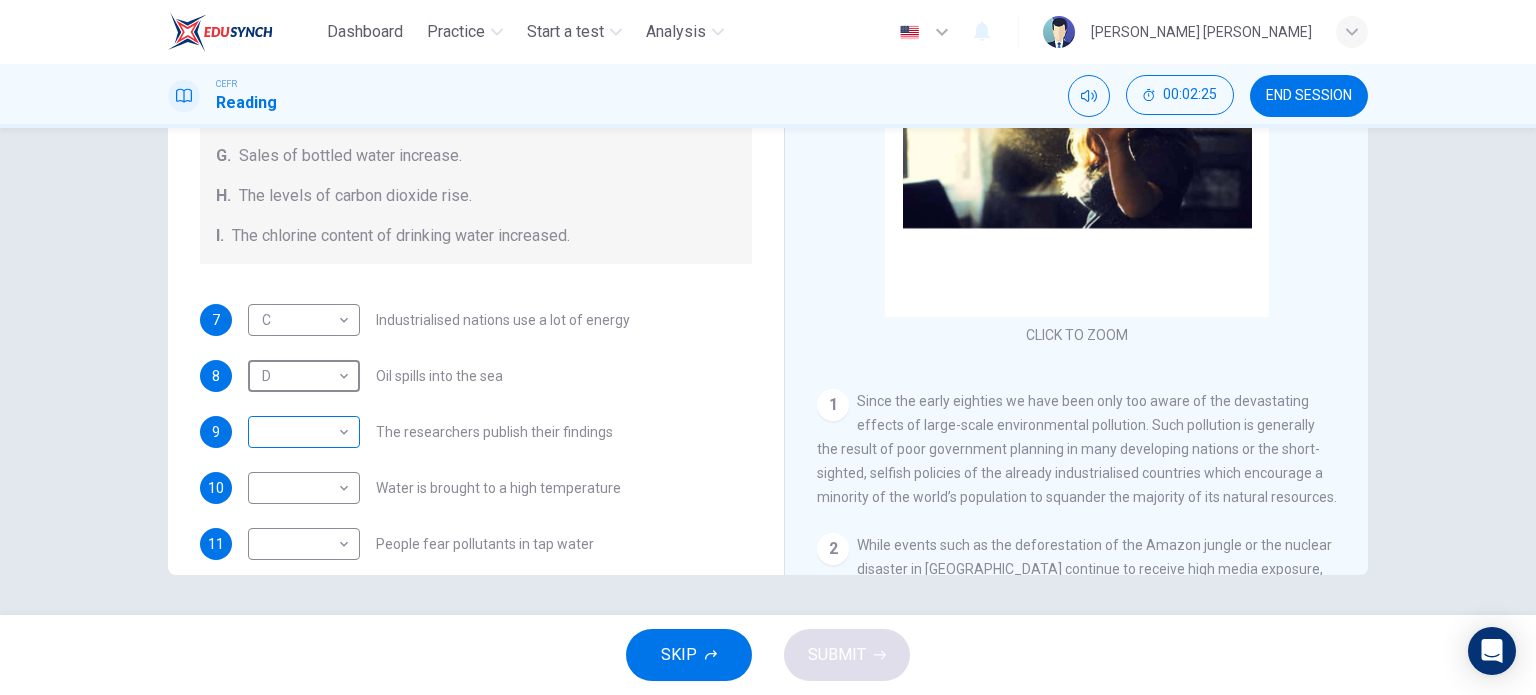 scroll, scrollTop: 300, scrollLeft: 0, axis: vertical 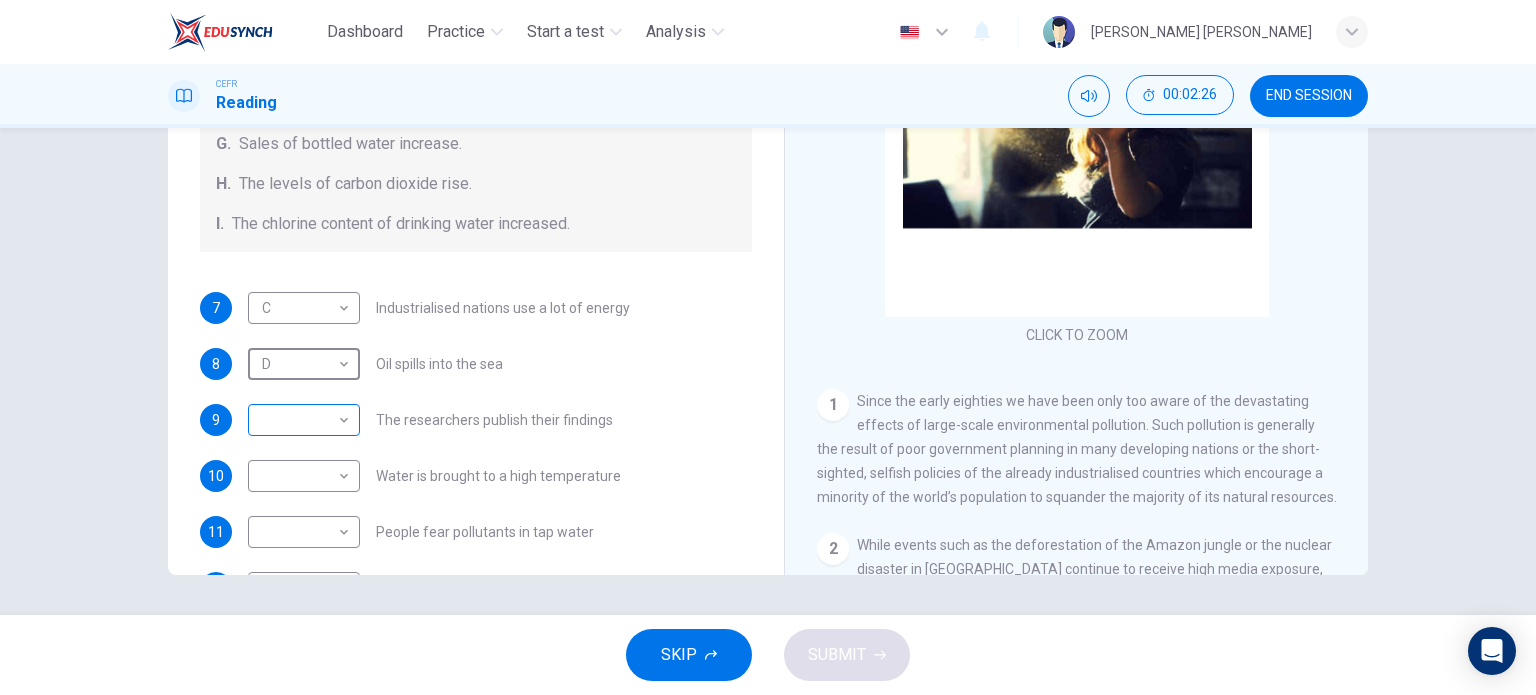 click on "Dashboard Practice Start a test Analysis English en ​ [PERSON_NAME] [PERSON_NAME] CEFR Reading 00:02:26 END SESSION Questions 7 - 13 The Reading Passage describes a number of cause and effect relationships.
Match each cause with its effect ( A-J ).
Write the appropriate letters ( A-J ) in the boxes below. Causes A. The focus of pollution moves to the home. B. The levels of [MEDICAL_DATA] rise. C. The world’s natural resources are unequally shared. D. Environmentalists look elsewhere for an explanation. E. Chemicals are effectively stripped from the water. F. A clean odour is produced. G. Sales of bottled water increase. H. The levels of carbon dioxide rise. I. The chlorine content of drinking water increased. 7 C C ​ Industrialised nations use a lot of energy 8 D D ​ Oil spills into the sea 9 ​ ​ The researchers publish their findings 10 ​ ​ Water is brought to a high temperature 11 ​ ​ People fear pollutants in tap water 12 ​ ​ Air conditioning systems are inadequate 1" at bounding box center [768, 347] 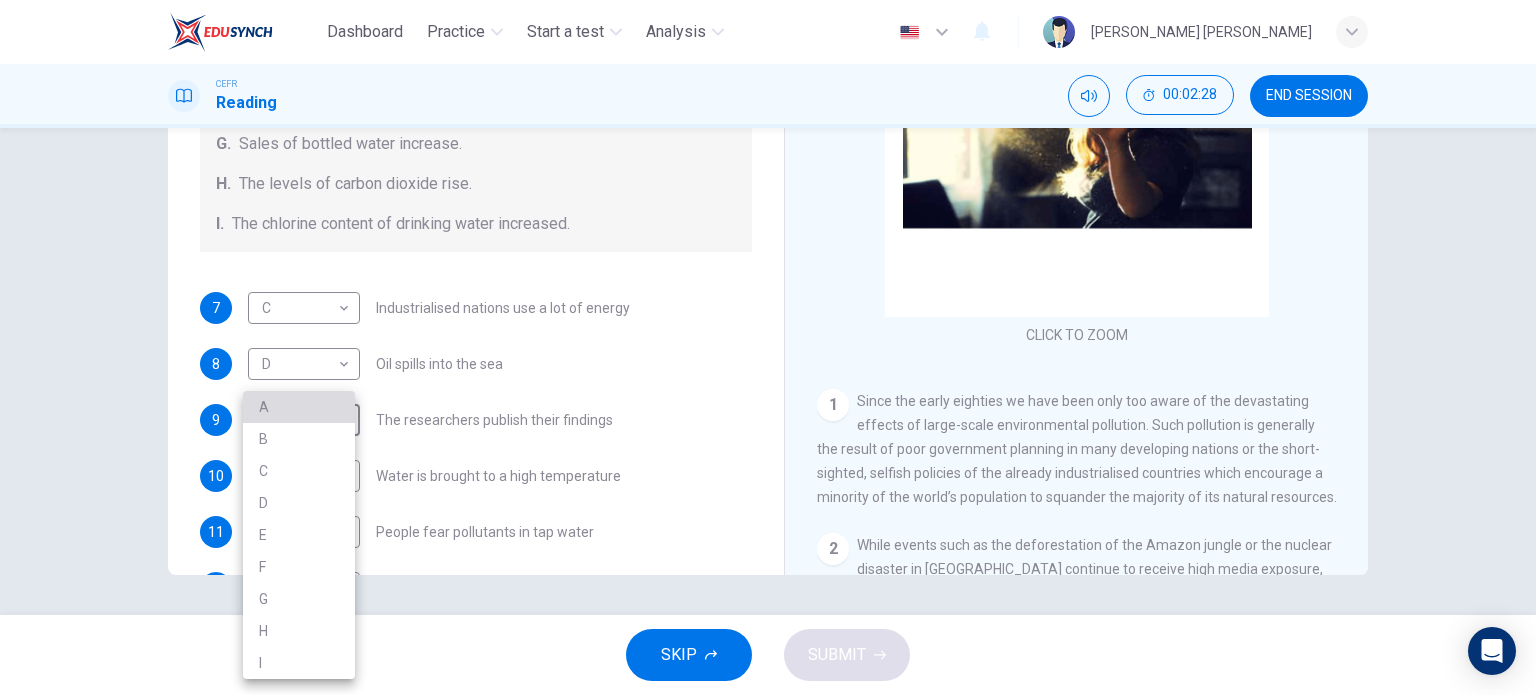 click on "A" at bounding box center (299, 407) 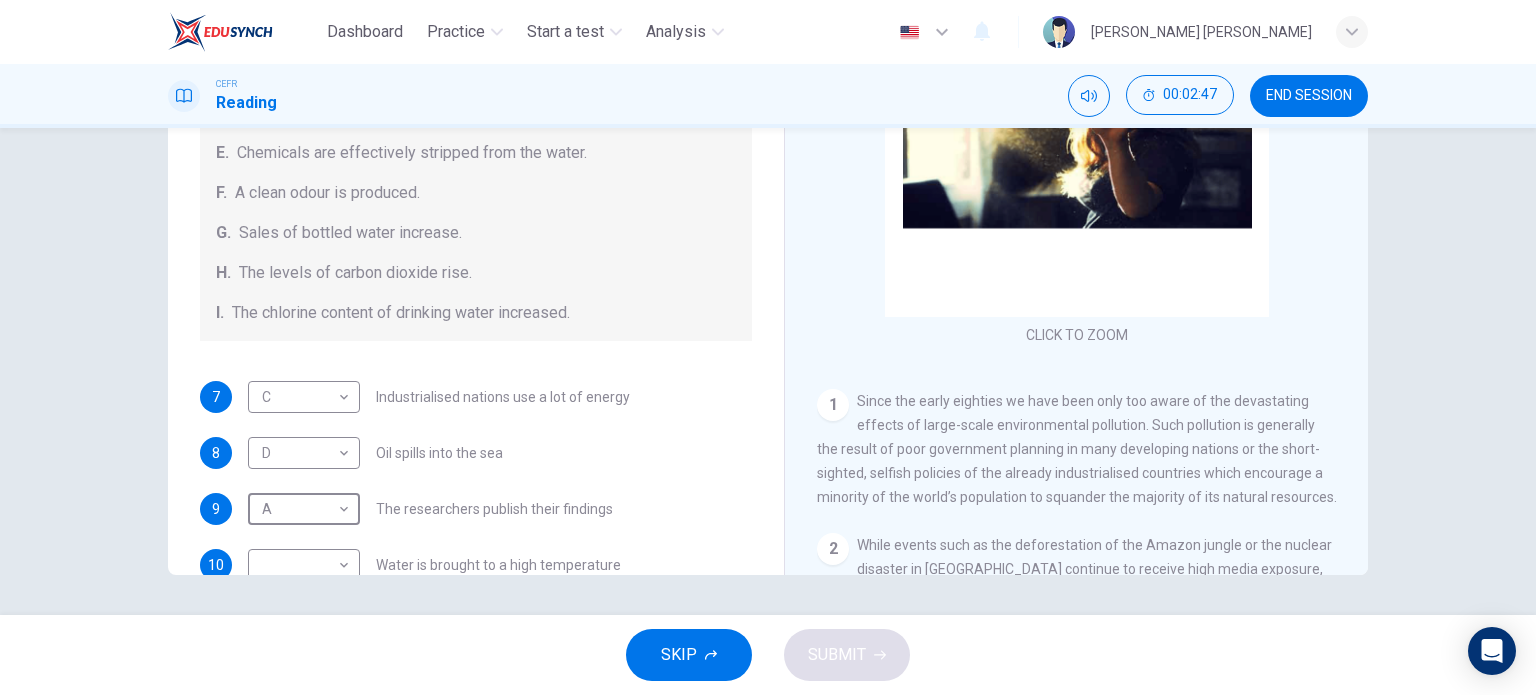 scroll, scrollTop: 300, scrollLeft: 0, axis: vertical 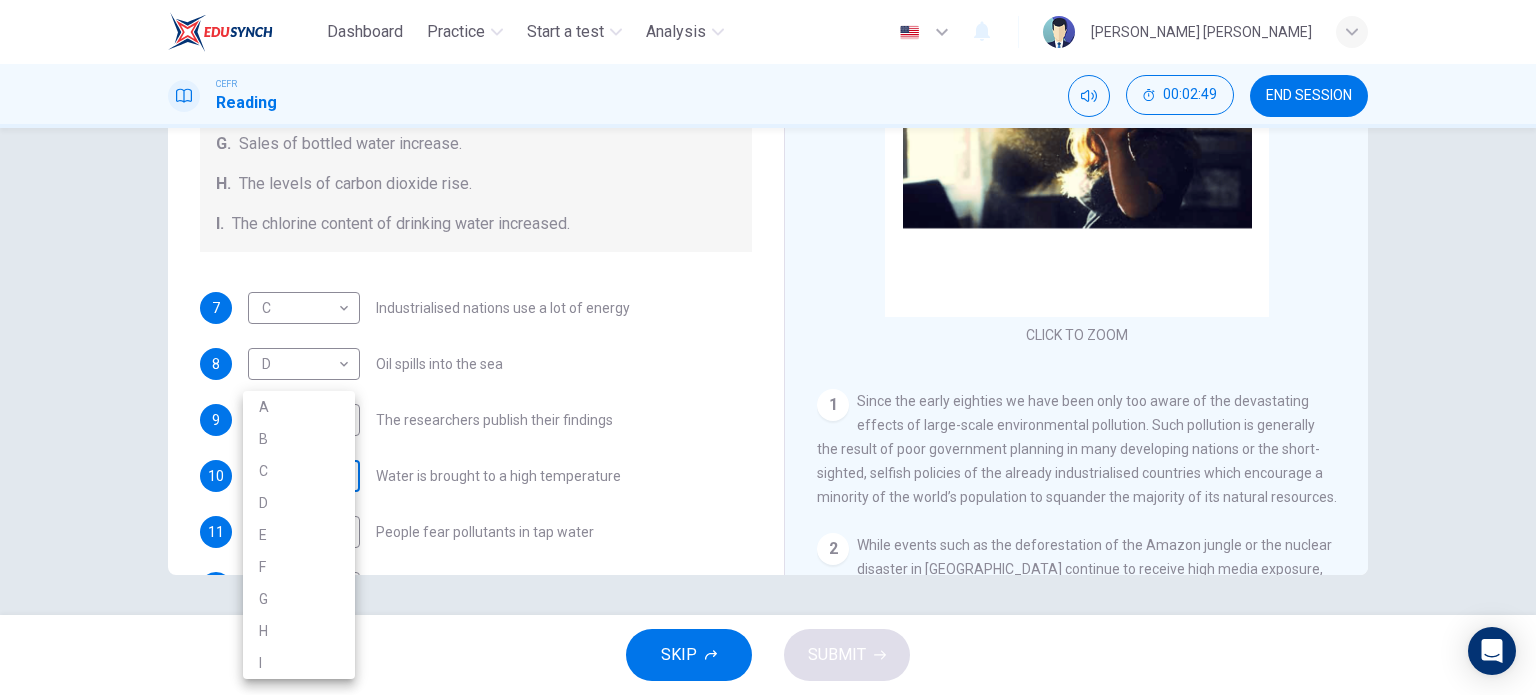 click on "Dashboard Practice Start a test Analysis English en ​ [PERSON_NAME] [PERSON_NAME] CEFR Reading 00:02:49 END SESSION Questions 7 - 13 The Reading Passage describes a number of cause and effect relationships.
Match each cause with its effect ( A-J ).
Write the appropriate letters ( A-J ) in the boxes below. Causes A. The focus of pollution moves to the home. B. The levels of [MEDICAL_DATA] rise. C. The world’s natural resources are unequally shared. D. Environmentalists look elsewhere for an explanation. E. Chemicals are effectively stripped from the water. F. A clean odour is produced. G. Sales of bottled water increase. H. The levels of carbon dioxide rise. I. The chlorine content of drinking water increased. 7 C C ​ Industrialised nations use a lot of energy 8 D D ​ Oil spills into the sea 9 A A ​ The researchers publish their findings 10 ​ ​ Water is brought to a high temperature 11 ​ ​ People fear pollutants in tap water 12 ​ ​ Air conditioning systems are inadequate 1" at bounding box center [768, 347] 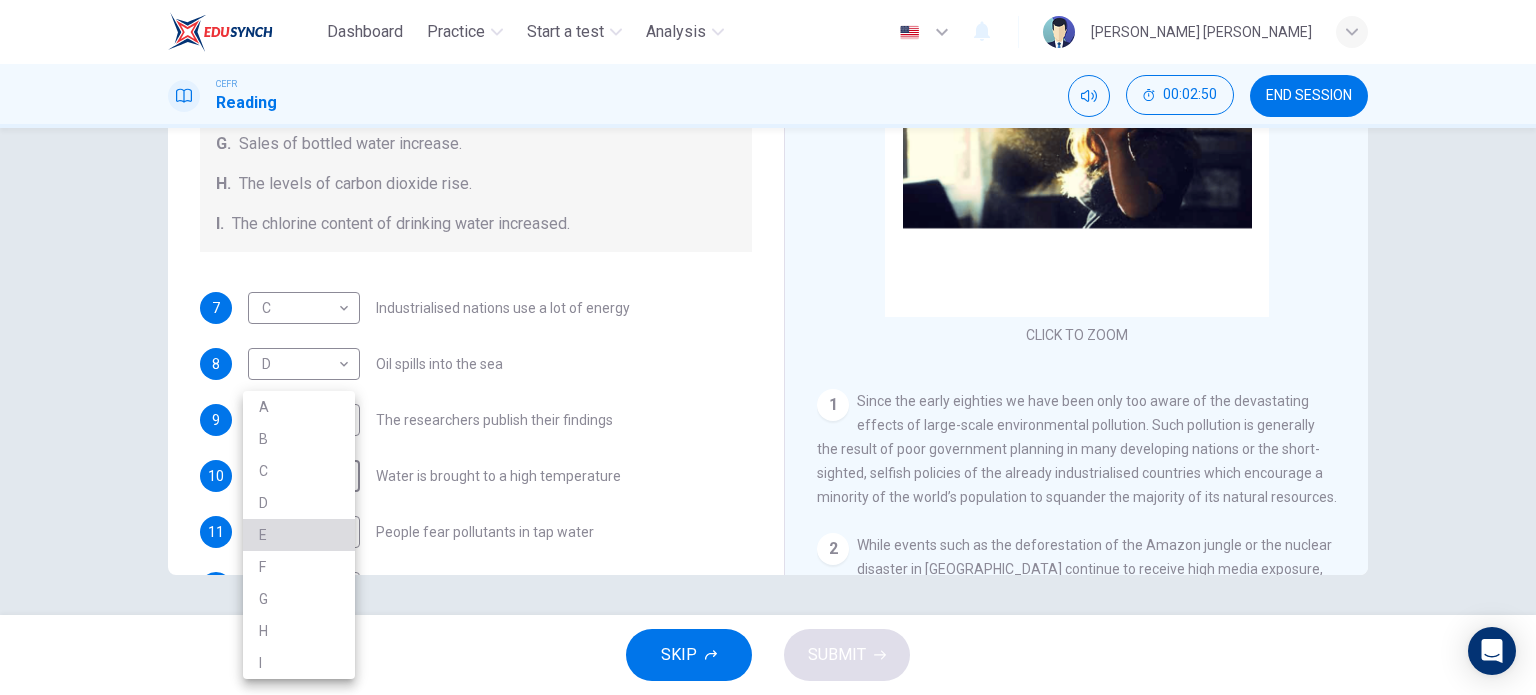 click on "E" at bounding box center [299, 535] 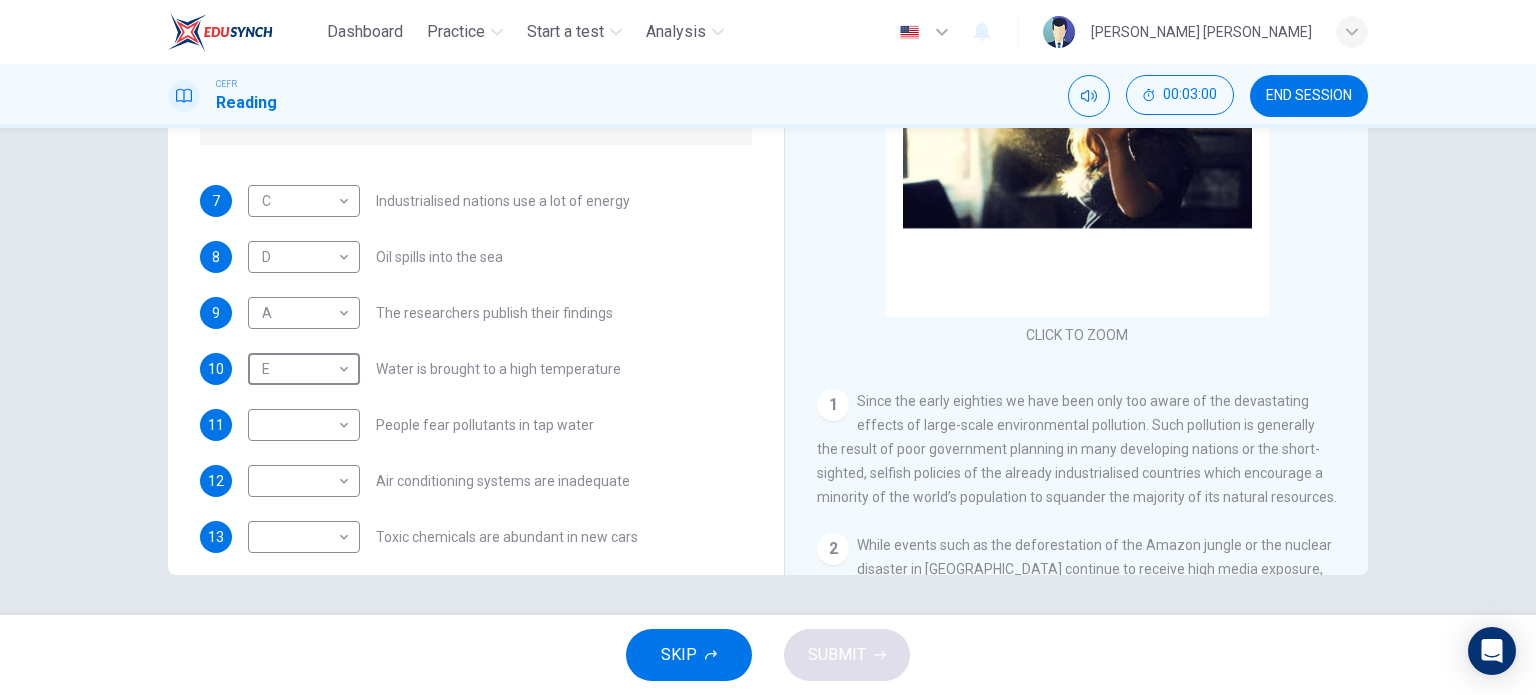 scroll, scrollTop: 424, scrollLeft: 0, axis: vertical 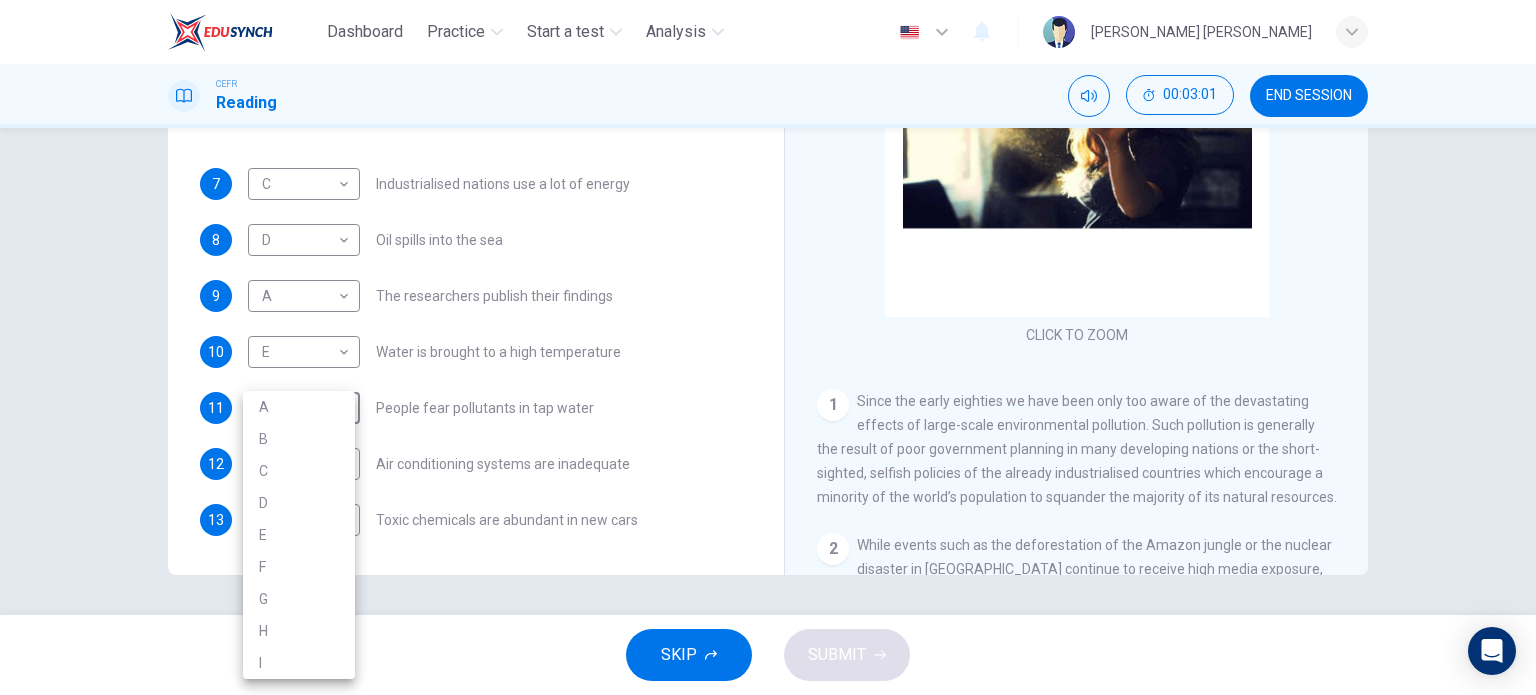 click on "Dashboard Practice Start a test Analysis English en ​ [PERSON_NAME] [PERSON_NAME] CEFR Reading 00:03:01 END SESSION Questions 7 - 13 The Reading Passage describes a number of cause and effect relationships.
Match each cause with its effect ( A-J ).
Write the appropriate letters ( A-J ) in the boxes below. Causes A. The focus of pollution moves to the home. B. The levels of [MEDICAL_DATA] rise. C. The world’s natural resources are unequally shared. D. Environmentalists look elsewhere for an explanation. E. Chemicals are effectively stripped from the water. F. A clean odour is produced. G. Sales of bottled water increase. H. The levels of carbon dioxide rise. I. The chlorine content of drinking water increased. 7 C C ​ Industrialised nations use a lot of energy 8 D D ​ Oil spills into the sea 9 A A ​ The researchers publish their findings 10 E E ​ Water is brought to a high temperature 11 ​ ​ People fear pollutants in tap water 12 ​ ​ Air conditioning systems are inadequate 1" at bounding box center (768, 347) 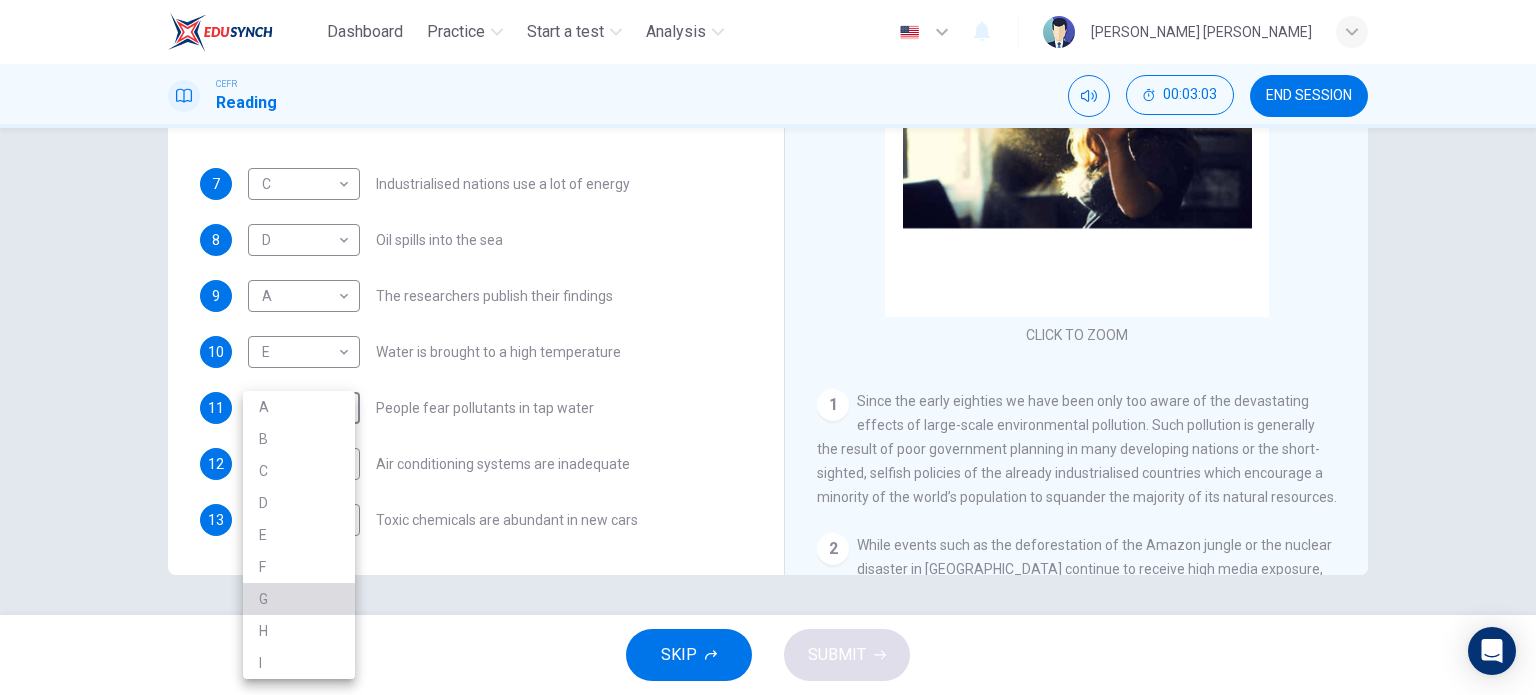 click on "G" at bounding box center [299, 599] 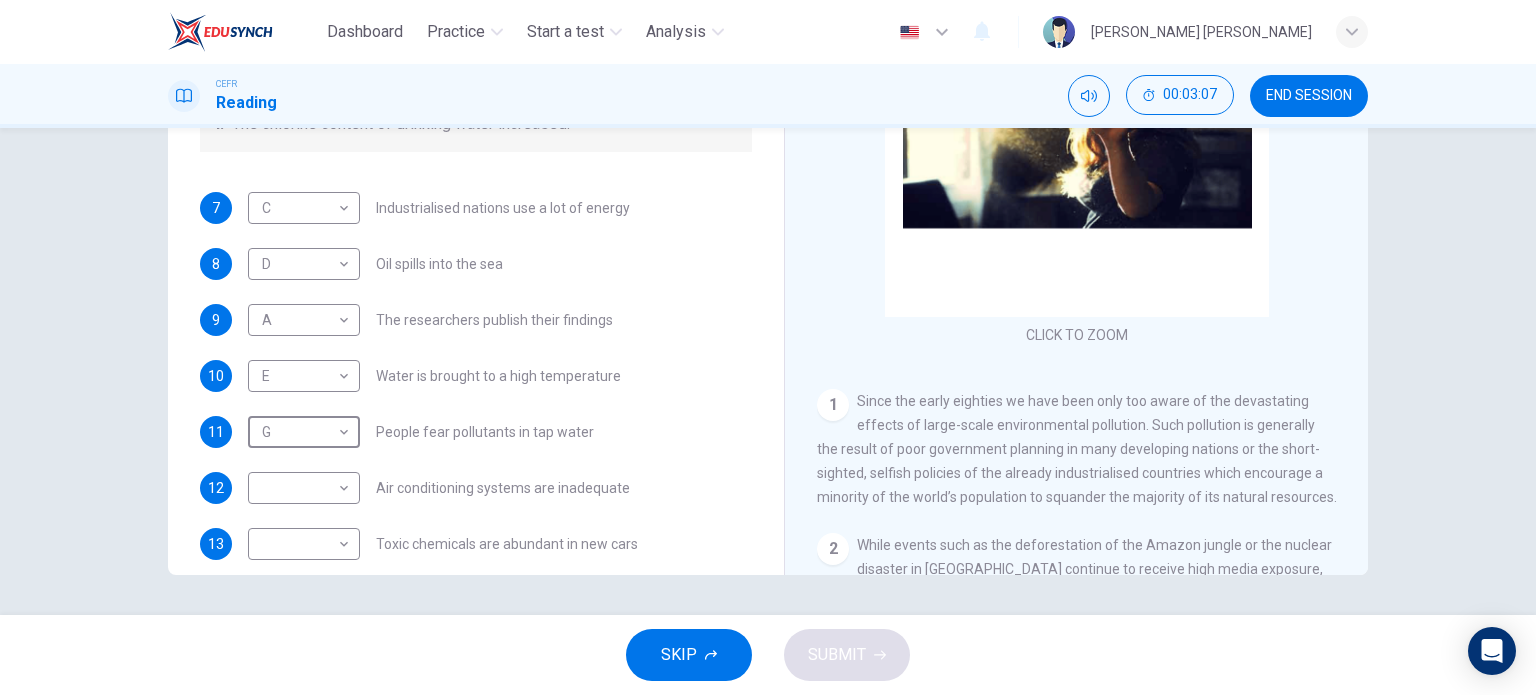 scroll, scrollTop: 424, scrollLeft: 0, axis: vertical 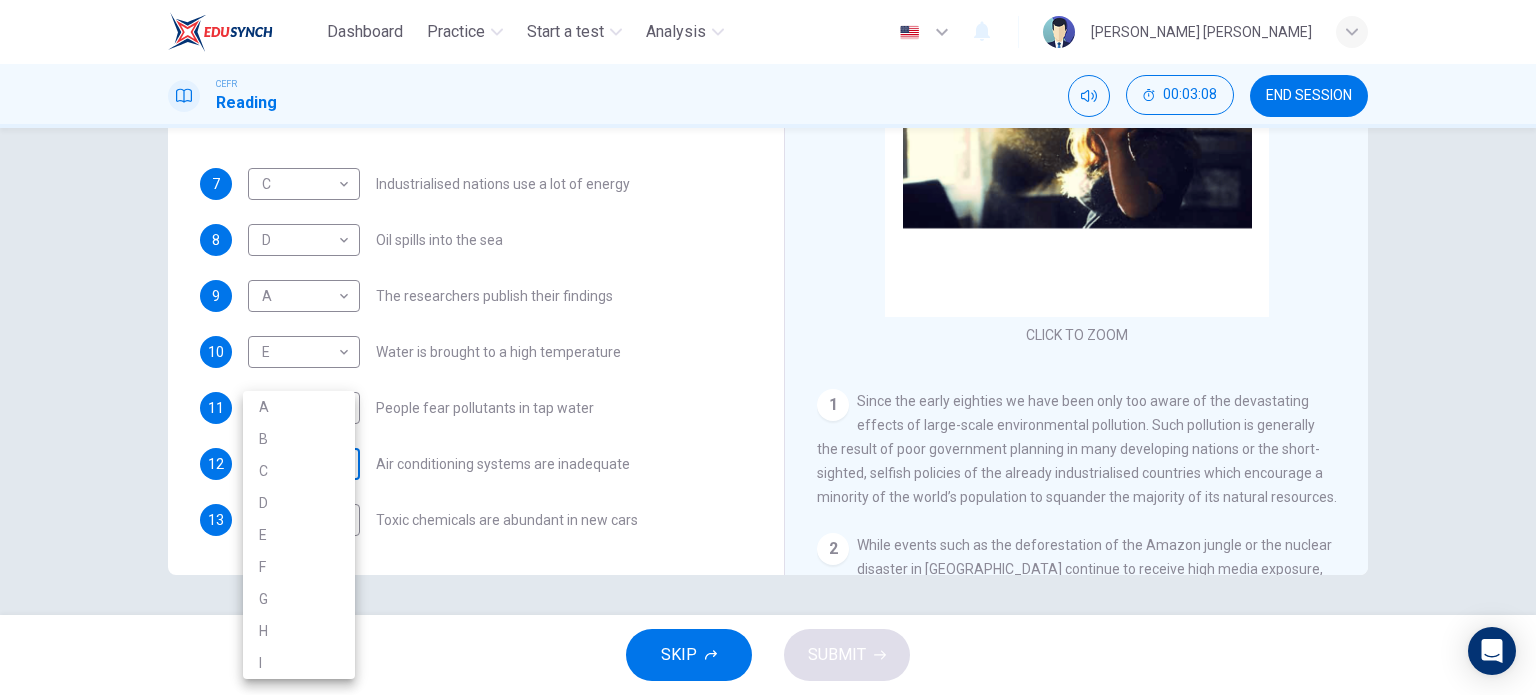 click on "Dashboard Practice Start a test Analysis English en ​ [PERSON_NAME] [PERSON_NAME] CEFR Reading 00:03:08 END SESSION Questions 7 - 13 The Reading Passage describes a number of cause and effect relationships.
Match each cause with its effect ( A-J ).
Write the appropriate letters ( A-J ) in the boxes below. Causes A. The focus of pollution moves to the home. B. The levels of [MEDICAL_DATA] rise. C. The world’s natural resources are unequally shared. D. Environmentalists look elsewhere for an explanation. E. Chemicals are effectively stripped from the water. F. A clean odour is produced. G. Sales of bottled water increase. H. The levels of carbon dioxide rise. I. The chlorine content of drinking water increased. 7 C C ​ Industrialised nations use a lot of energy 8 D D ​ Oil spills into the sea 9 A A ​ The researchers publish their findings 10 E E ​ Water is brought to a high temperature 11 G G ​ People fear pollutants in tap water 12 ​ ​ Air conditioning systems are inadequate 1" at bounding box center [768, 347] 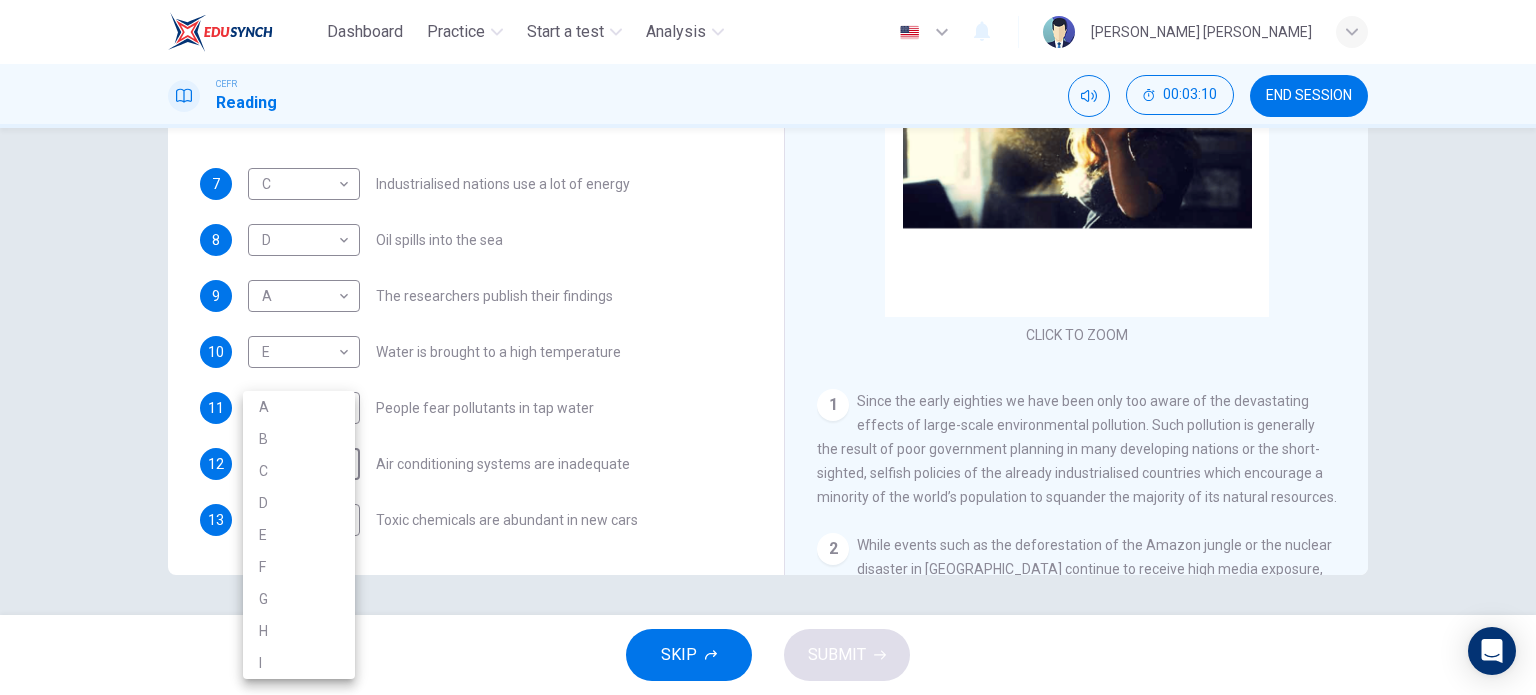 click on "H" at bounding box center (299, 631) 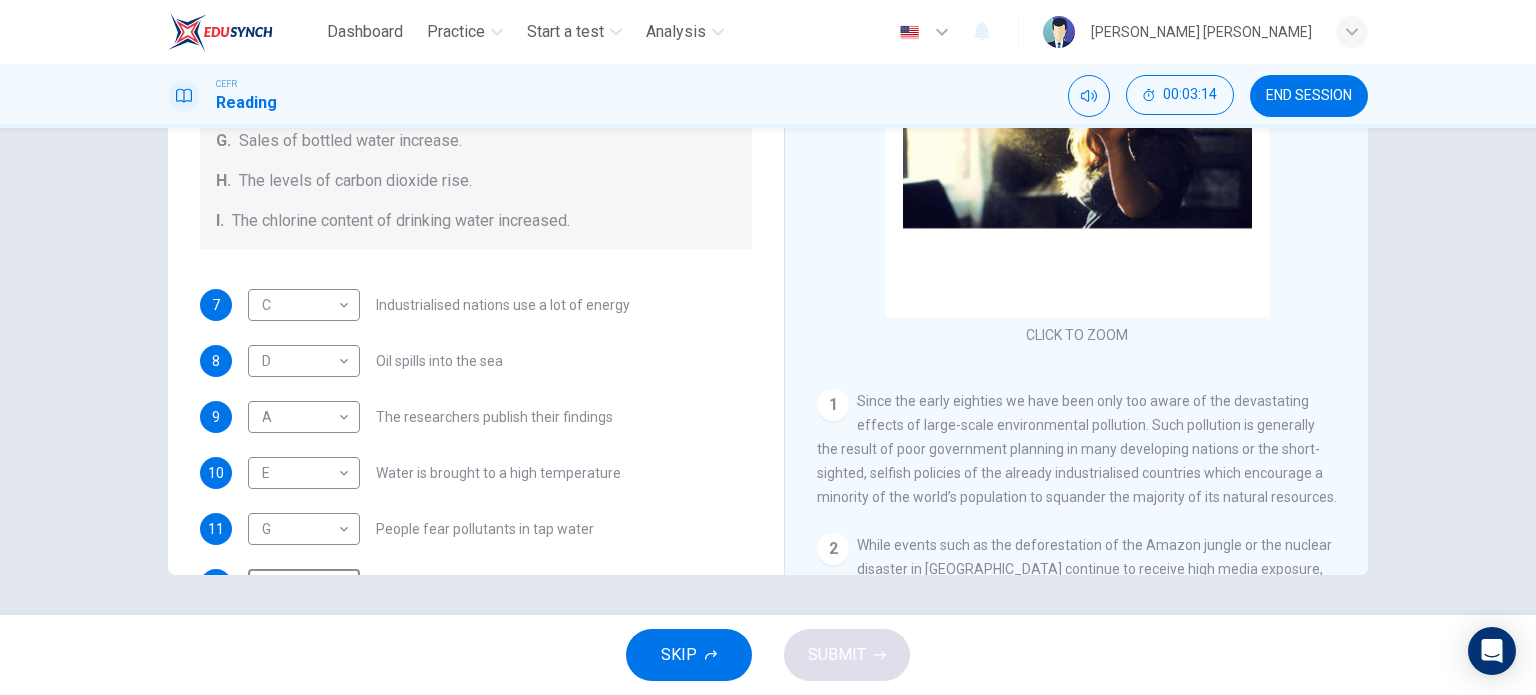 scroll, scrollTop: 424, scrollLeft: 0, axis: vertical 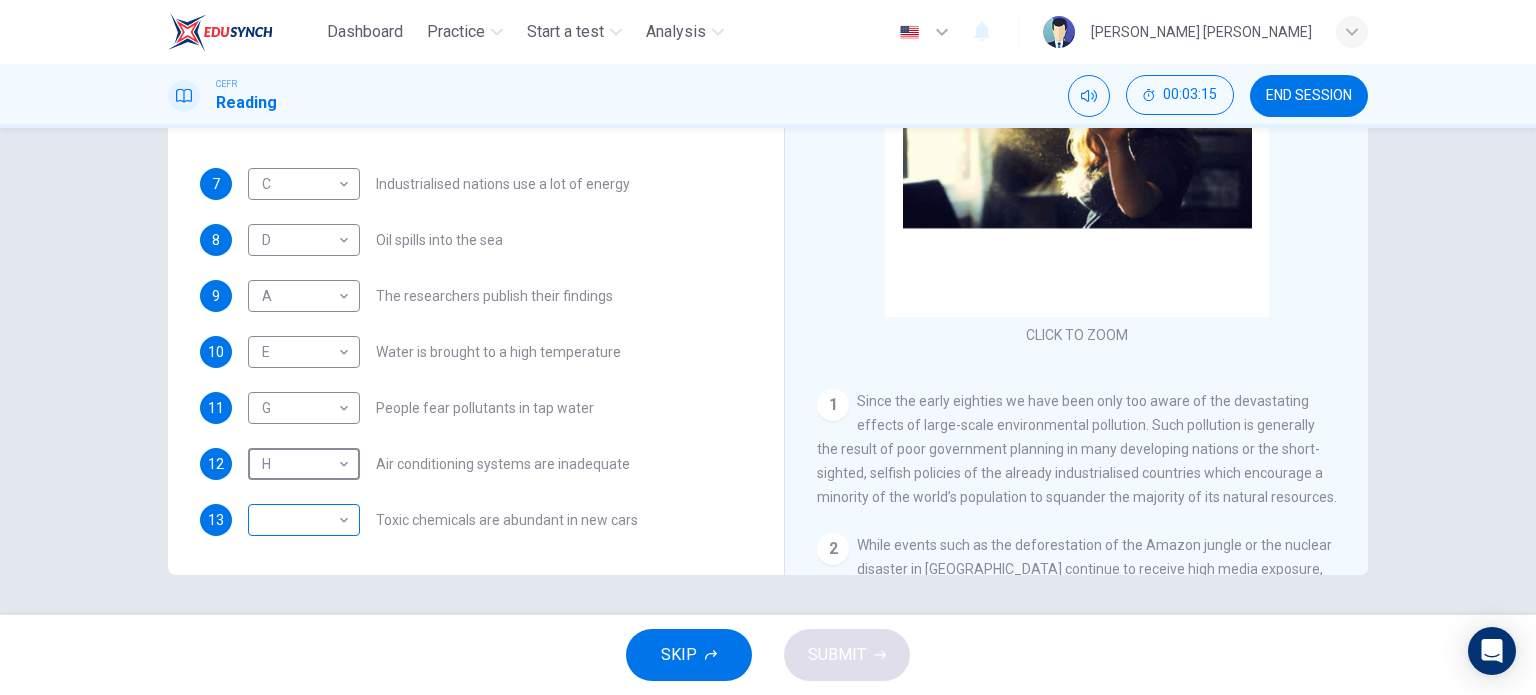 click on "Dashboard Practice Start a test Analysis English en ​ [PERSON_NAME] [PERSON_NAME] CEFR Reading 00:03:15 END SESSION Questions 7 - 13 The Reading Passage describes a number of cause and effect relationships.
Match each cause with its effect ( A-J ).
Write the appropriate letters ( A-J ) in the boxes below. Causes A. The focus of pollution moves to the home. B. The levels of [MEDICAL_DATA] rise. C. The world’s natural resources are unequally shared. D. Environmentalists look elsewhere for an explanation. E. Chemicals are effectively stripped from the water. F. A clean odour is produced. G. Sales of bottled water increase. H. The levels of carbon dioxide rise. I. The chlorine content of drinking water increased. 7 C C ​ Industrialised nations use a lot of energy 8 D D ​ Oil spills into the sea 9 A A ​ The researchers publish their findings 10 E E ​ Water is brought to a high temperature 11 G G ​ People fear pollutants in tap water 12 H H ​ Air conditioning systems are inadequate 1" at bounding box center [768, 347] 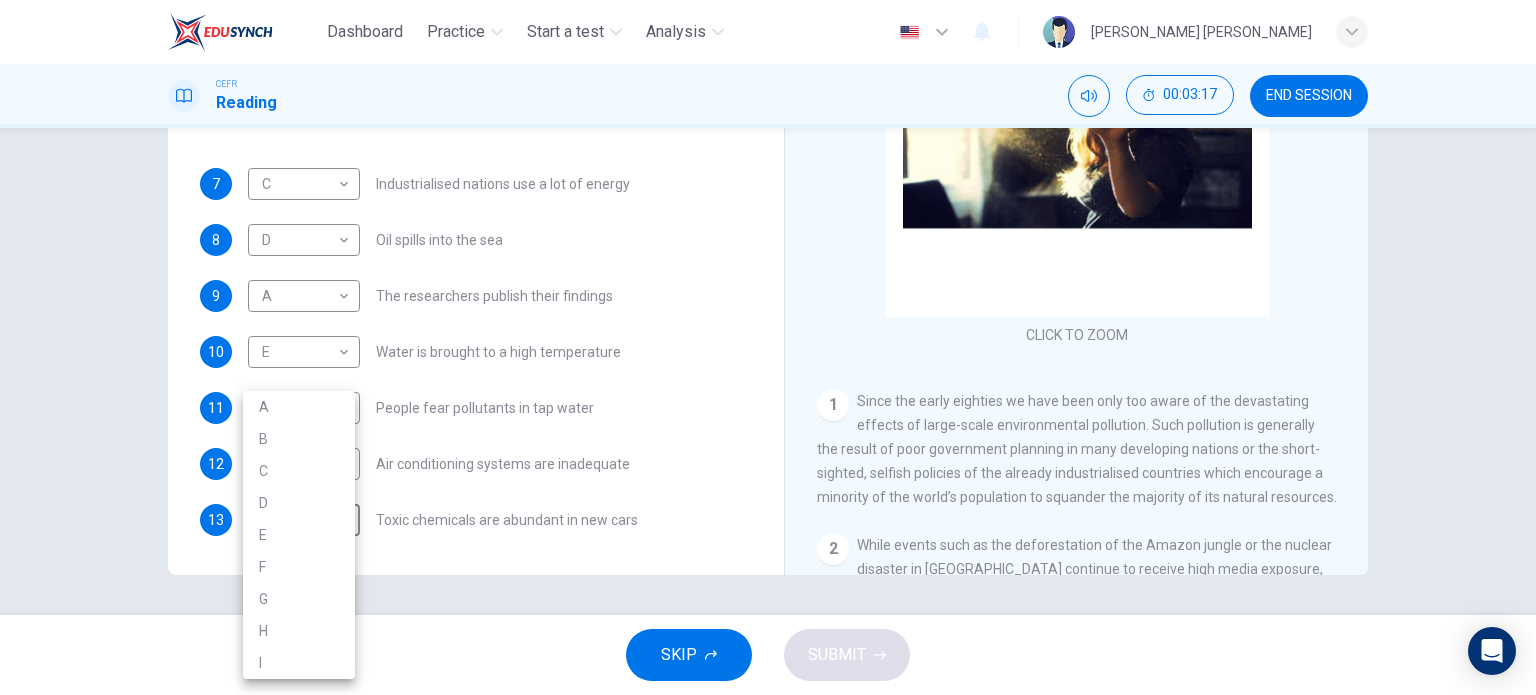 click at bounding box center (768, 347) 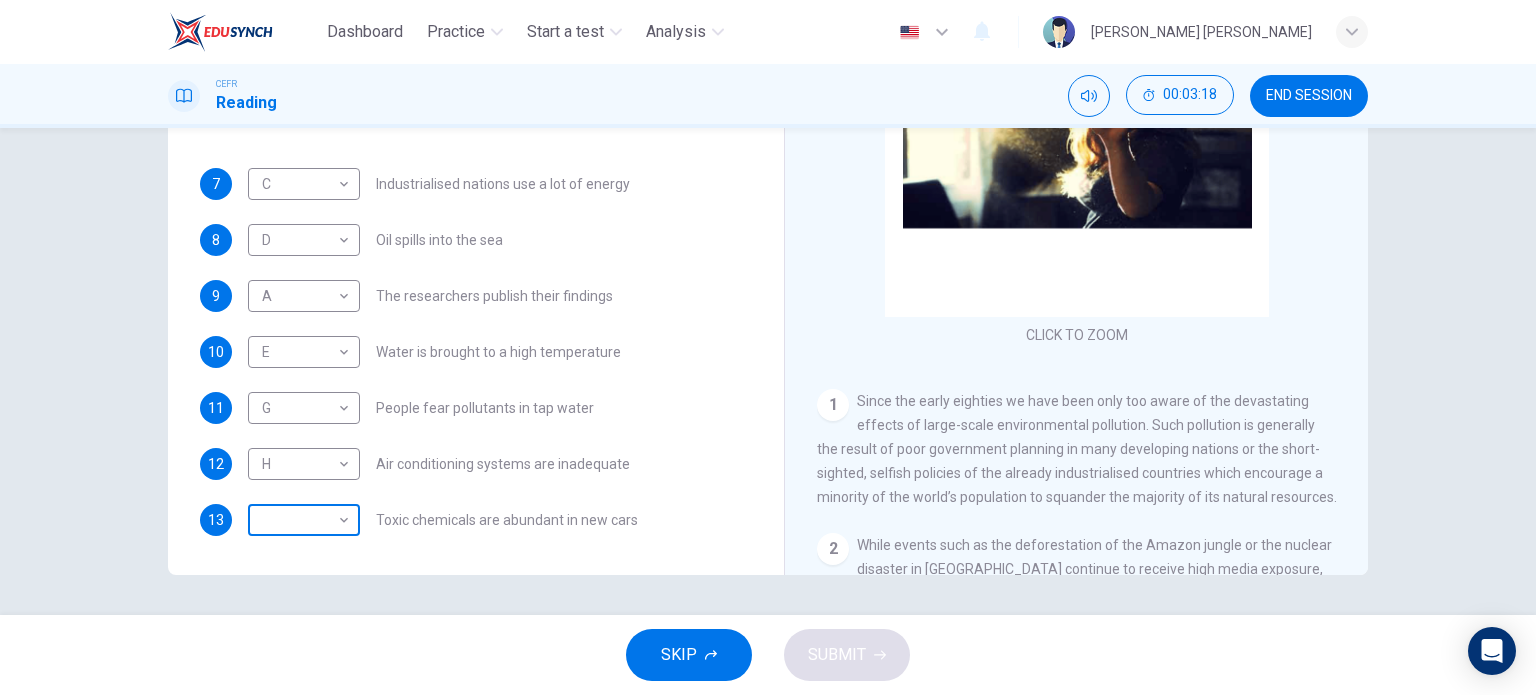 click on "Dashboard Practice Start a test Analysis English en ​ [PERSON_NAME] [PERSON_NAME] CEFR Reading 00:03:18 END SESSION Questions 7 - 13 The Reading Passage describes a number of cause and effect relationships.
Match each cause with its effect ( A-J ).
Write the appropriate letters ( A-J ) in the boxes below. Causes A. The focus of pollution moves to the home. B. The levels of [MEDICAL_DATA] rise. C. The world’s natural resources are unequally shared. D. Environmentalists look elsewhere for an explanation. E. Chemicals are effectively stripped from the water. F. A clean odour is produced. G. Sales of bottled water increase. H. The levels of carbon dioxide rise. I. The chlorine content of drinking water increased. 7 C C ​ Industrialised nations use a lot of energy 8 D D ​ Oil spills into the sea 9 A A ​ The researchers publish their findings 10 E E ​ Water is brought to a high temperature 11 G G ​ People fear pollutants in tap water 12 H H ​ Air conditioning systems are inadequate 1" at bounding box center (768, 347) 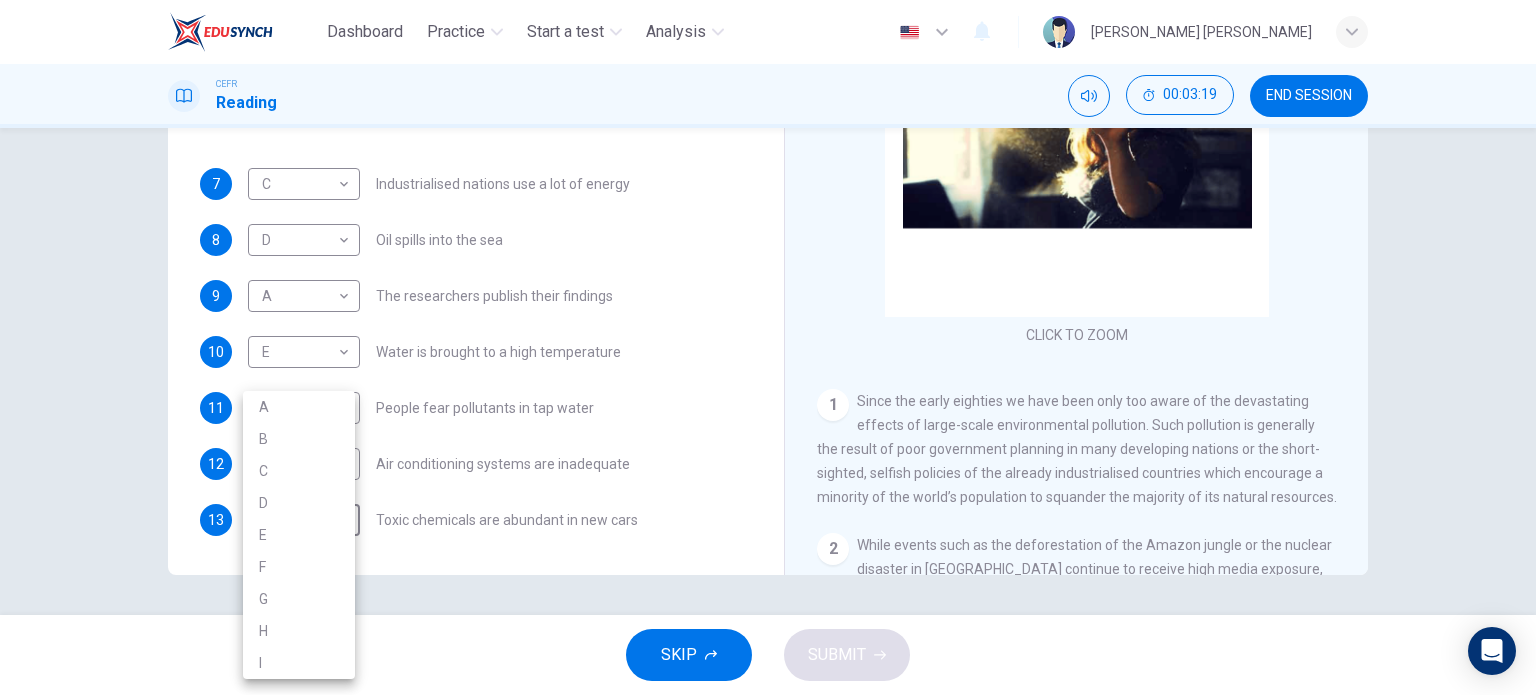 click on "F" at bounding box center [299, 567] 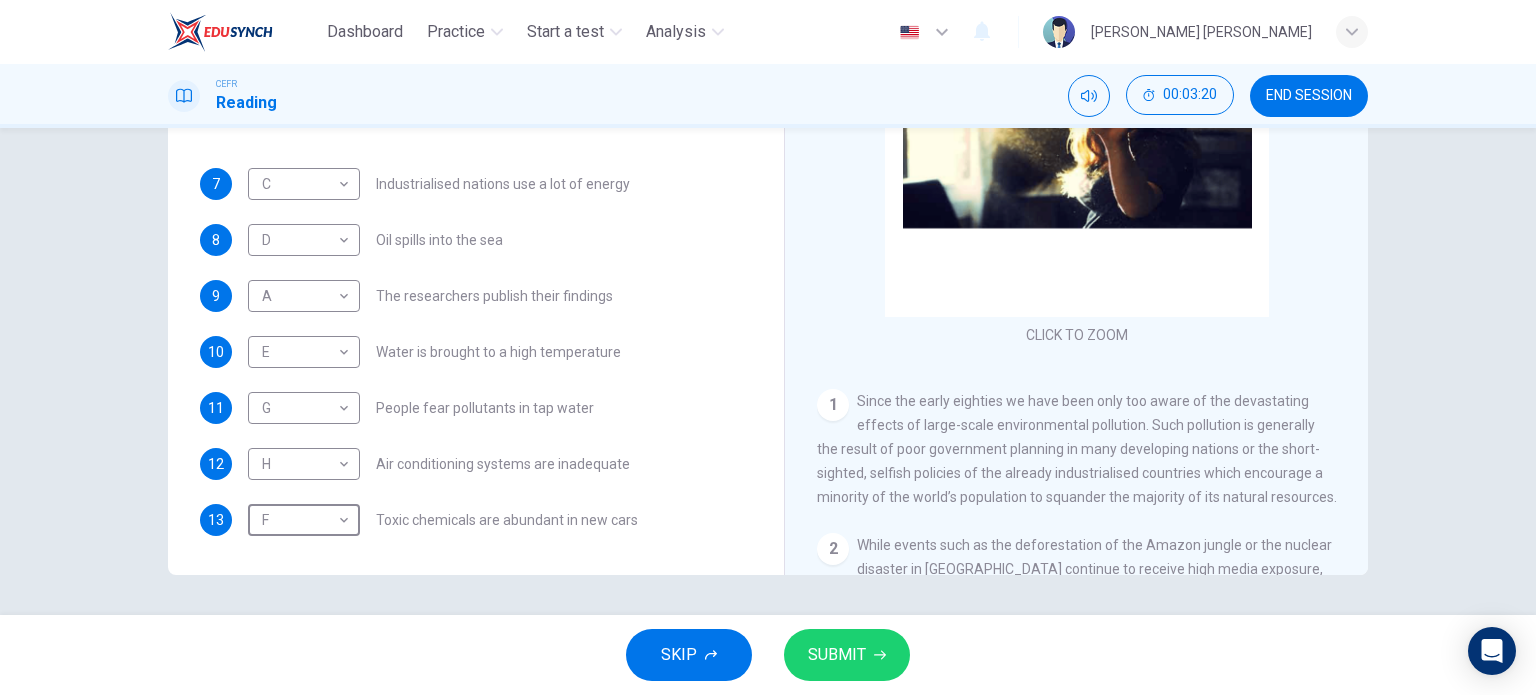 click on "SUBMIT" at bounding box center [847, 655] 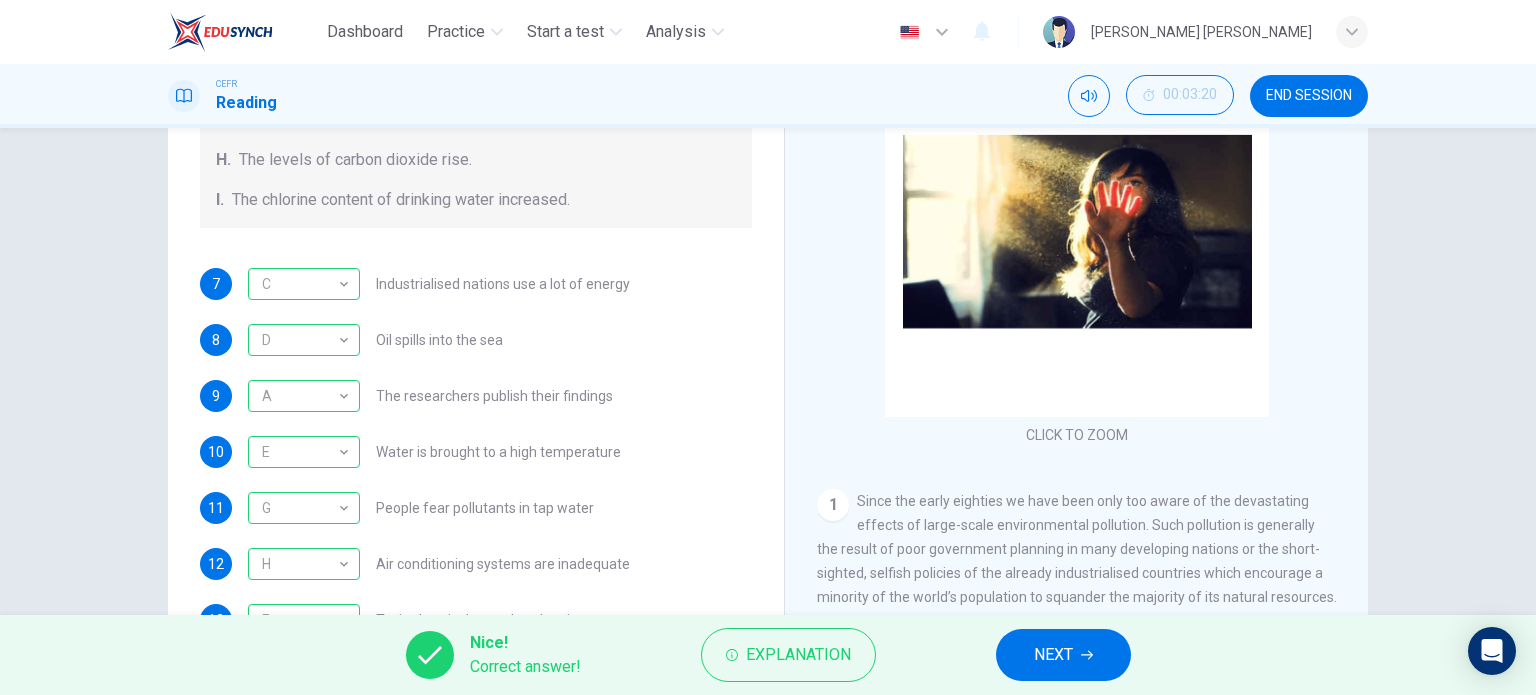 scroll, scrollTop: 288, scrollLeft: 0, axis: vertical 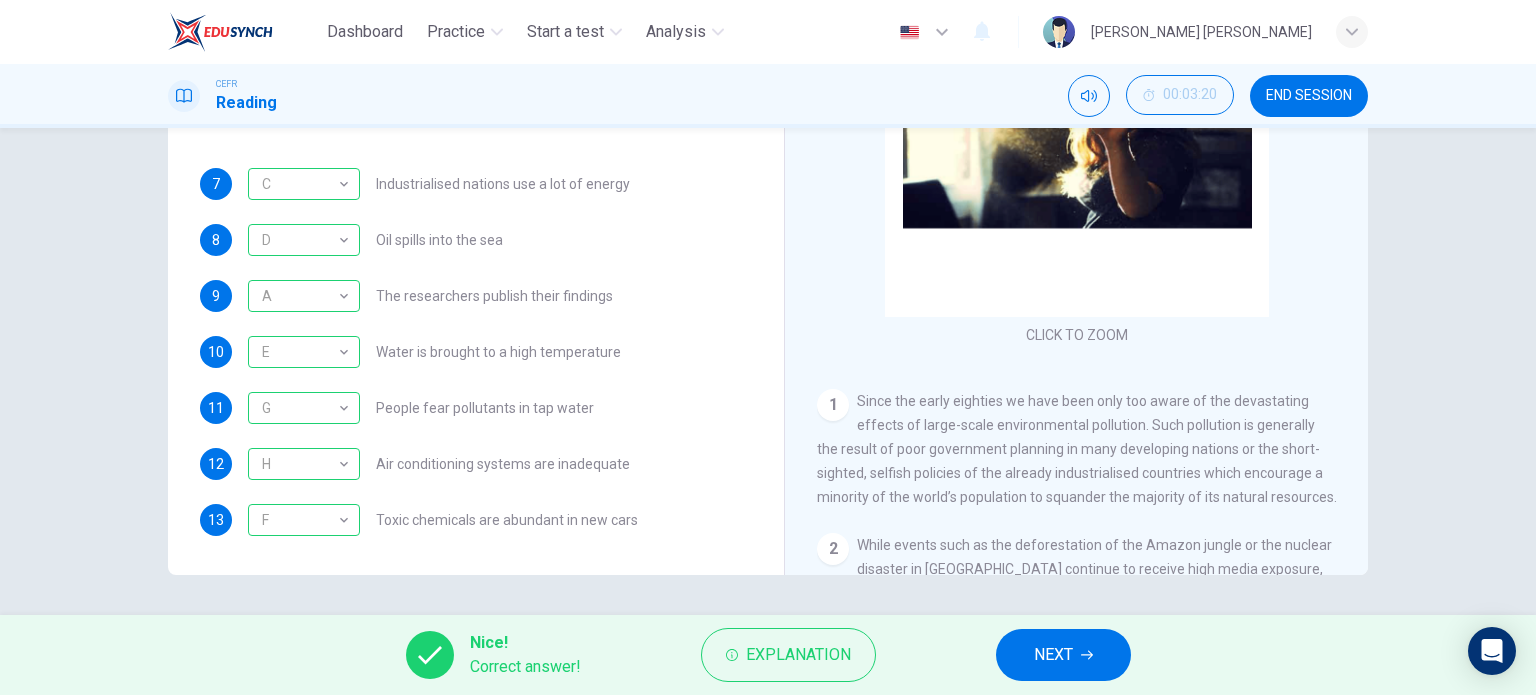 click on "NEXT" at bounding box center [1063, 655] 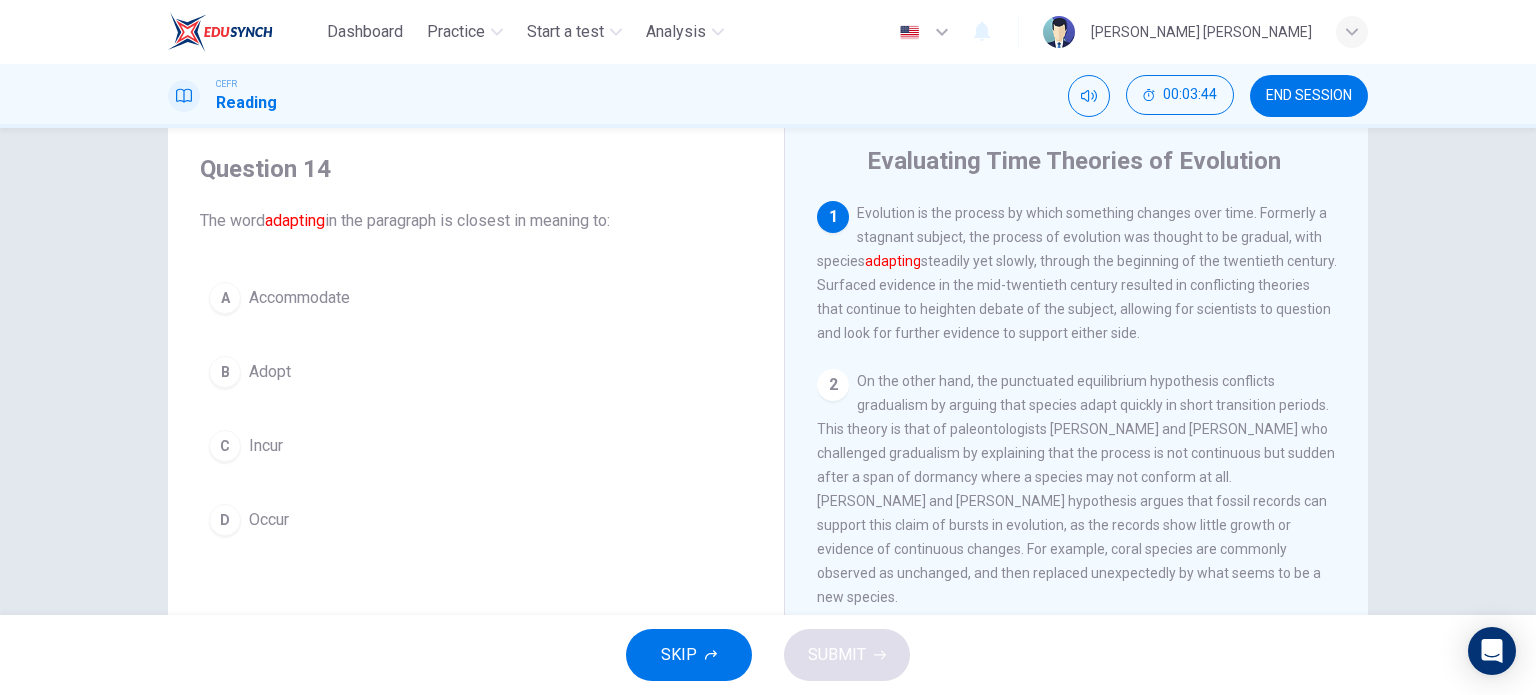 scroll, scrollTop: 100, scrollLeft: 0, axis: vertical 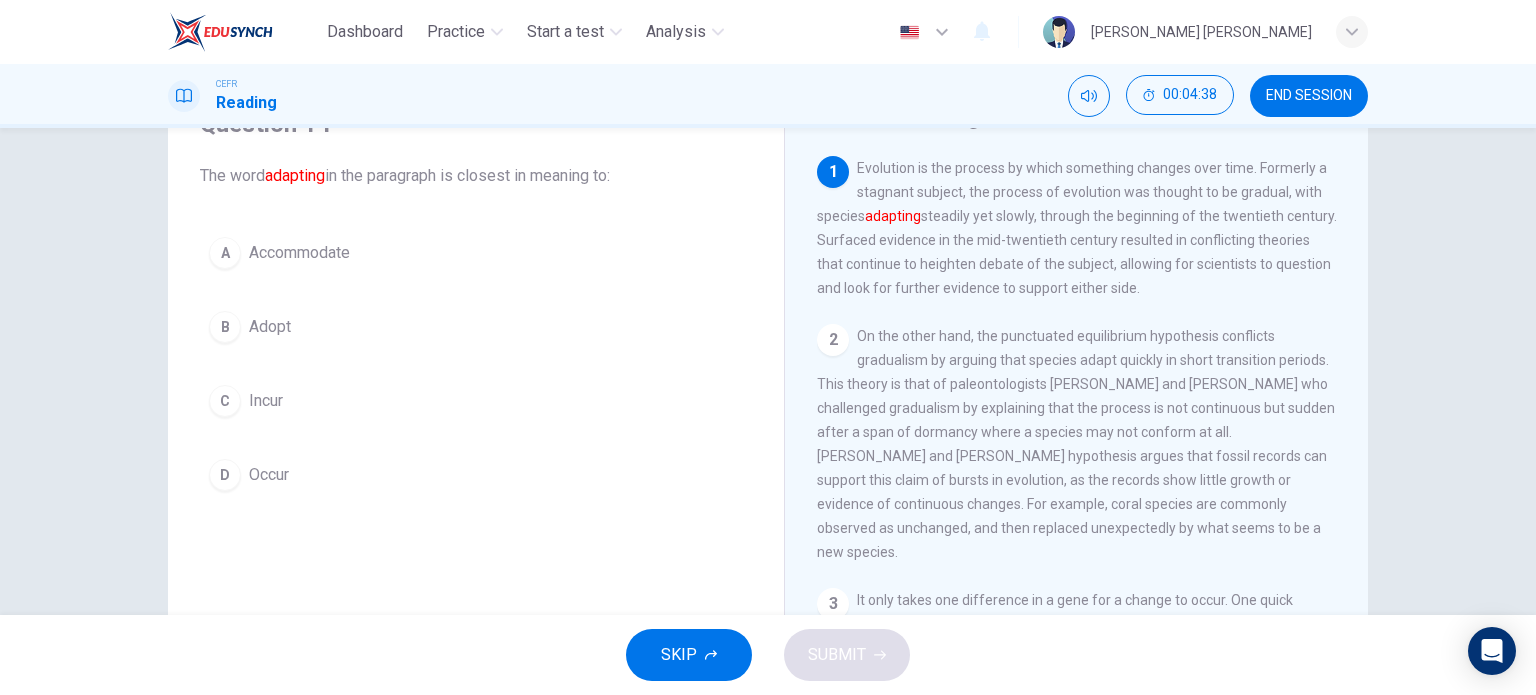 click on "A Accommodate" at bounding box center [476, 253] 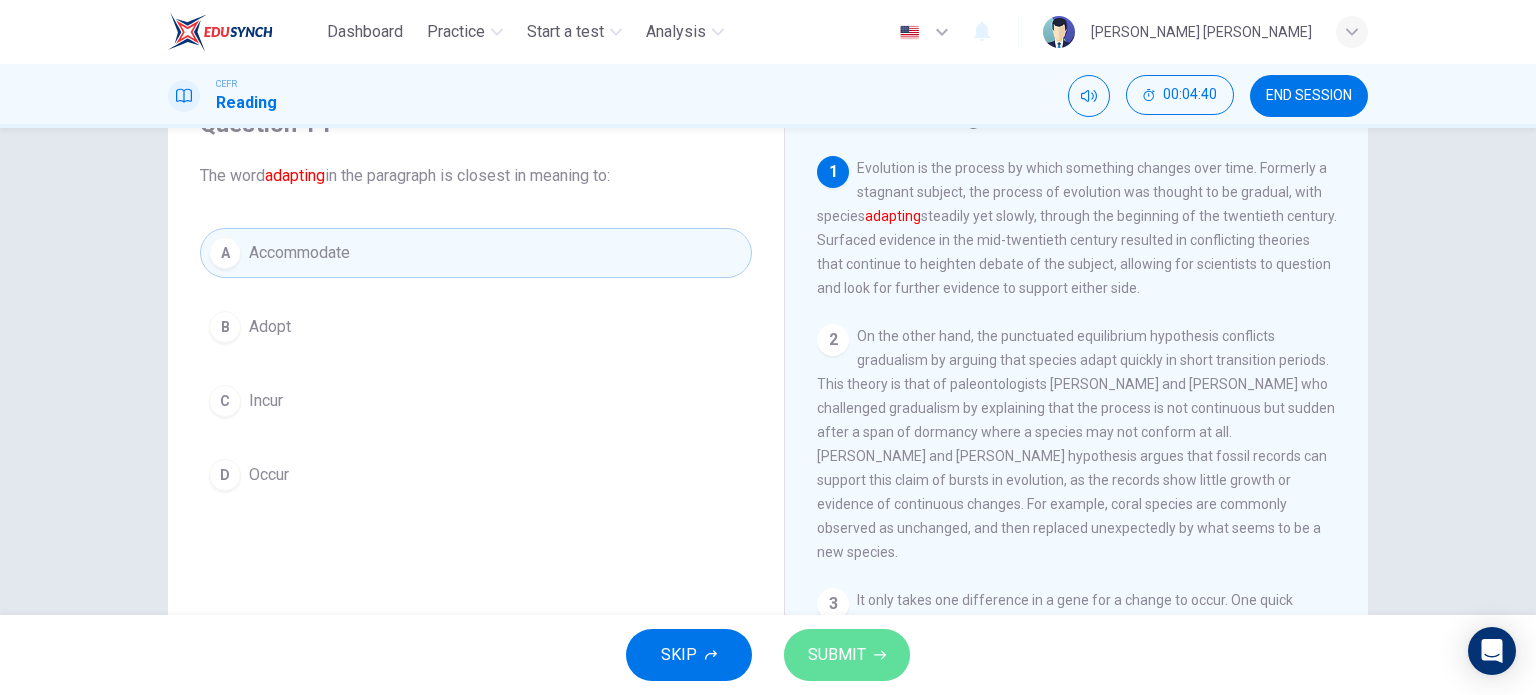 click on "SUBMIT" at bounding box center [837, 655] 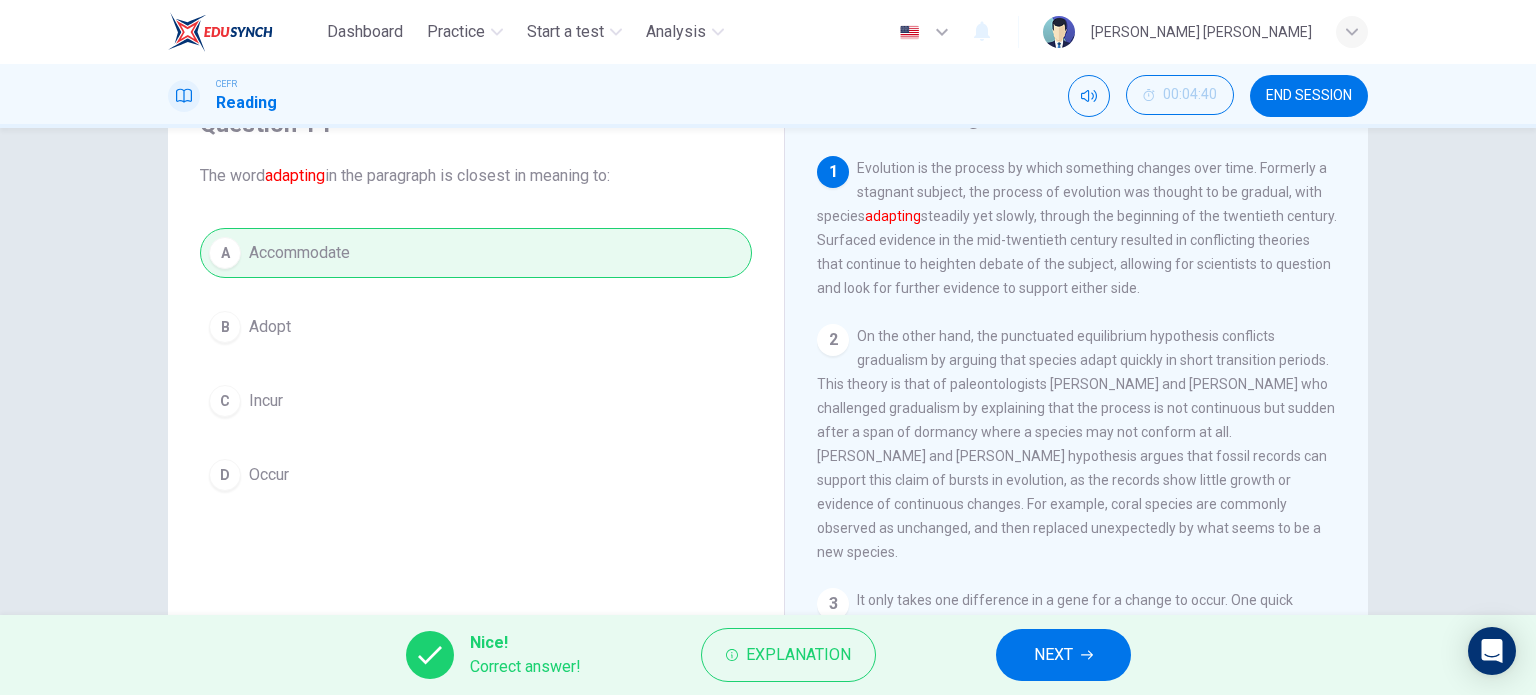 click on "NEXT" at bounding box center (1063, 655) 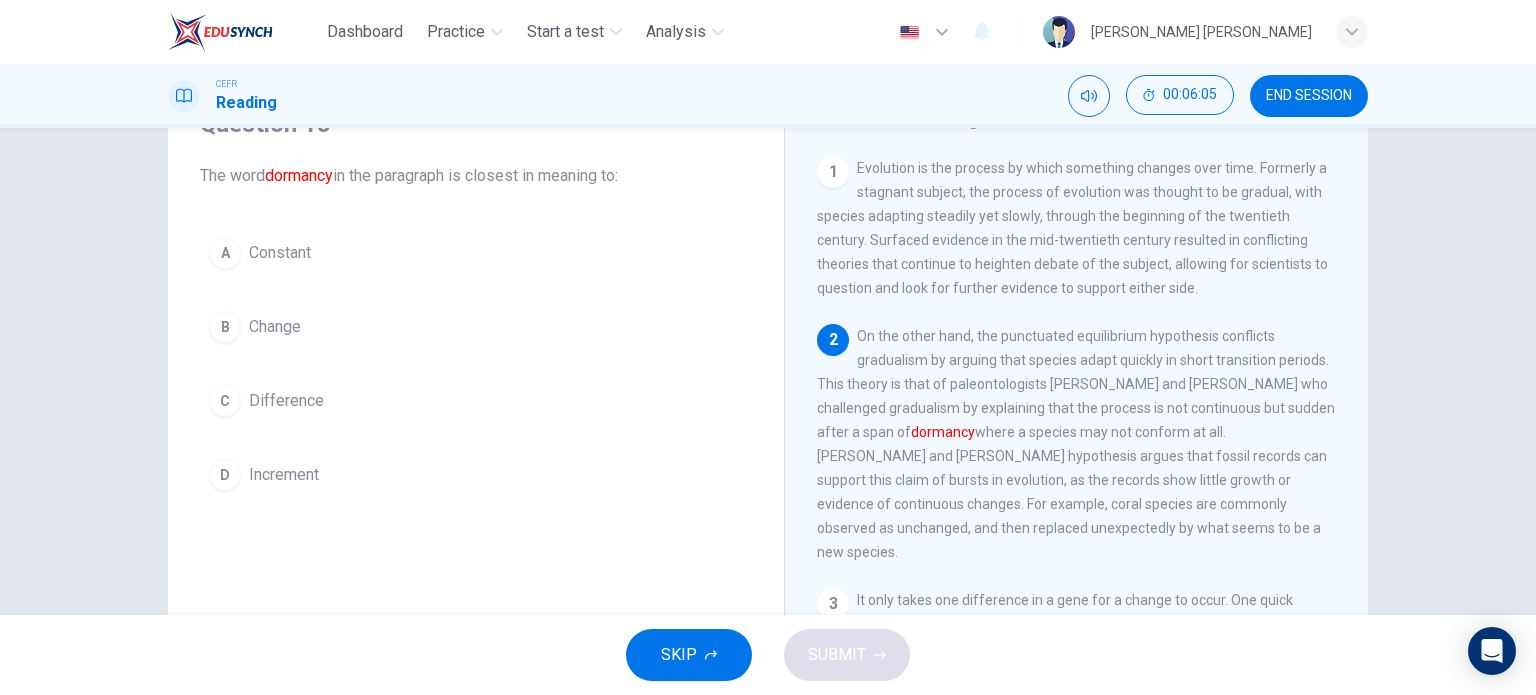 click on "D Increment" at bounding box center [476, 475] 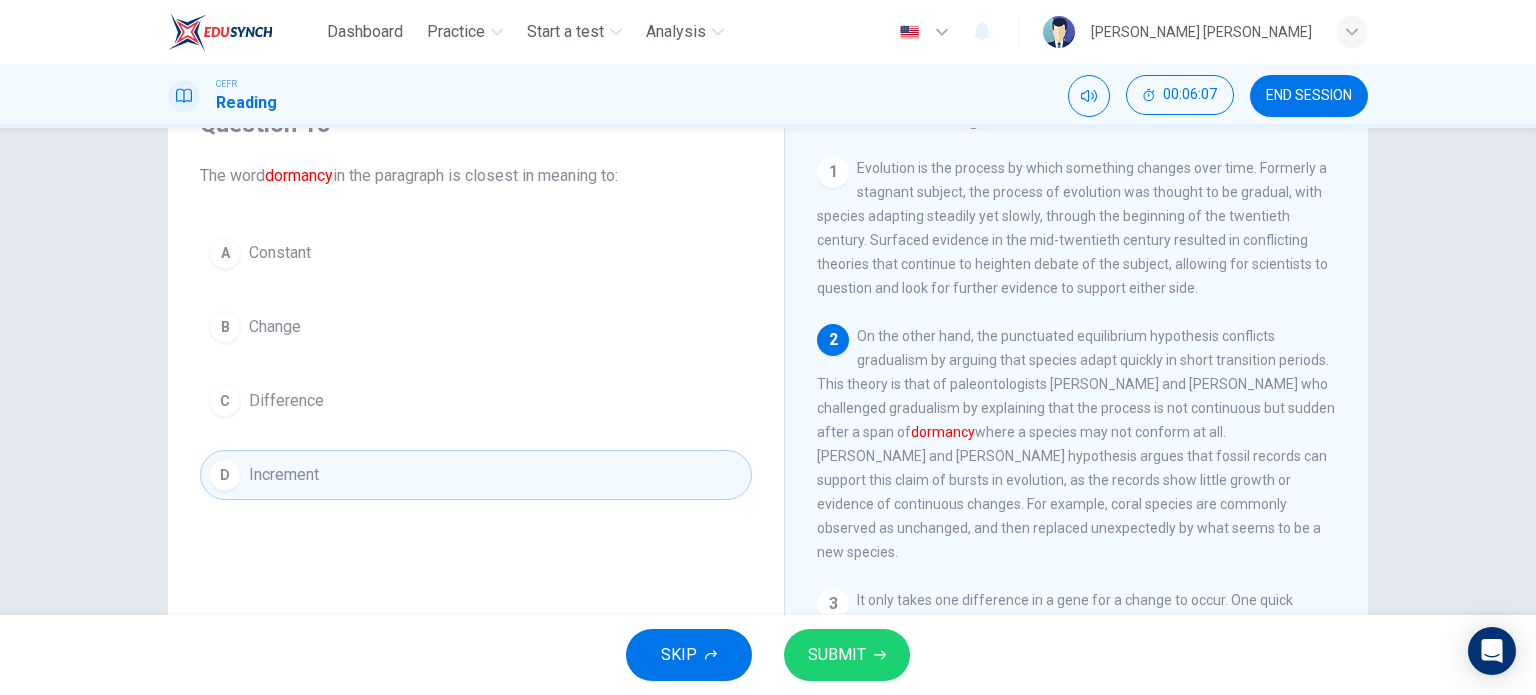 click on "SUBMIT" at bounding box center [837, 655] 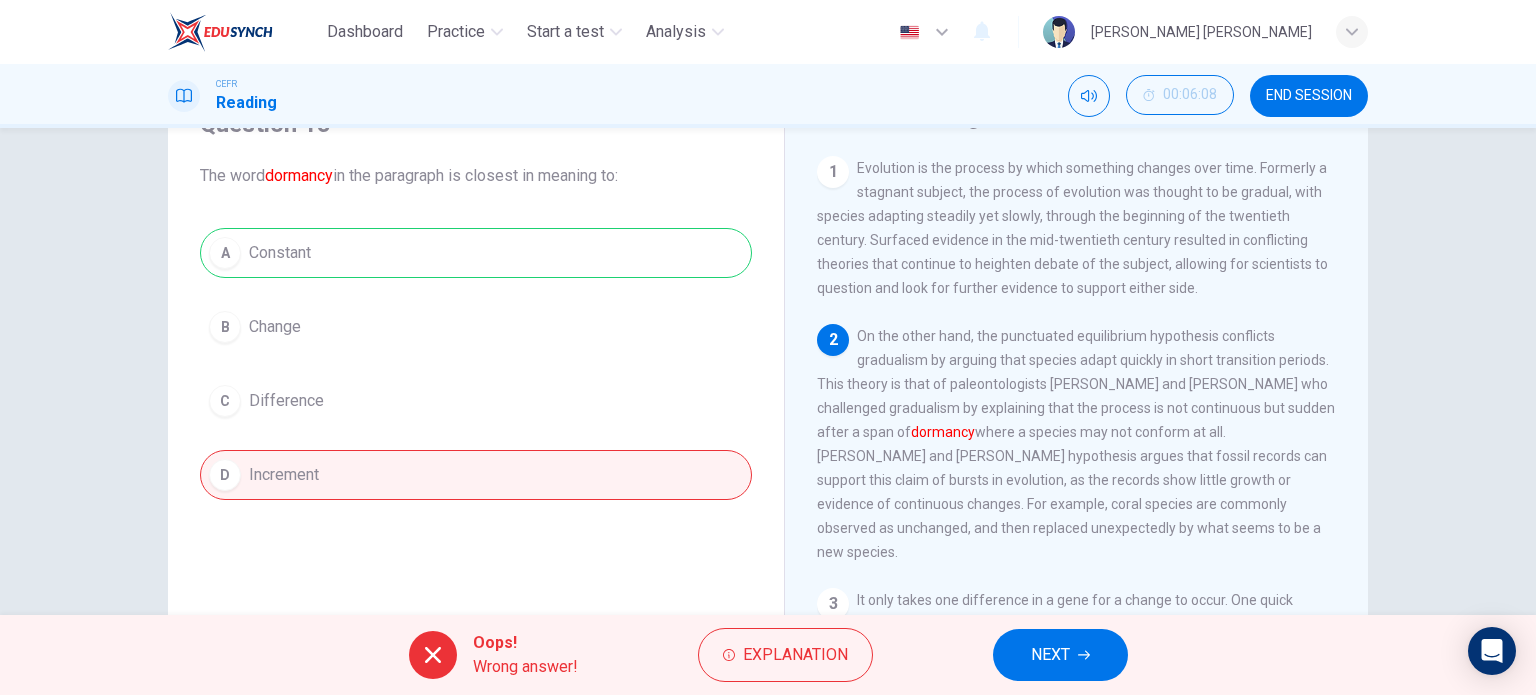 click on "NEXT" at bounding box center (1060, 655) 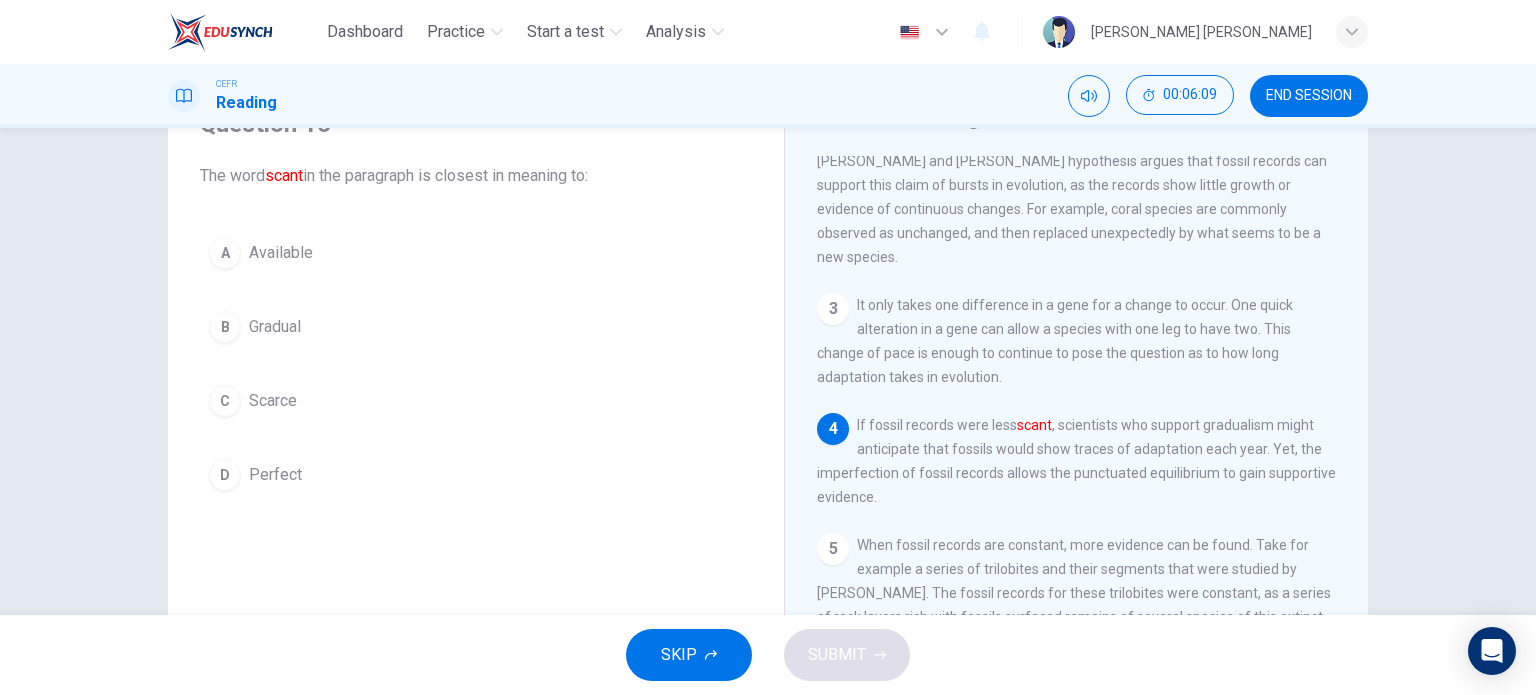 scroll, scrollTop: 400, scrollLeft: 0, axis: vertical 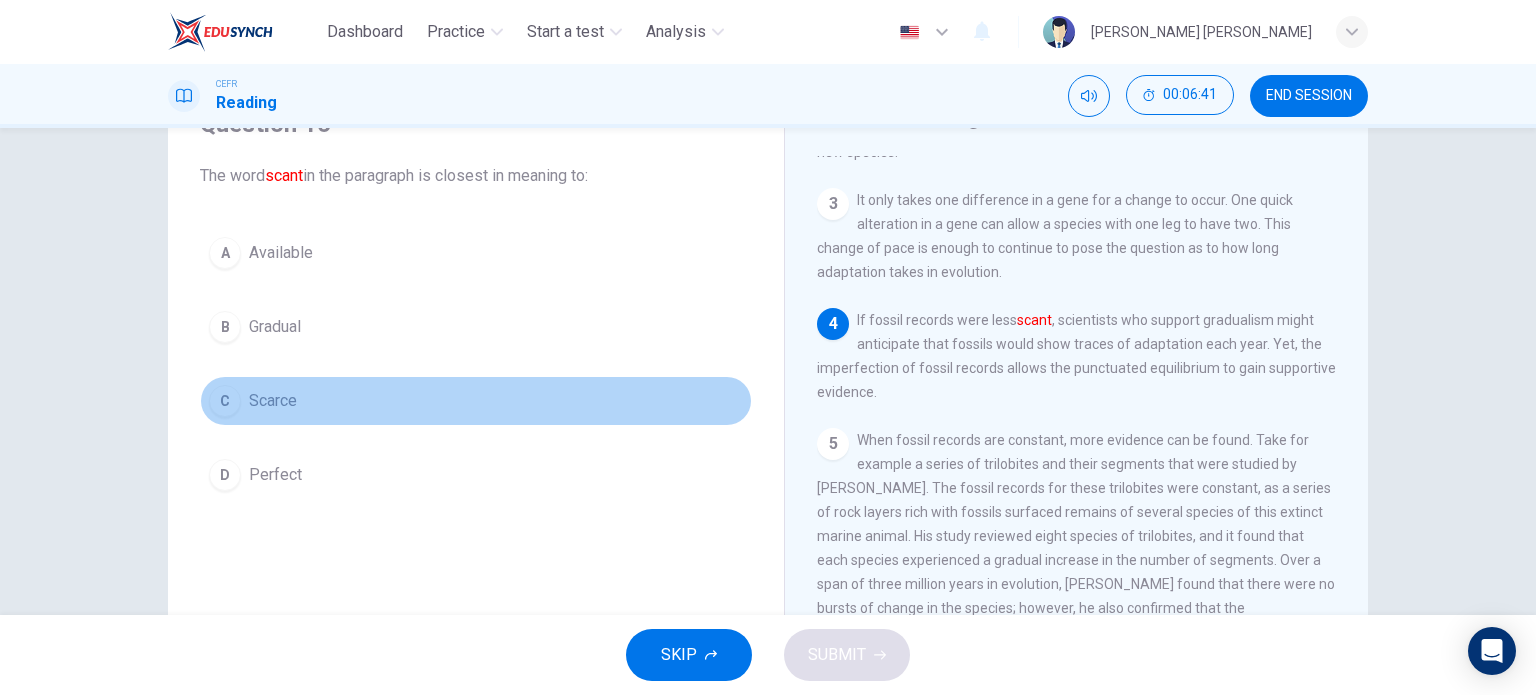 click on "Scarce" at bounding box center (273, 401) 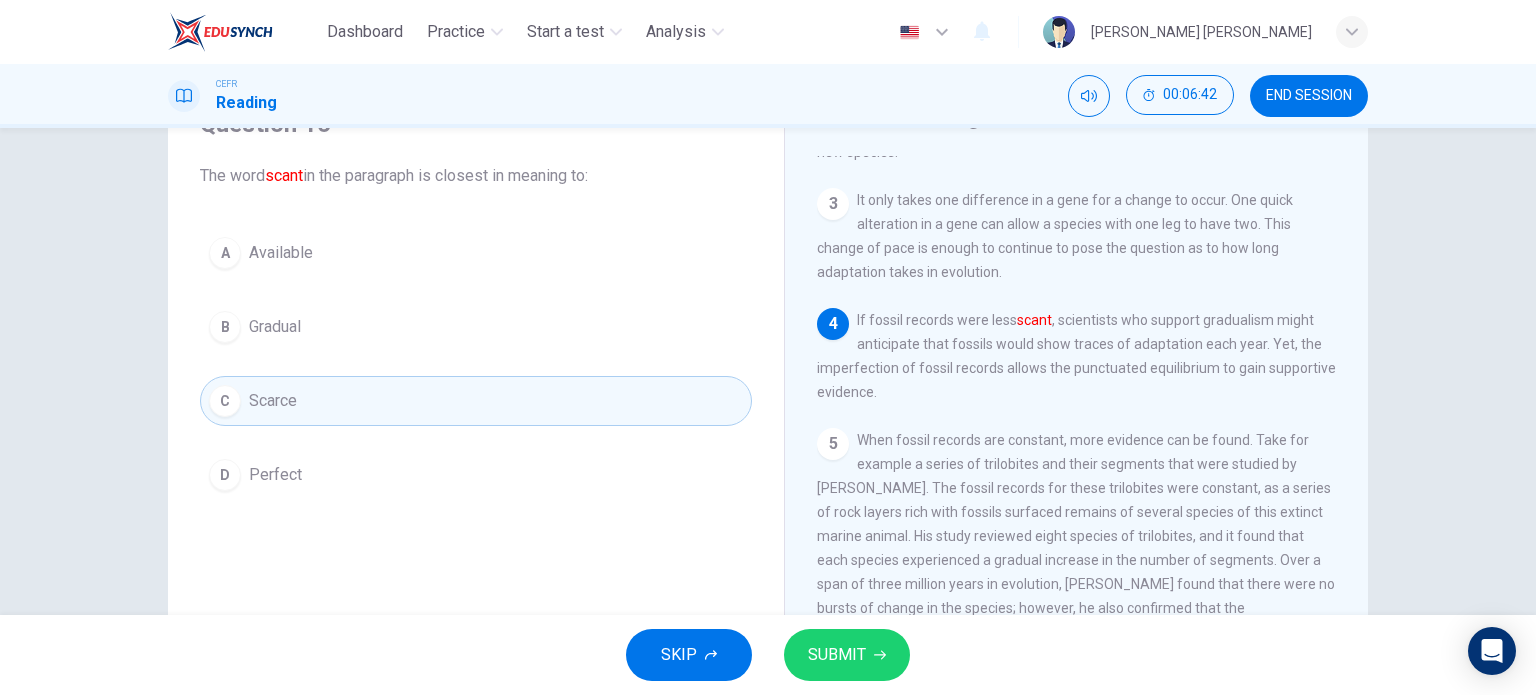 click on "SUBMIT" at bounding box center (847, 655) 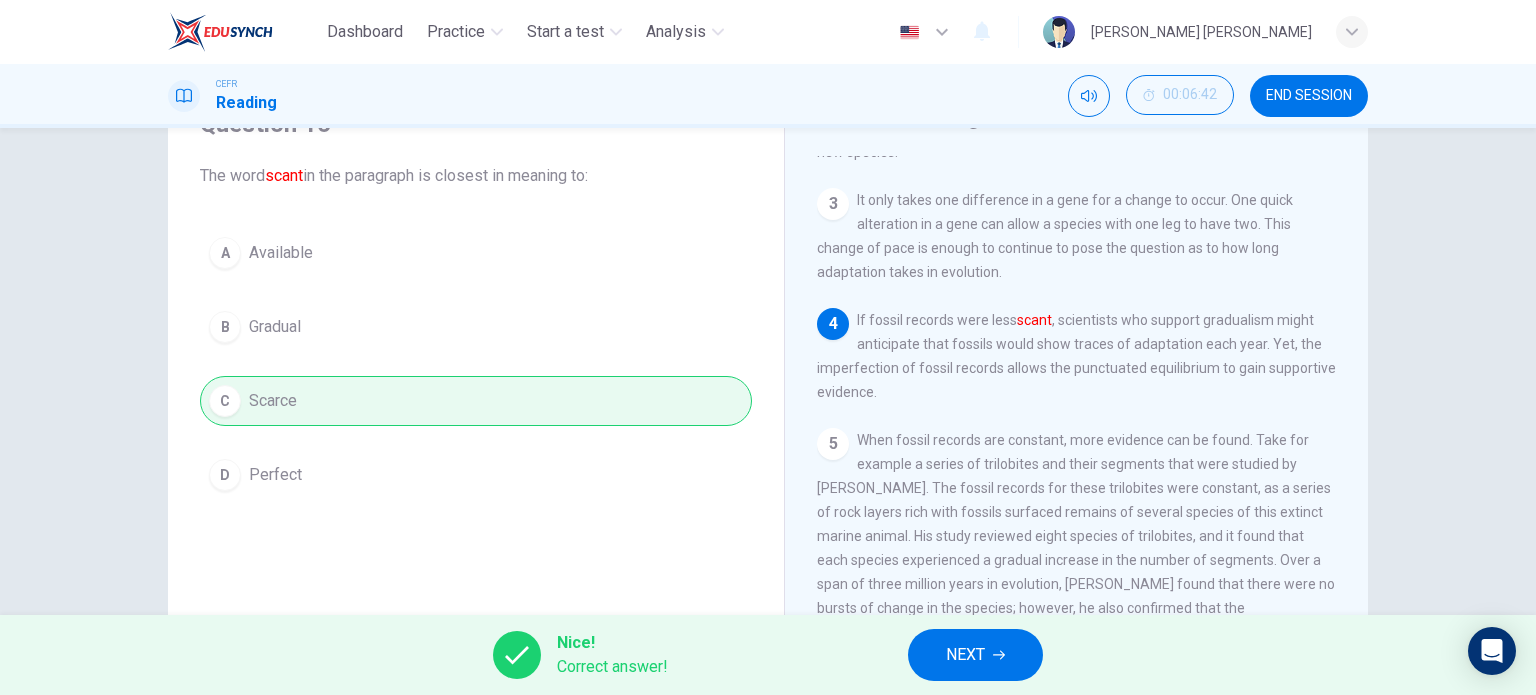 click on "NEXT" at bounding box center [975, 655] 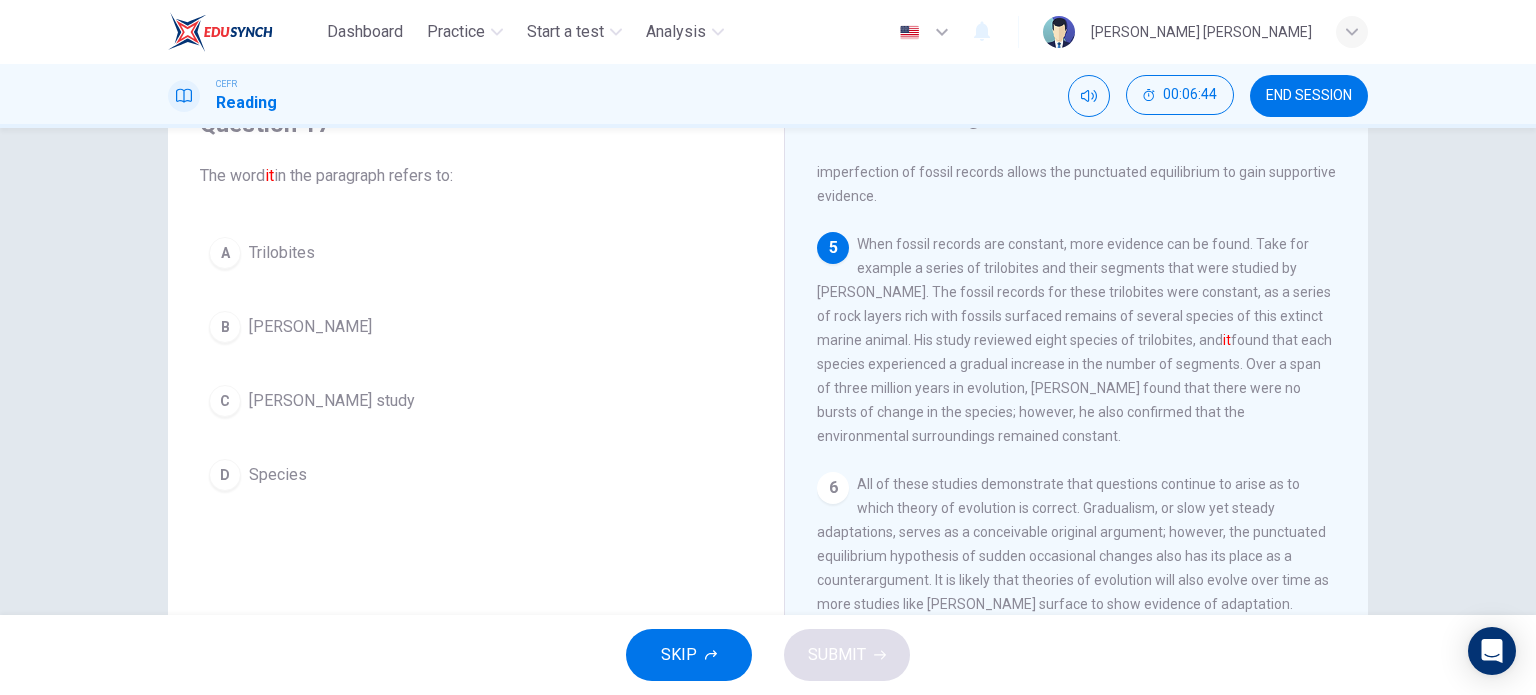 scroll, scrollTop: 600, scrollLeft: 0, axis: vertical 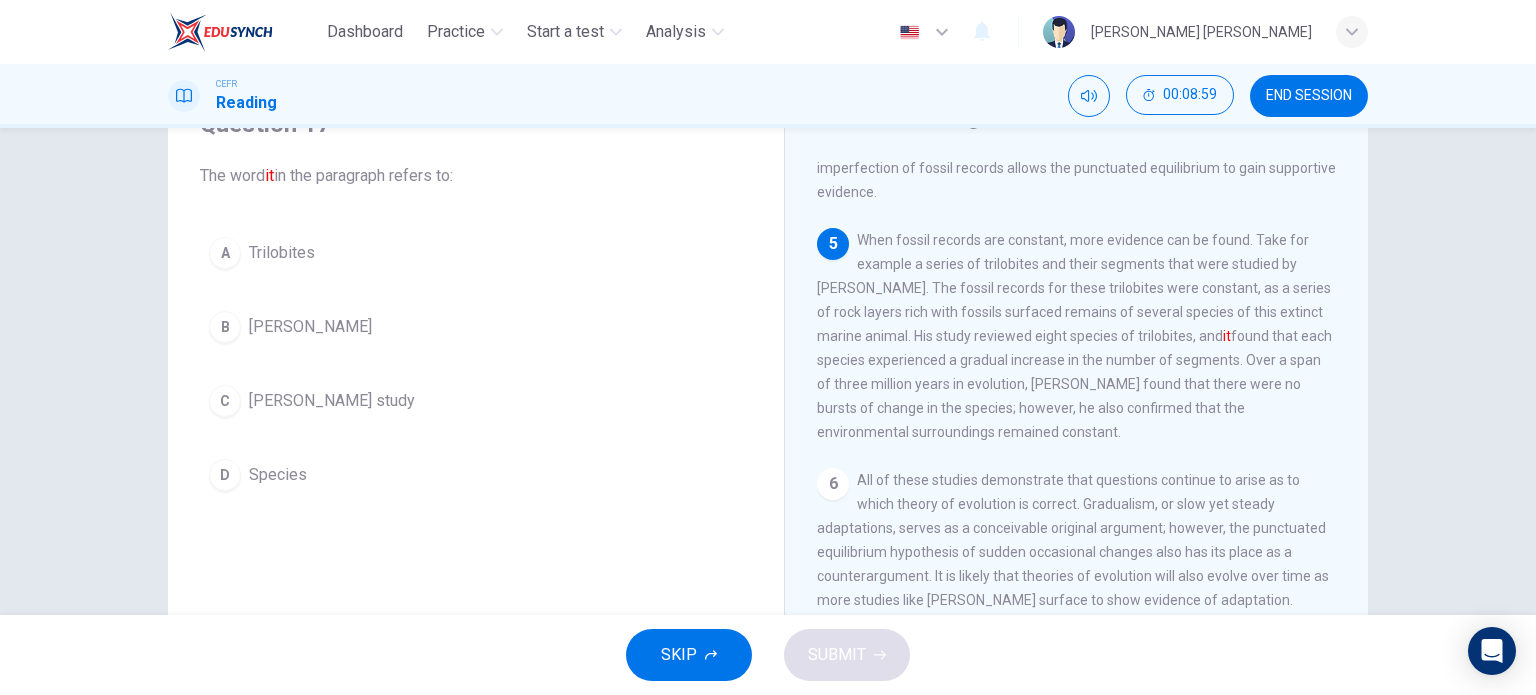 click on "[PERSON_NAME] study" at bounding box center (476, 401) 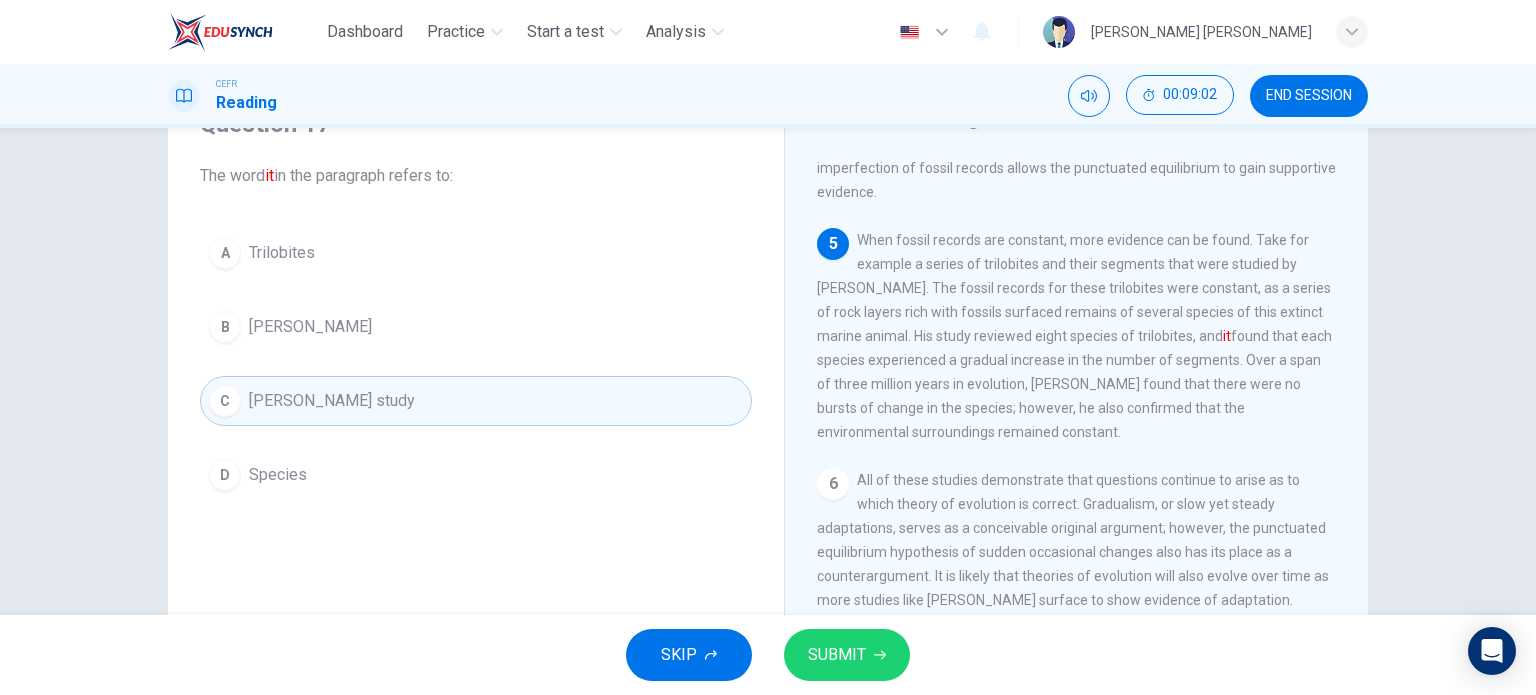 click on "SUBMIT" at bounding box center [837, 655] 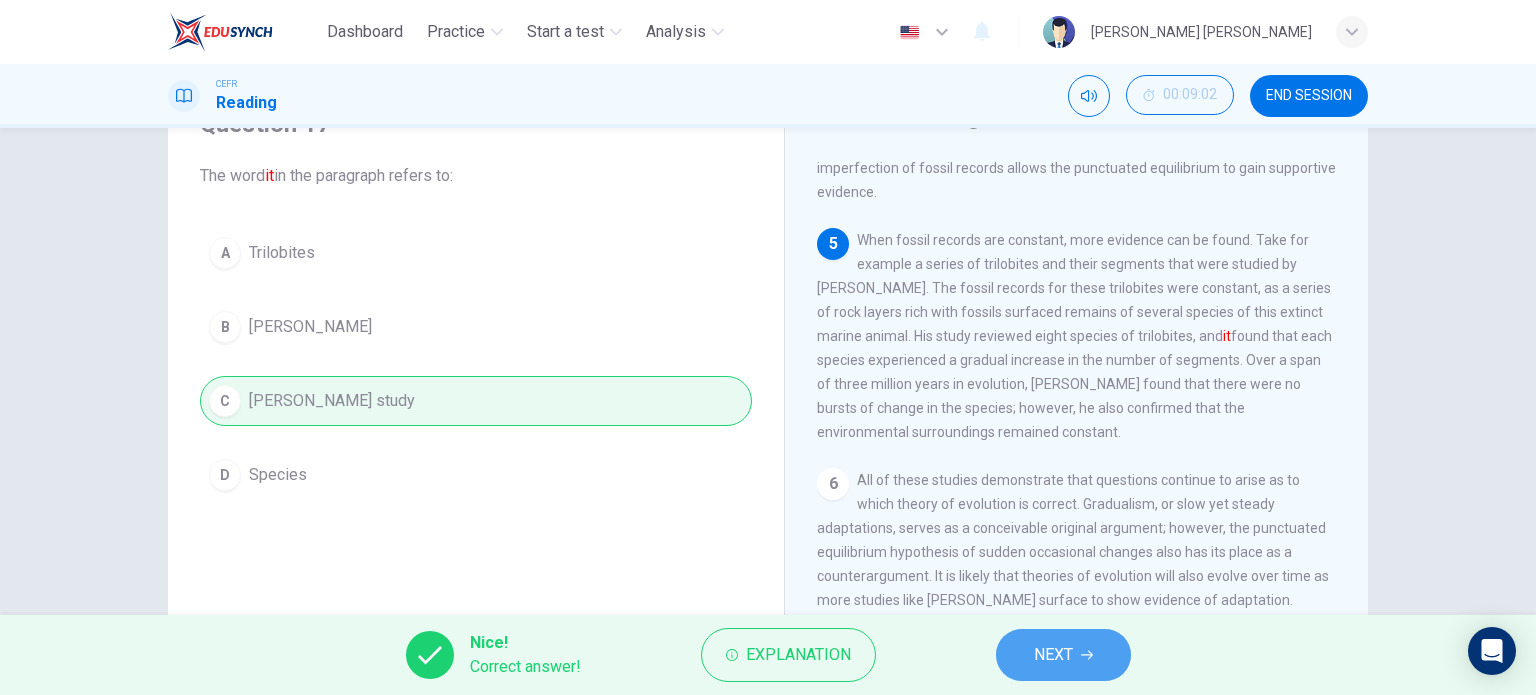 click on "NEXT" at bounding box center [1063, 655] 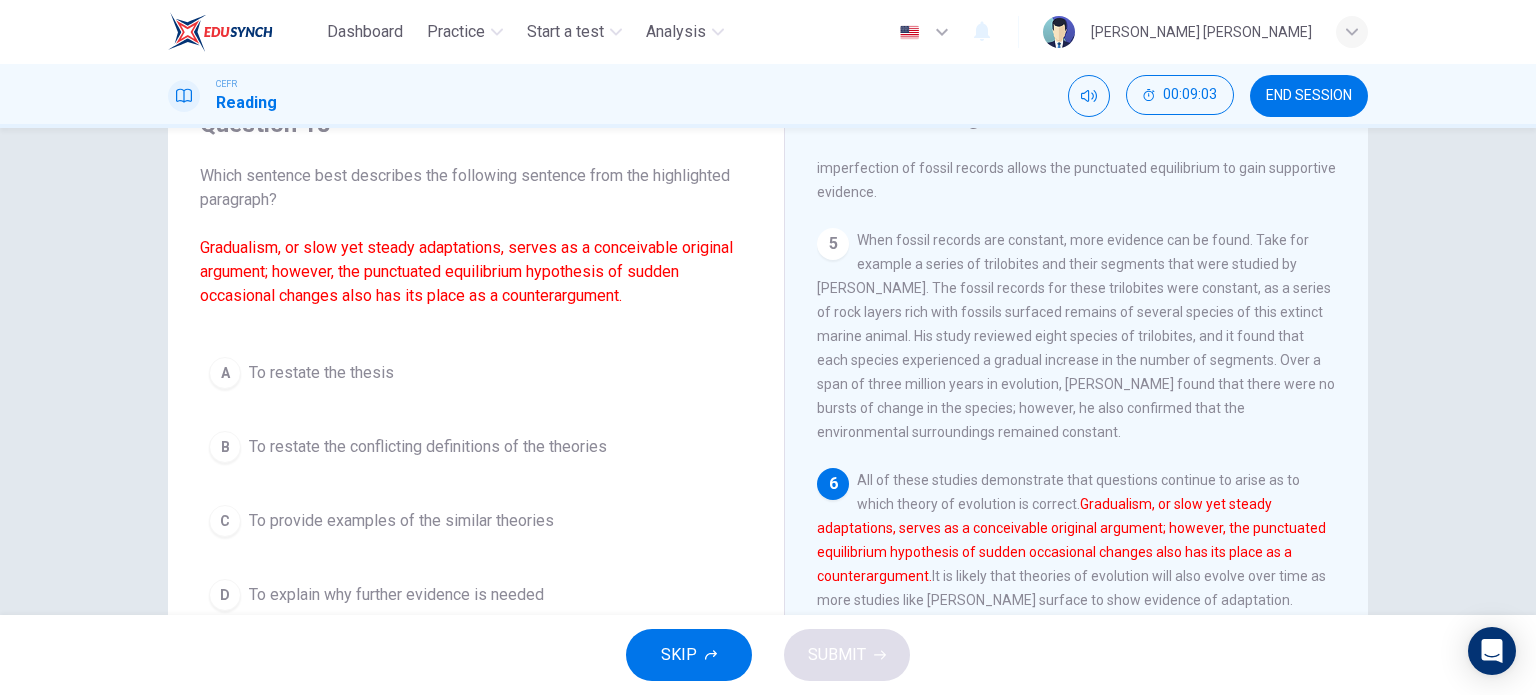 scroll, scrollTop: 652, scrollLeft: 0, axis: vertical 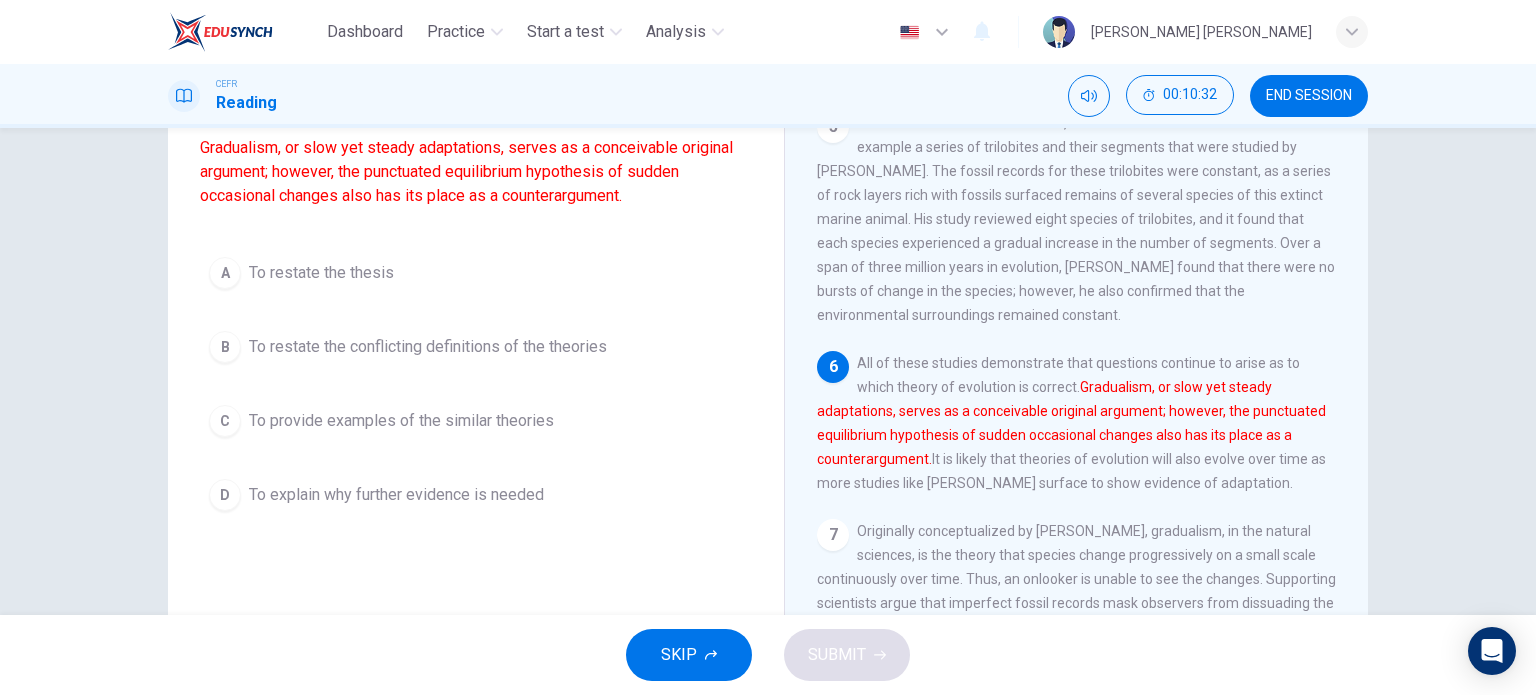 click on "To explain why further evidence is needed" at bounding box center [396, 495] 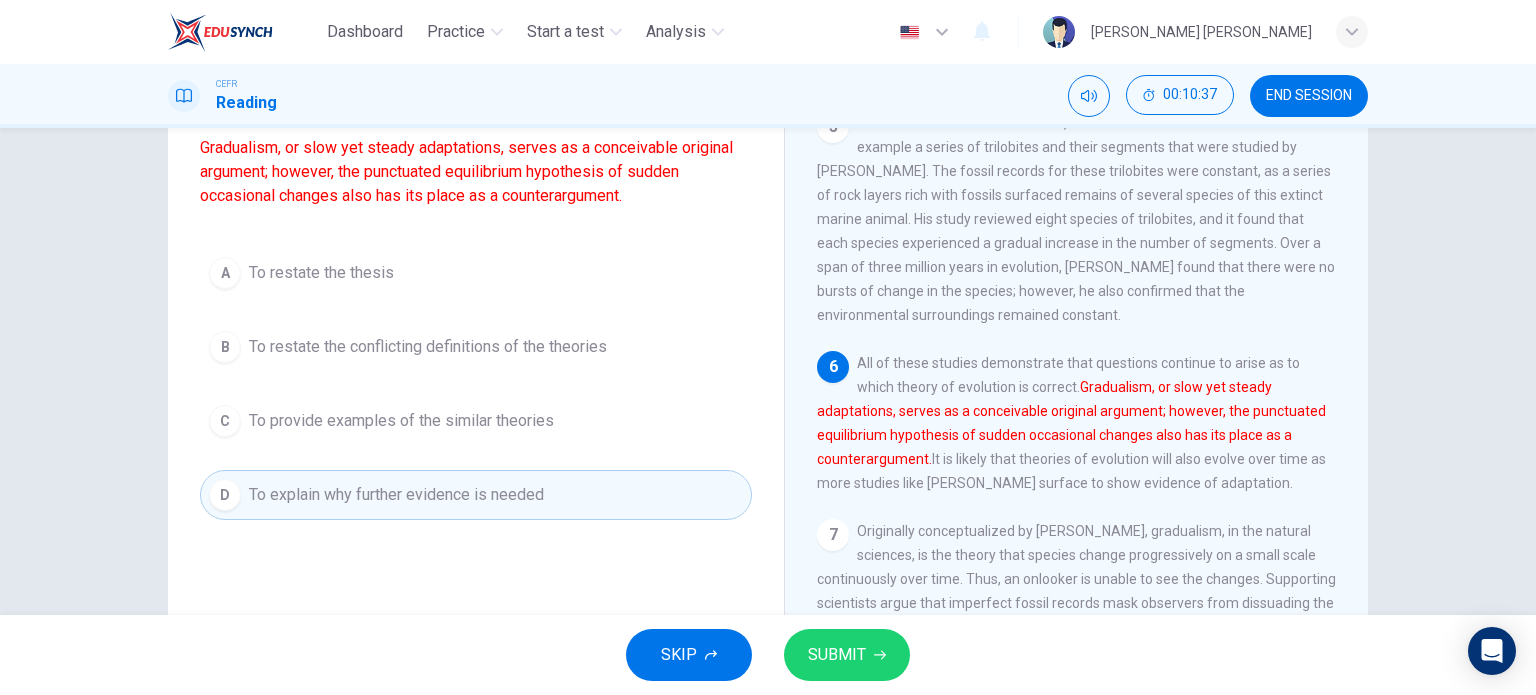click on "SUBMIT" at bounding box center [837, 655] 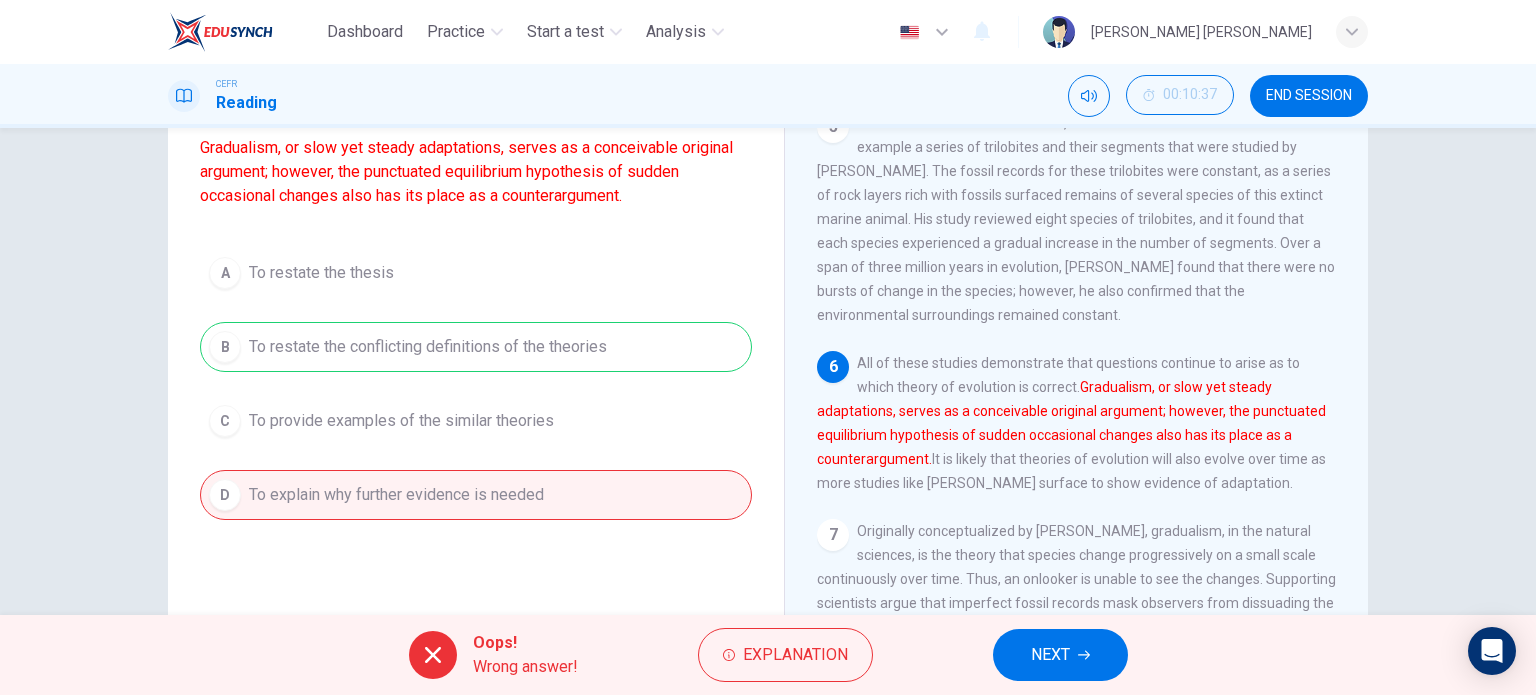 click on "NEXT" at bounding box center (1050, 655) 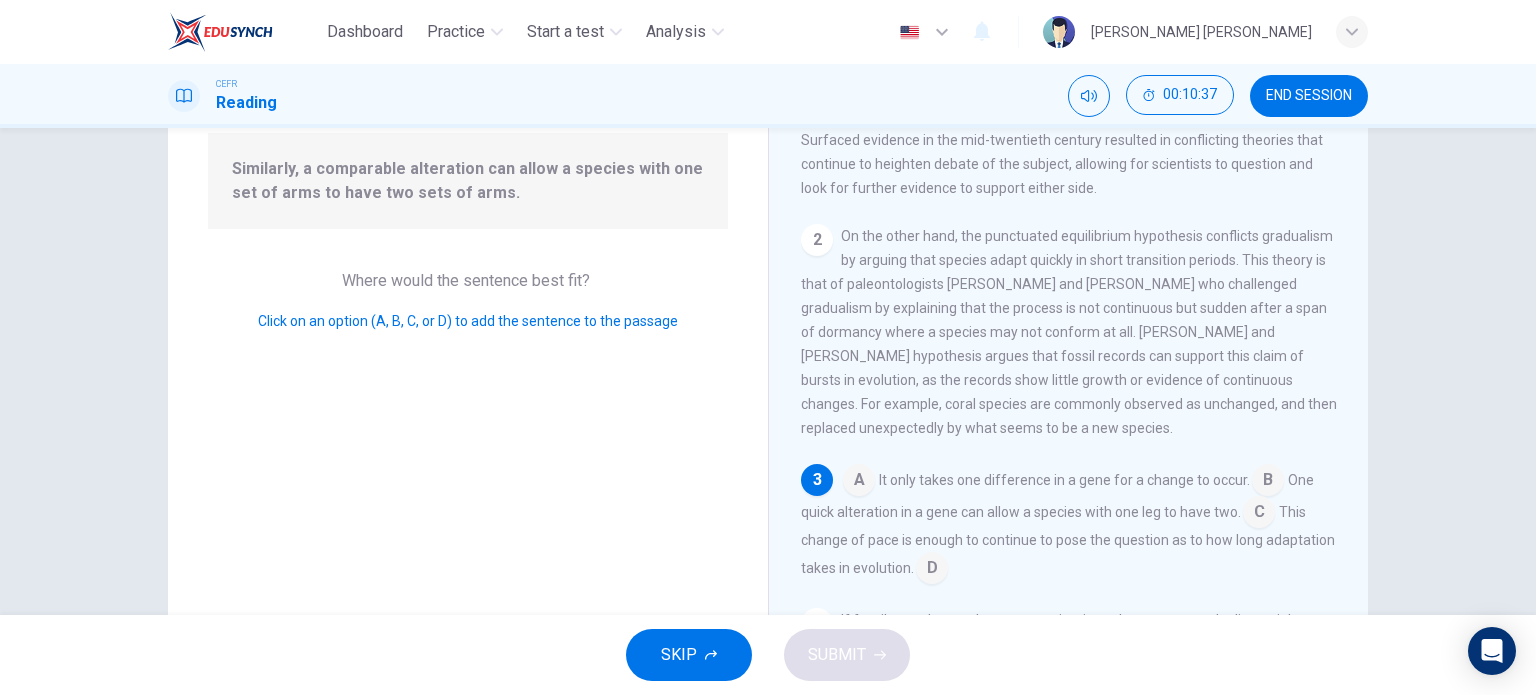 scroll, scrollTop: 164, scrollLeft: 0, axis: vertical 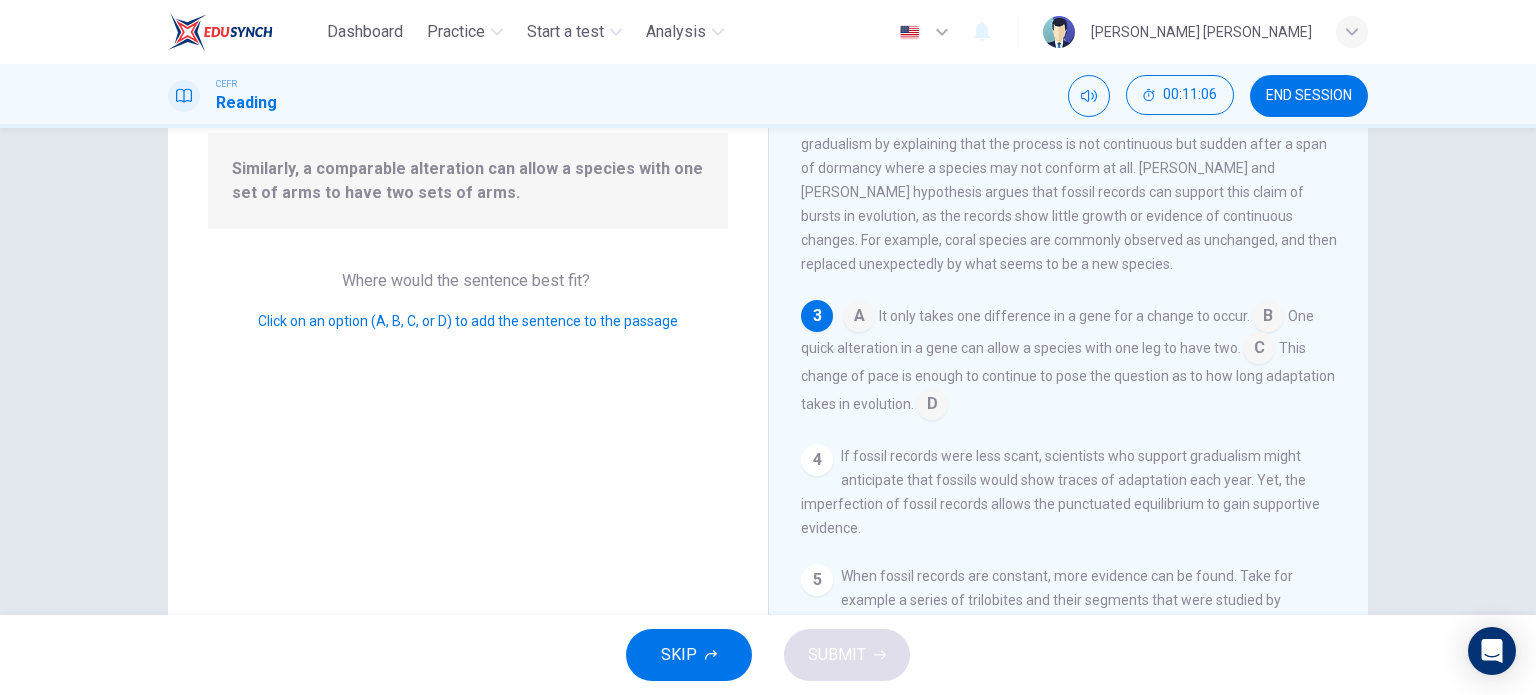 click at bounding box center (1259, 350) 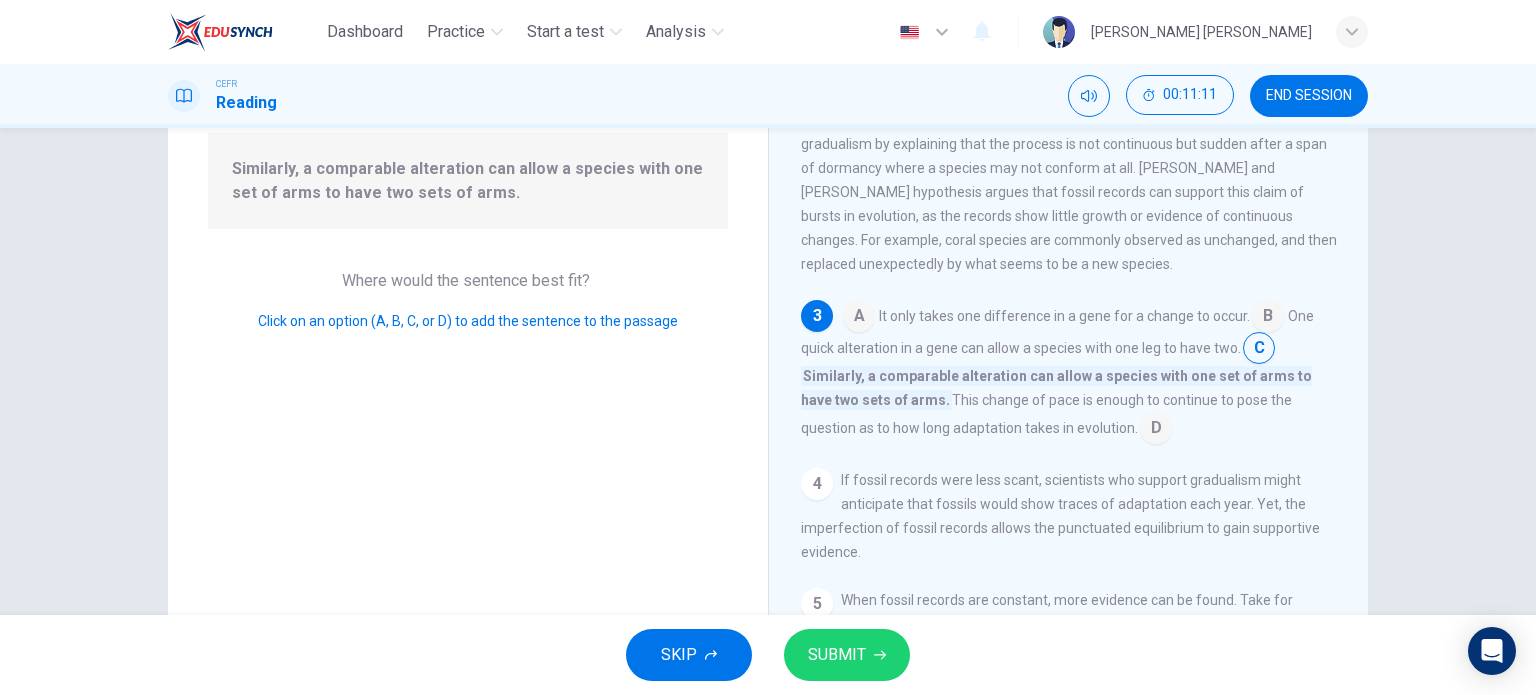 click on "SUBMIT" at bounding box center (837, 655) 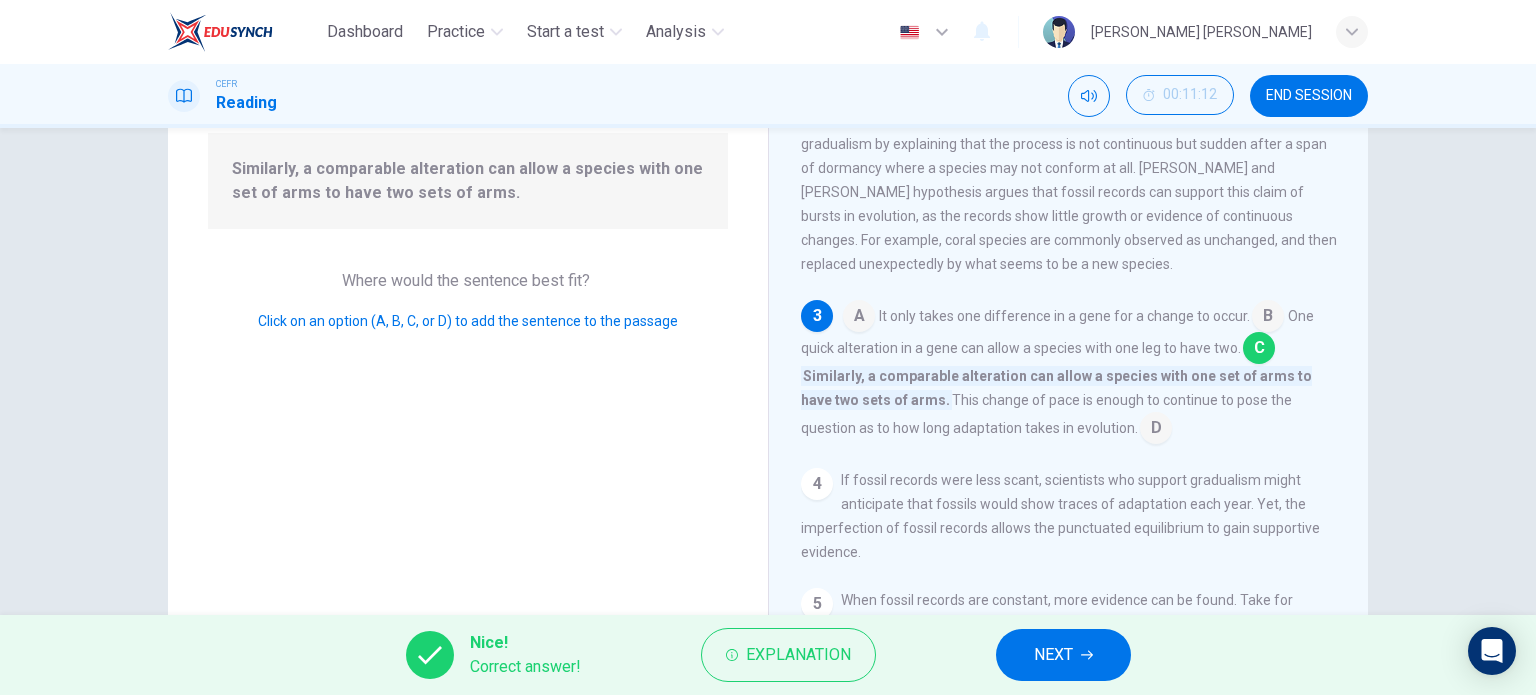 click on "NEXT" at bounding box center (1063, 655) 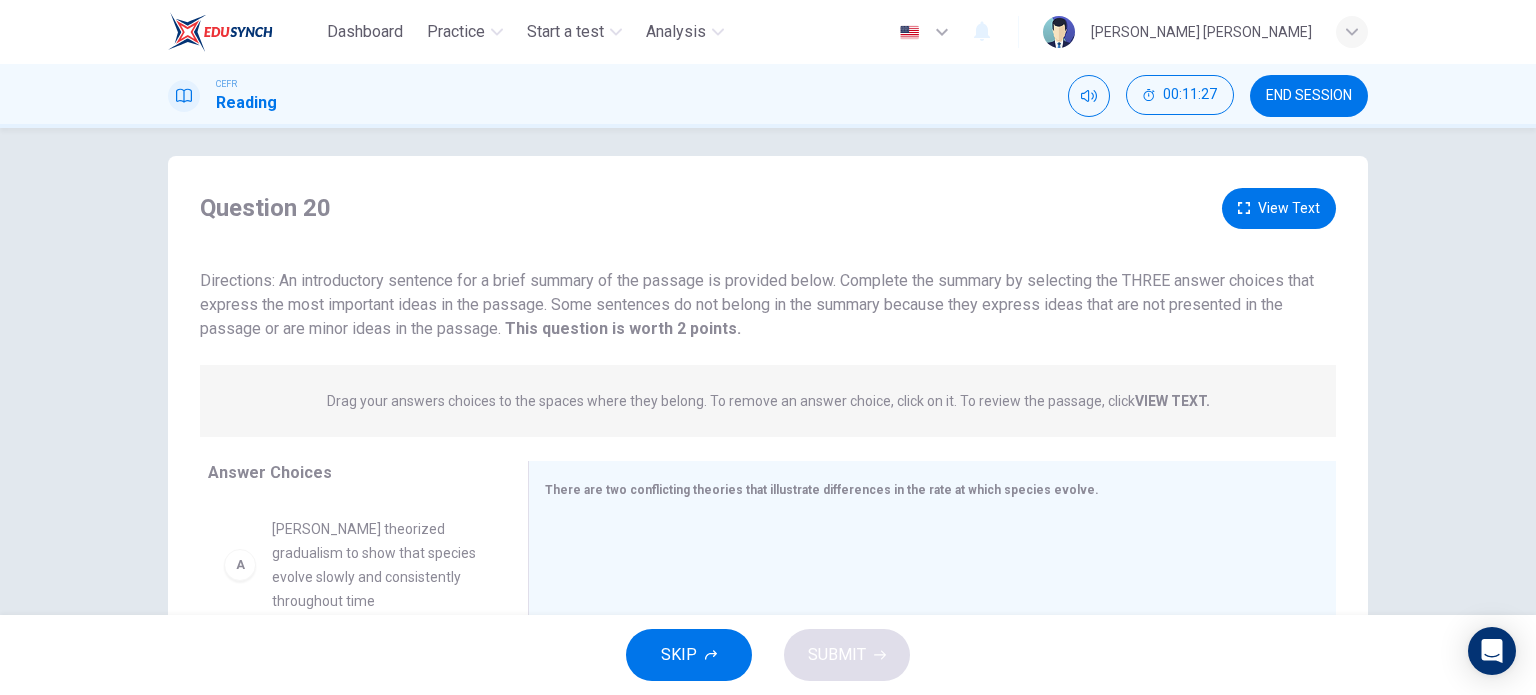 scroll, scrollTop: 0, scrollLeft: 0, axis: both 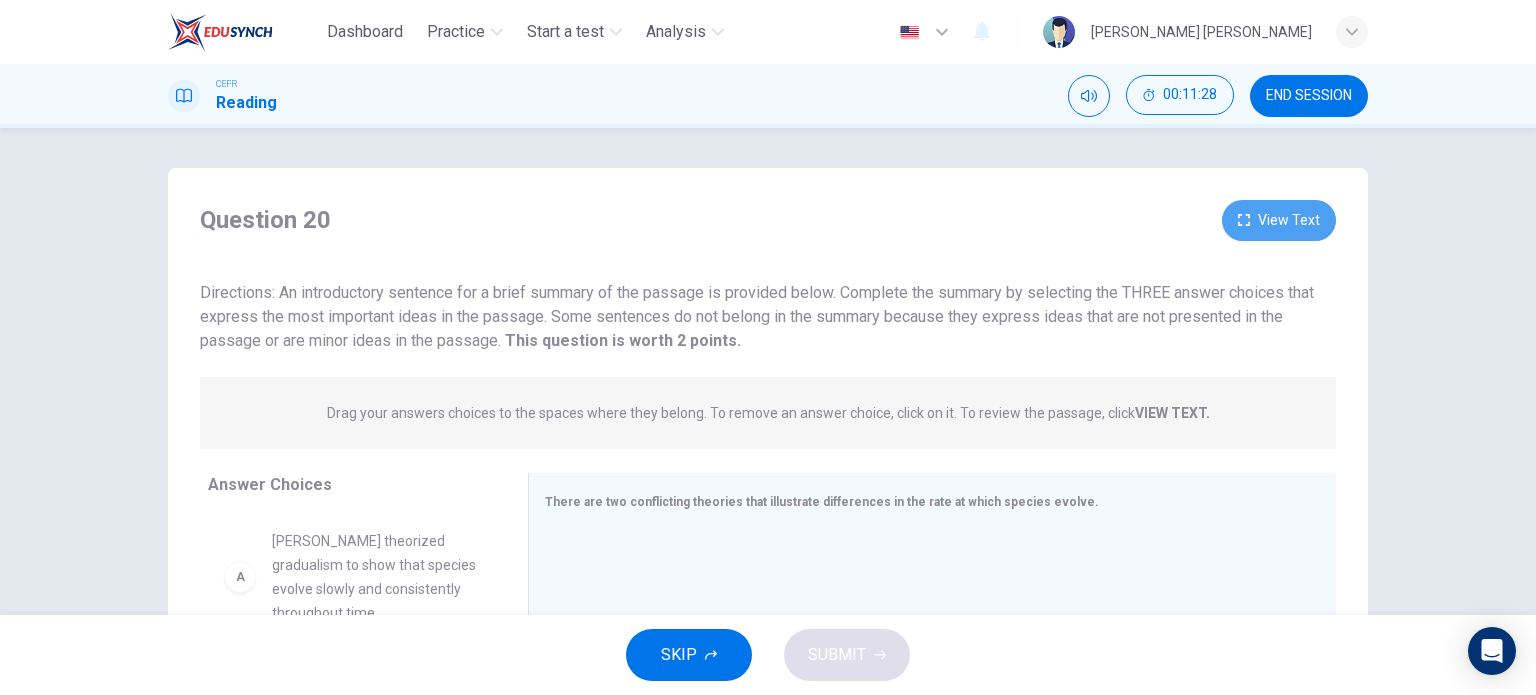 click 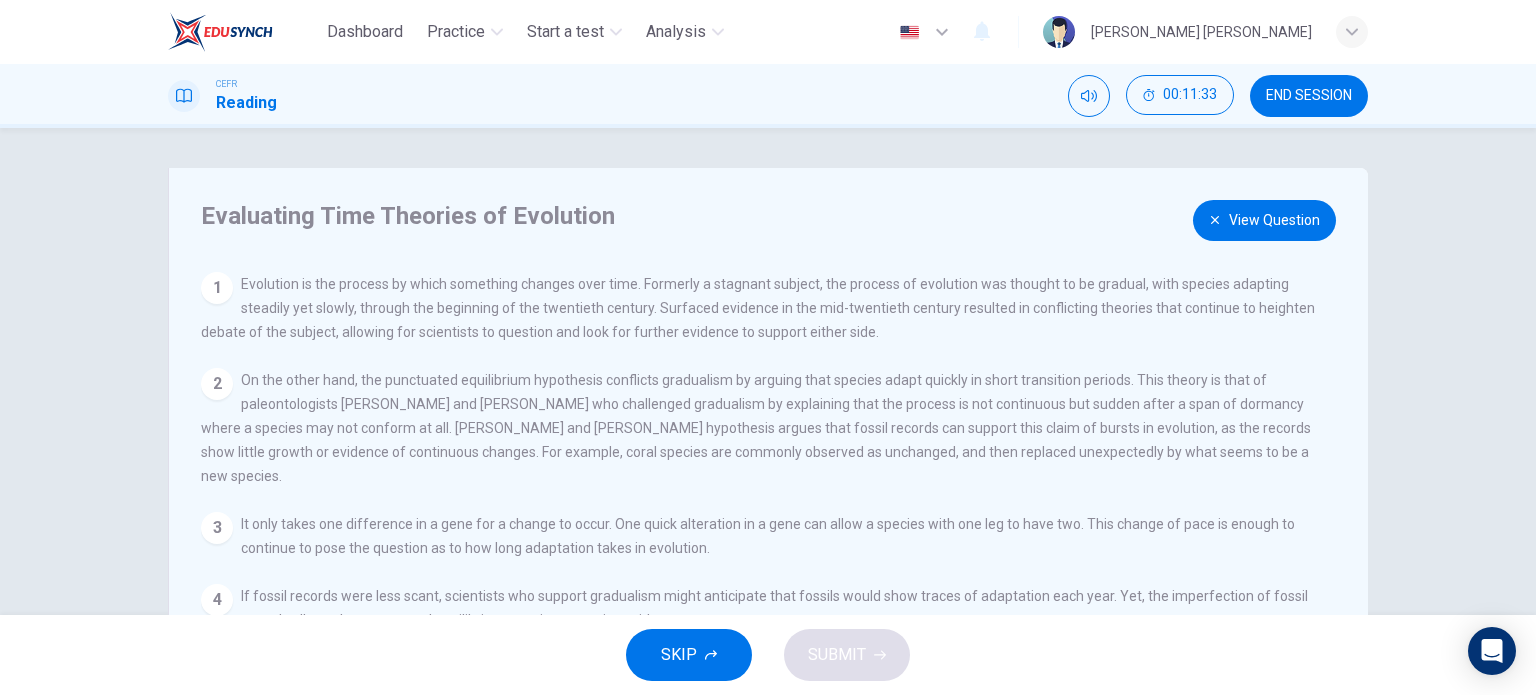 scroll, scrollTop: 113, scrollLeft: 0, axis: vertical 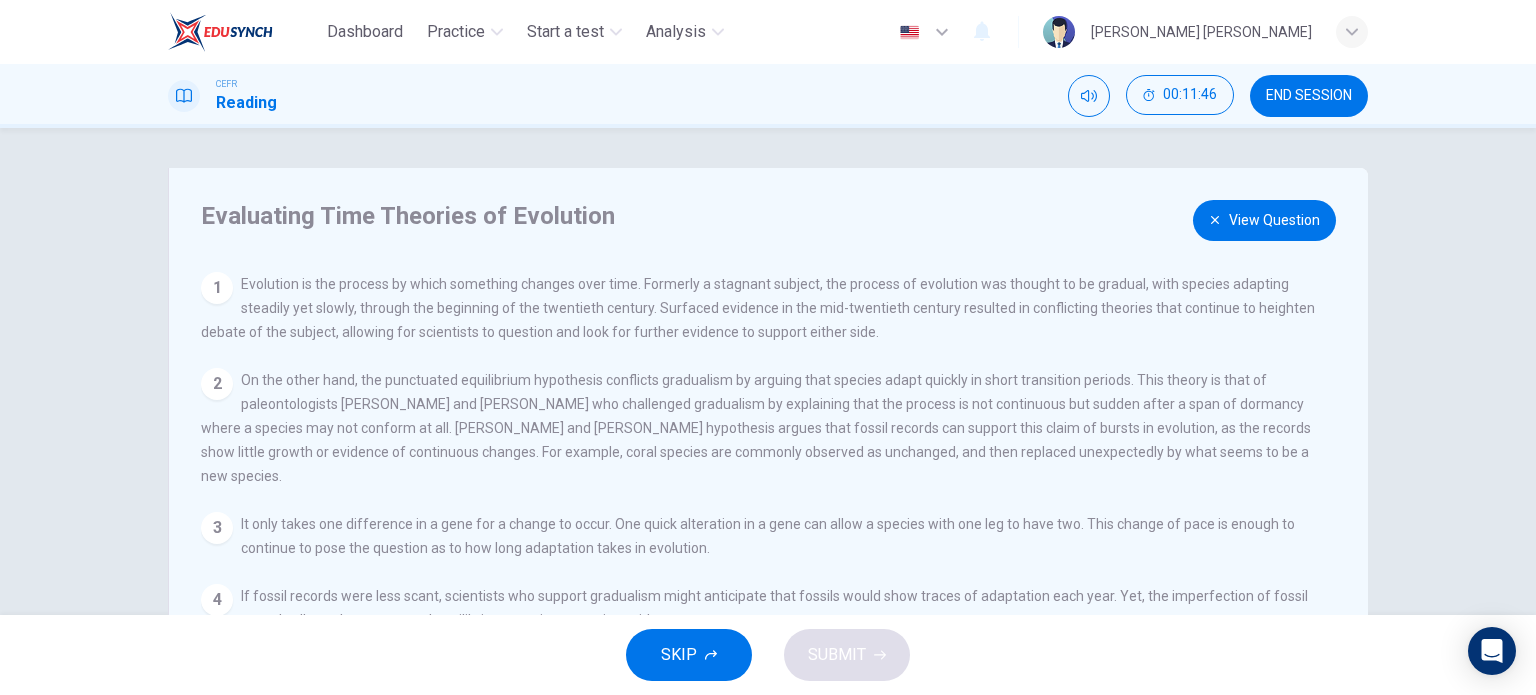 click on "View Question" at bounding box center (1264, 220) 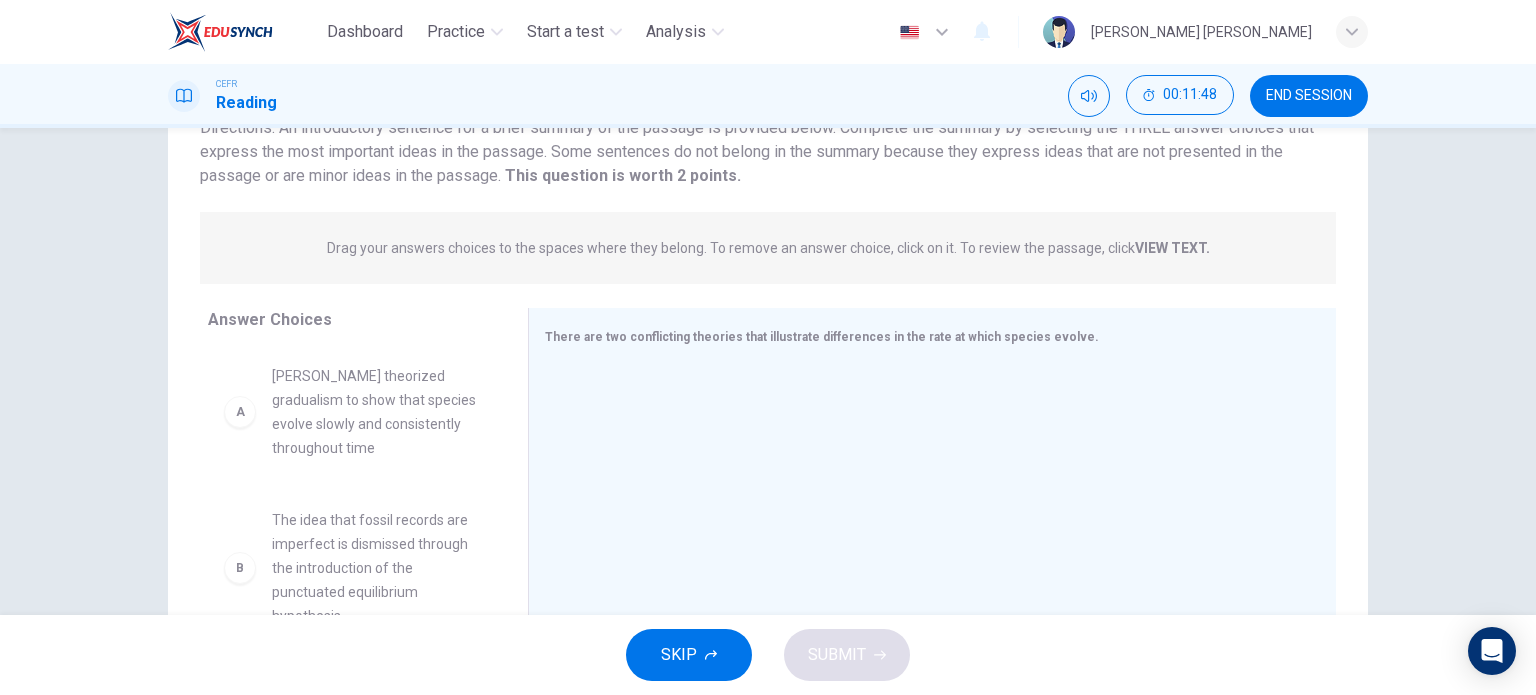scroll, scrollTop: 200, scrollLeft: 0, axis: vertical 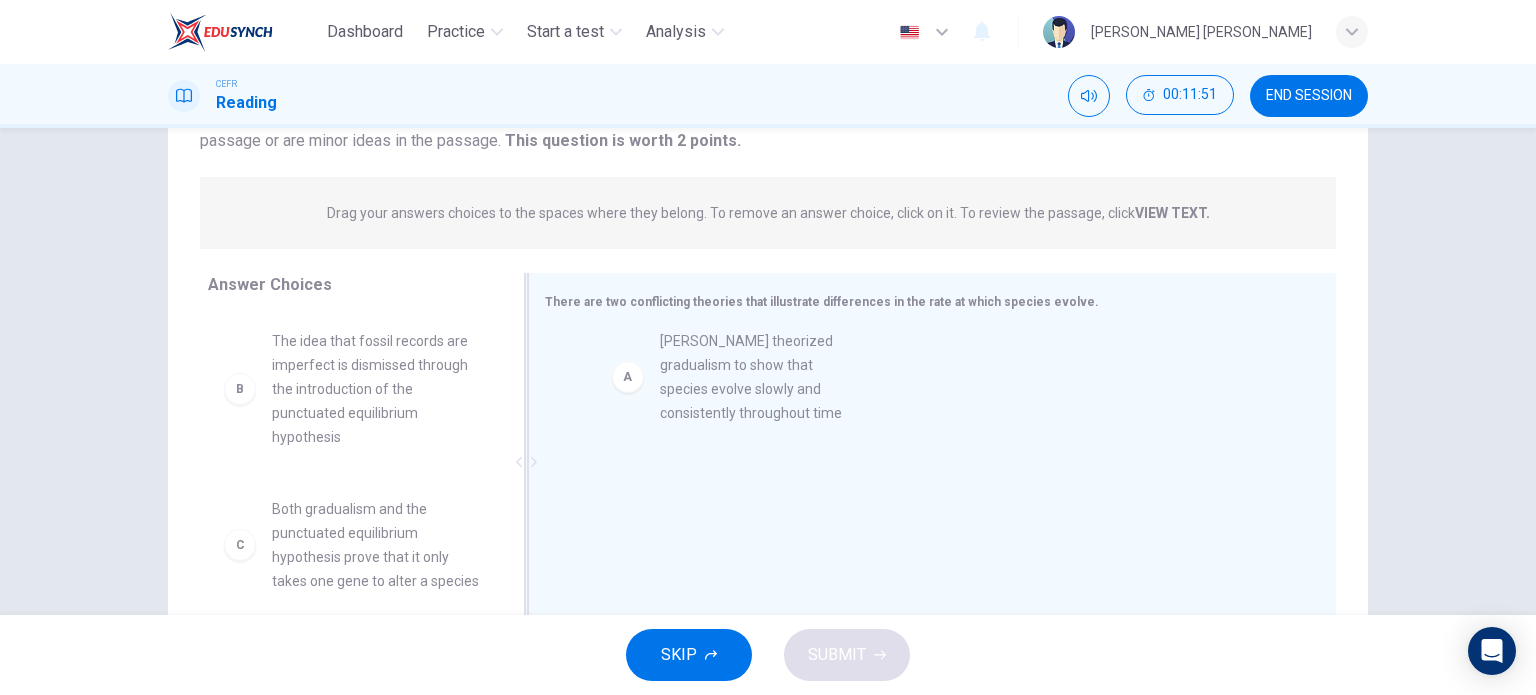drag, startPoint x: 372, startPoint y: 371, endPoint x: 780, endPoint y: 371, distance: 408 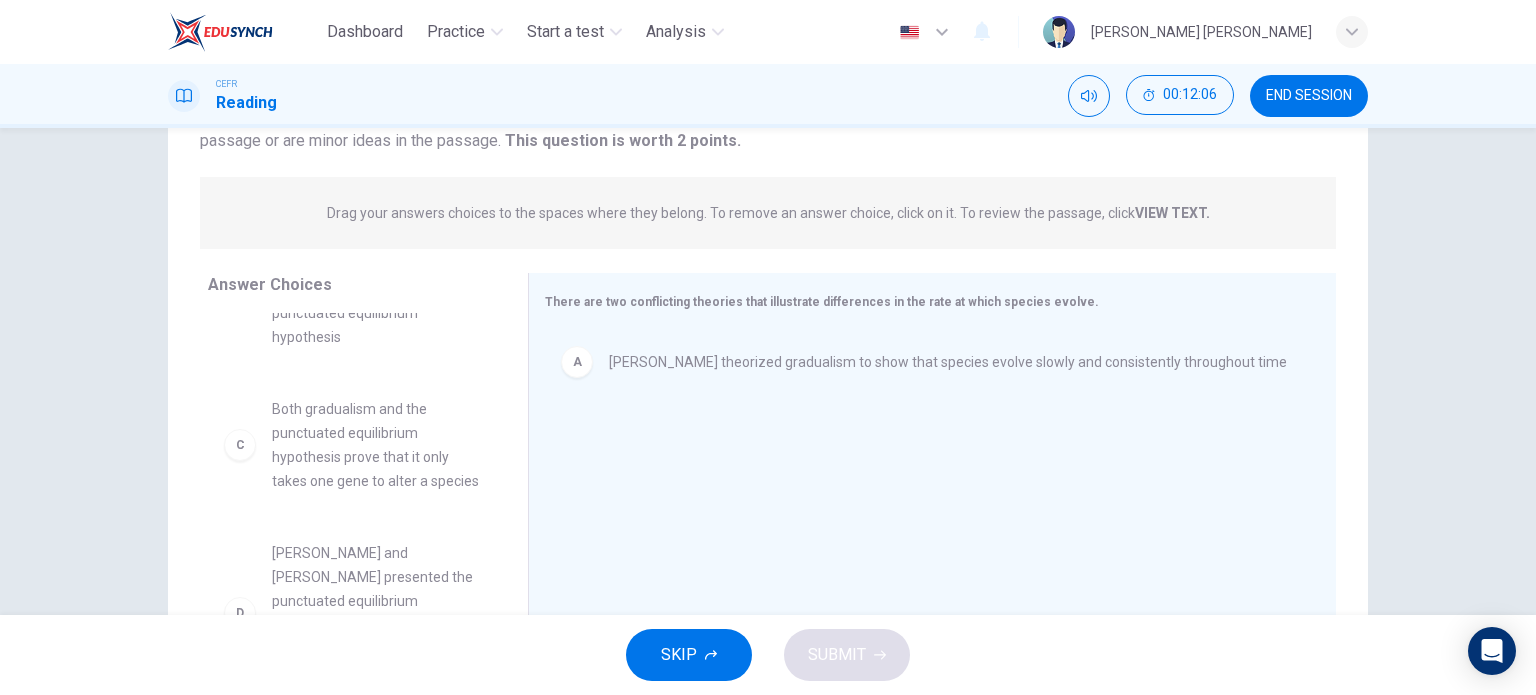scroll, scrollTop: 200, scrollLeft: 0, axis: vertical 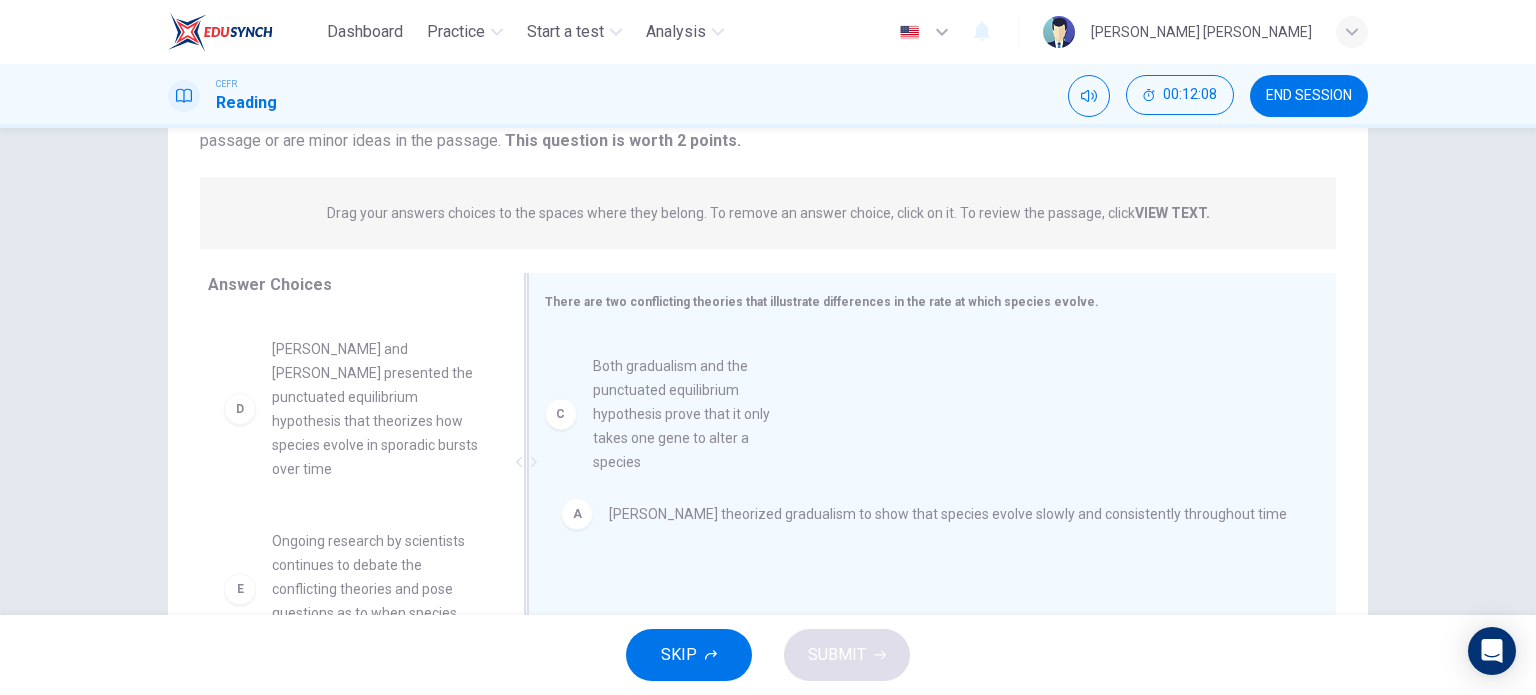 drag, startPoint x: 418, startPoint y: 400, endPoint x: 750, endPoint y: 457, distance: 336.85754 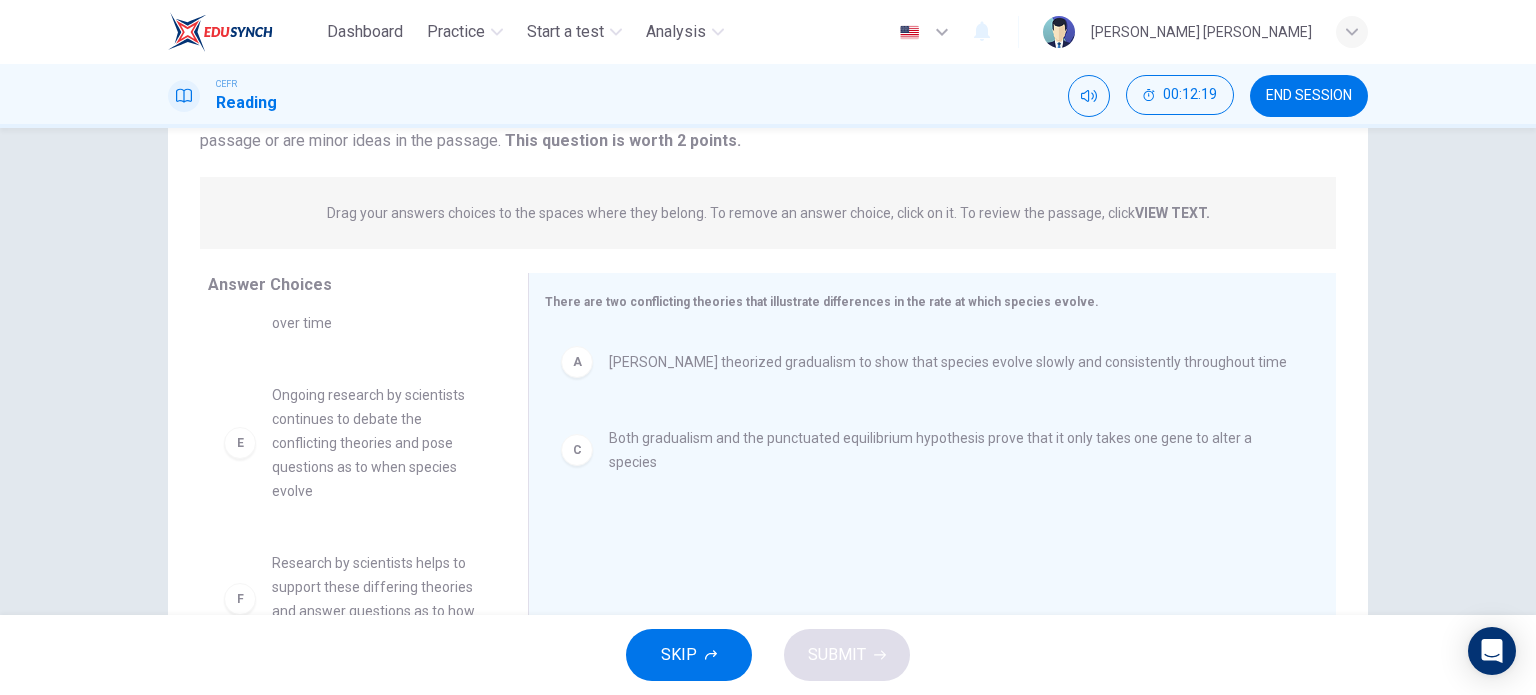 scroll, scrollTop: 348, scrollLeft: 0, axis: vertical 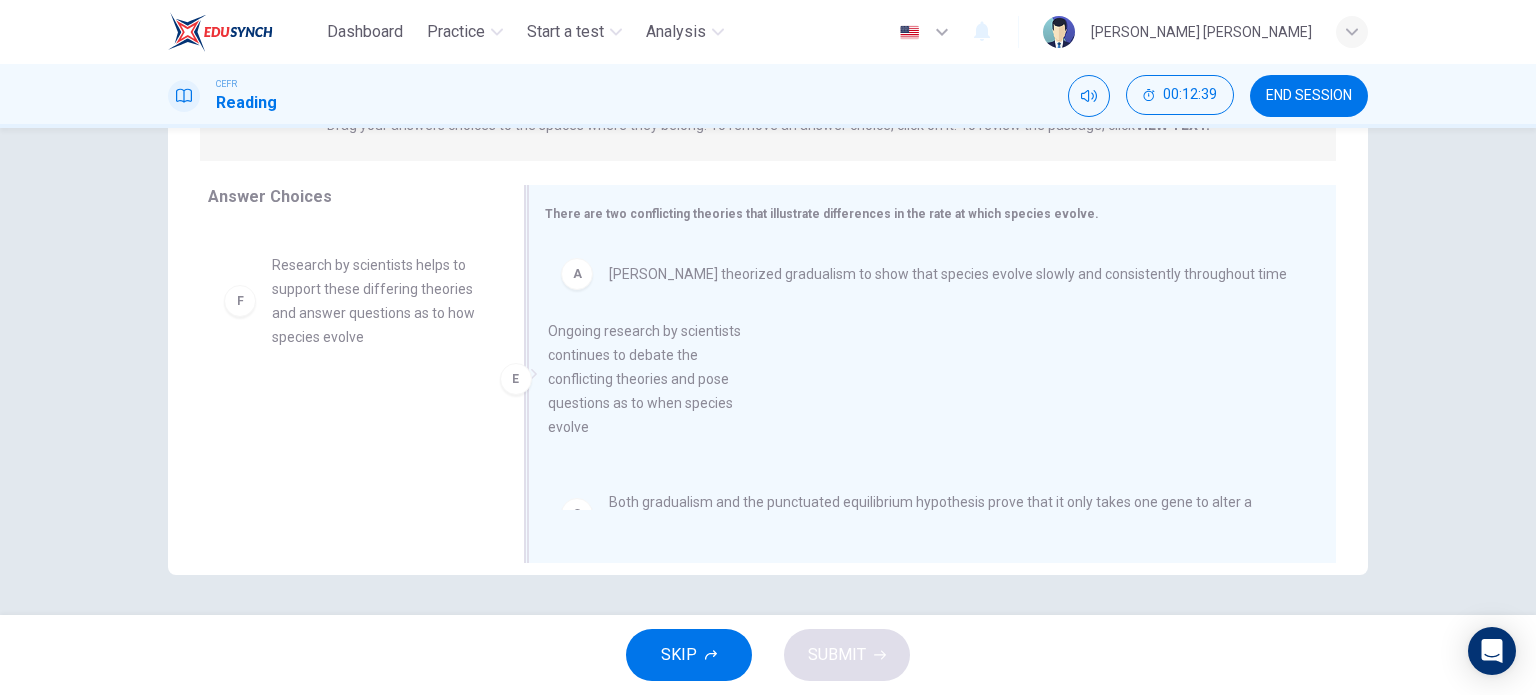 drag, startPoint x: 401, startPoint y: 327, endPoint x: 695, endPoint y: 397, distance: 302.21848 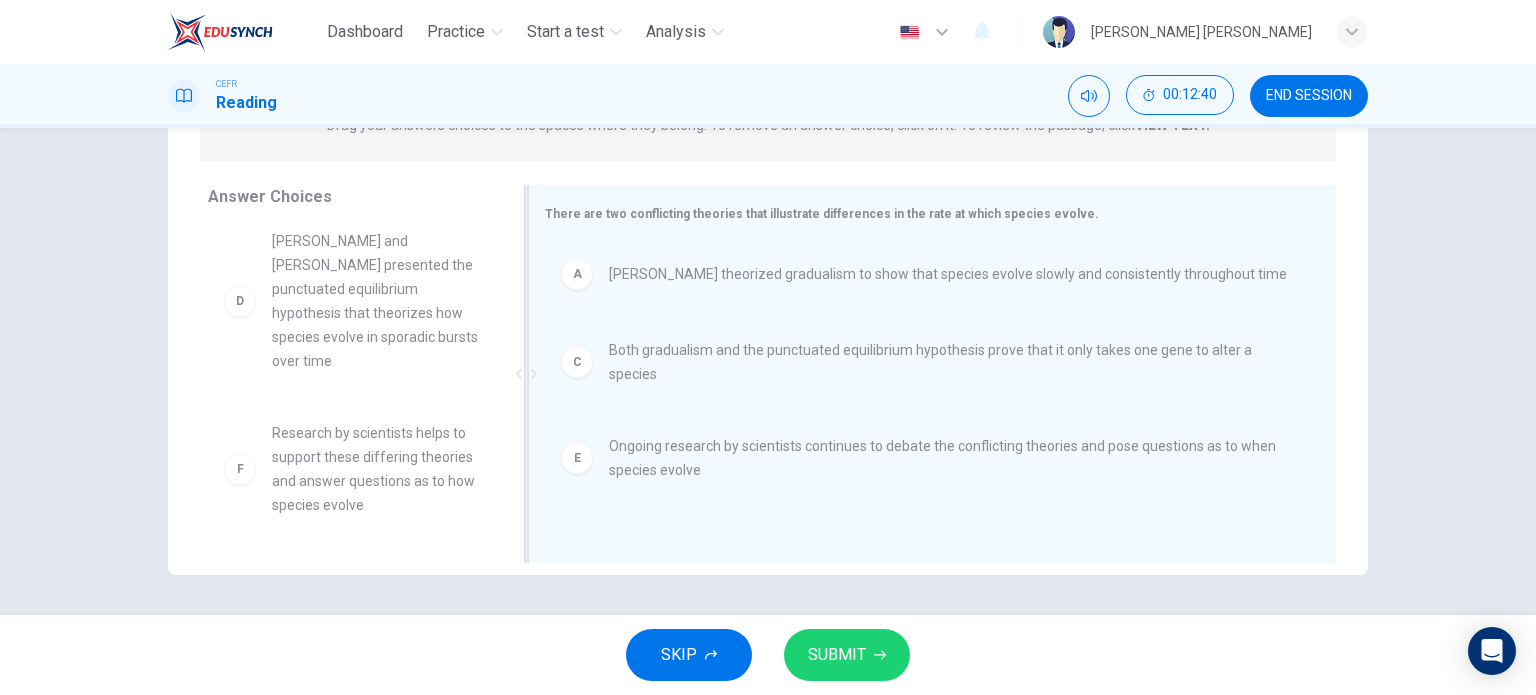 scroll, scrollTop: 180, scrollLeft: 0, axis: vertical 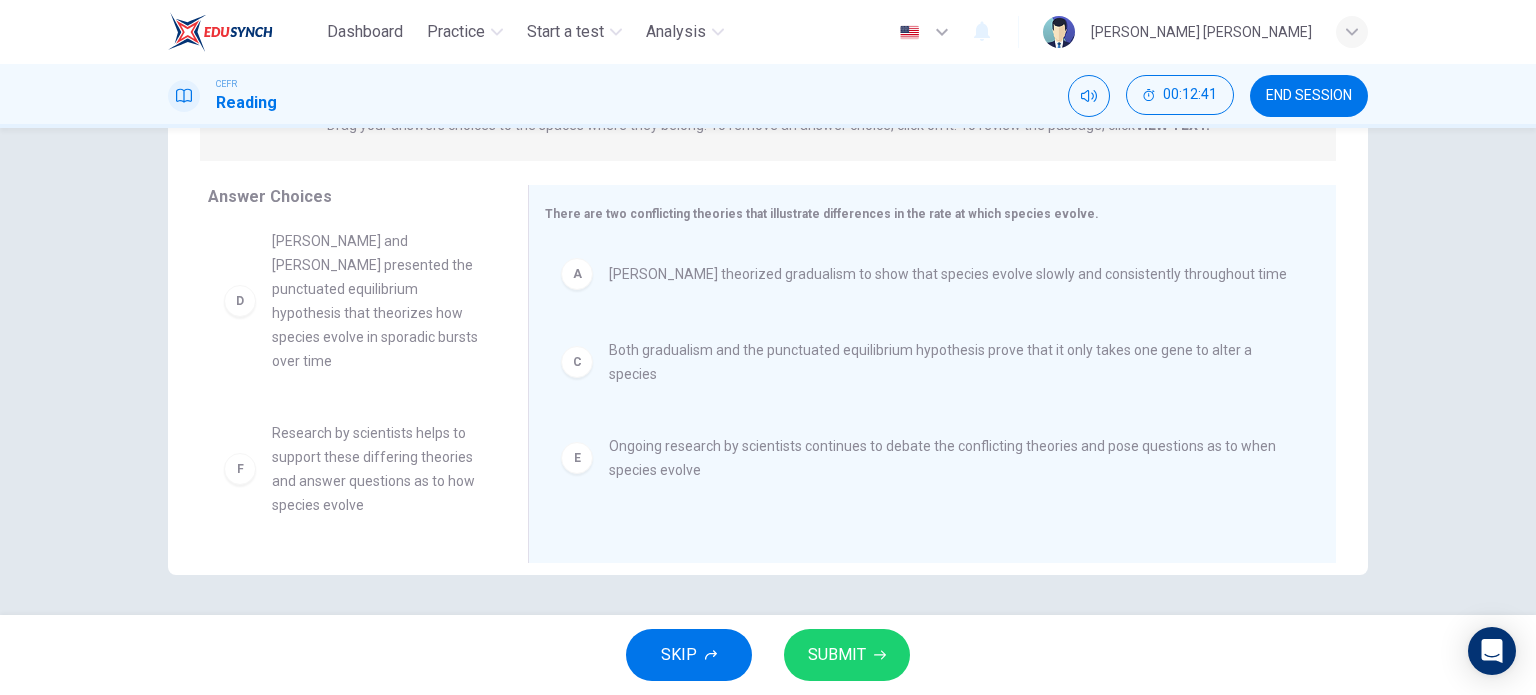 click on "SUBMIT" at bounding box center [847, 655] 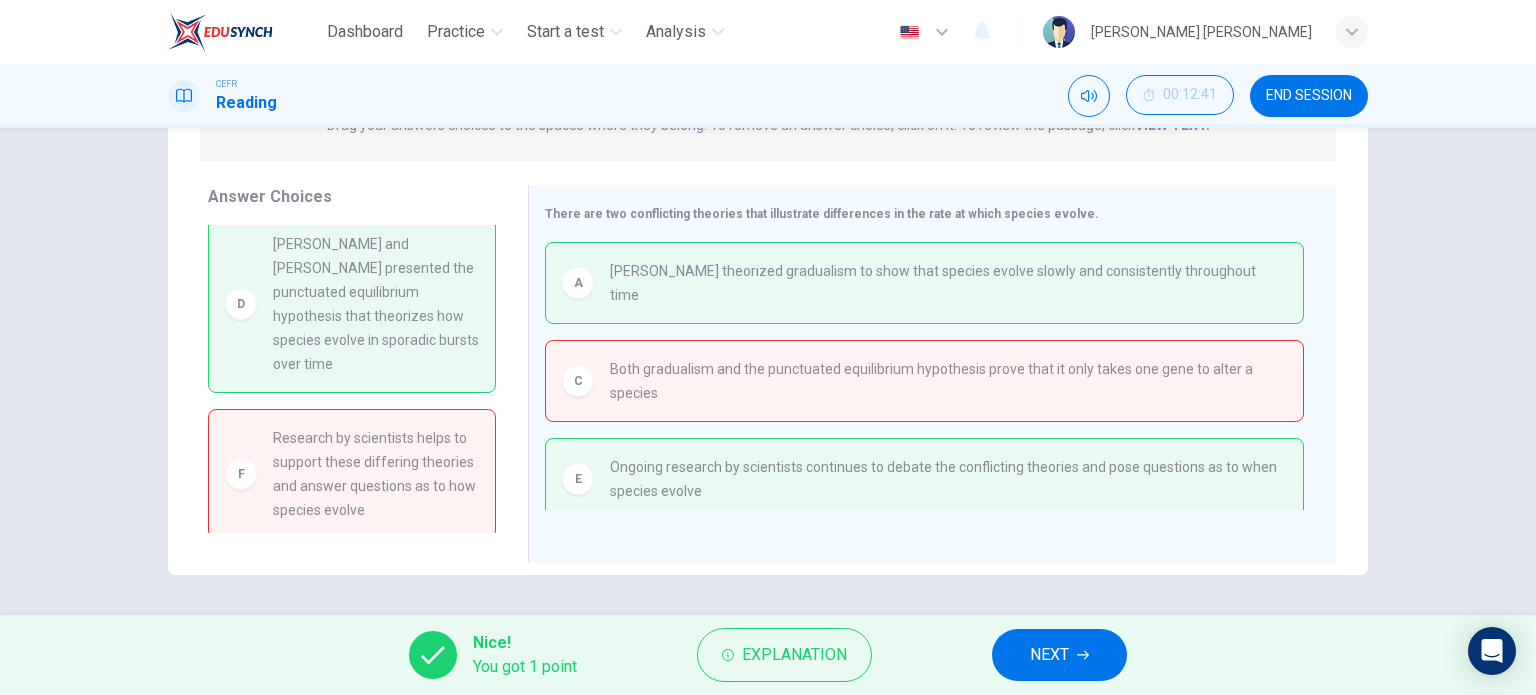 scroll, scrollTop: 80, scrollLeft: 0, axis: vertical 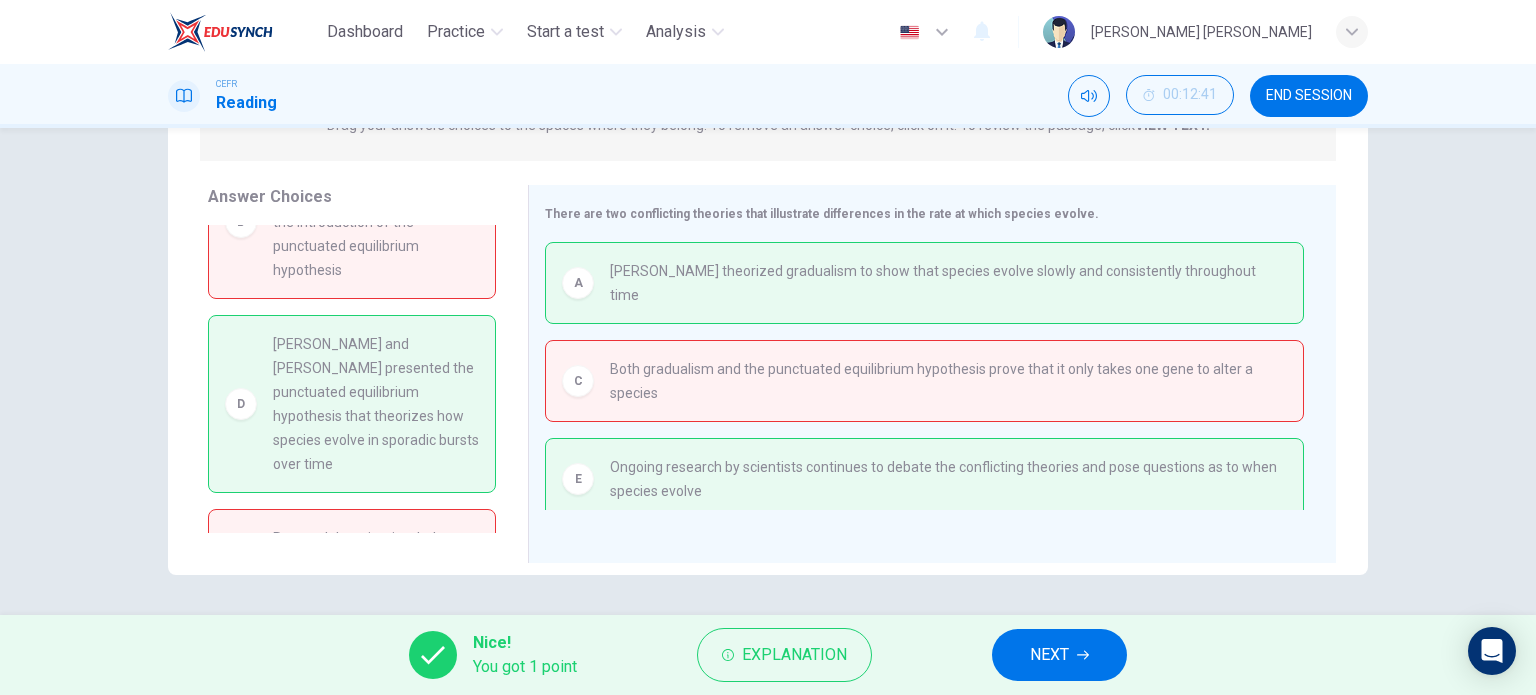 click on "NEXT" at bounding box center (1059, 655) 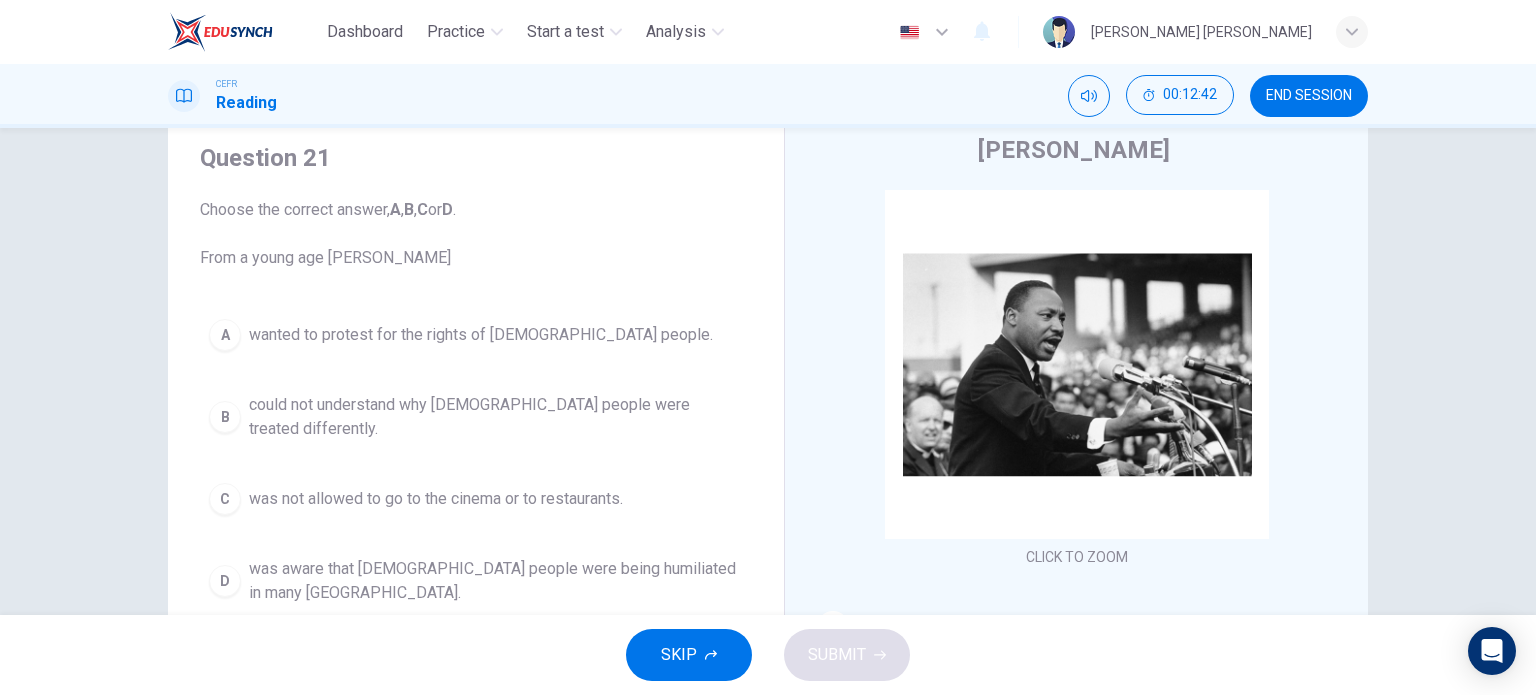 scroll, scrollTop: 100, scrollLeft: 0, axis: vertical 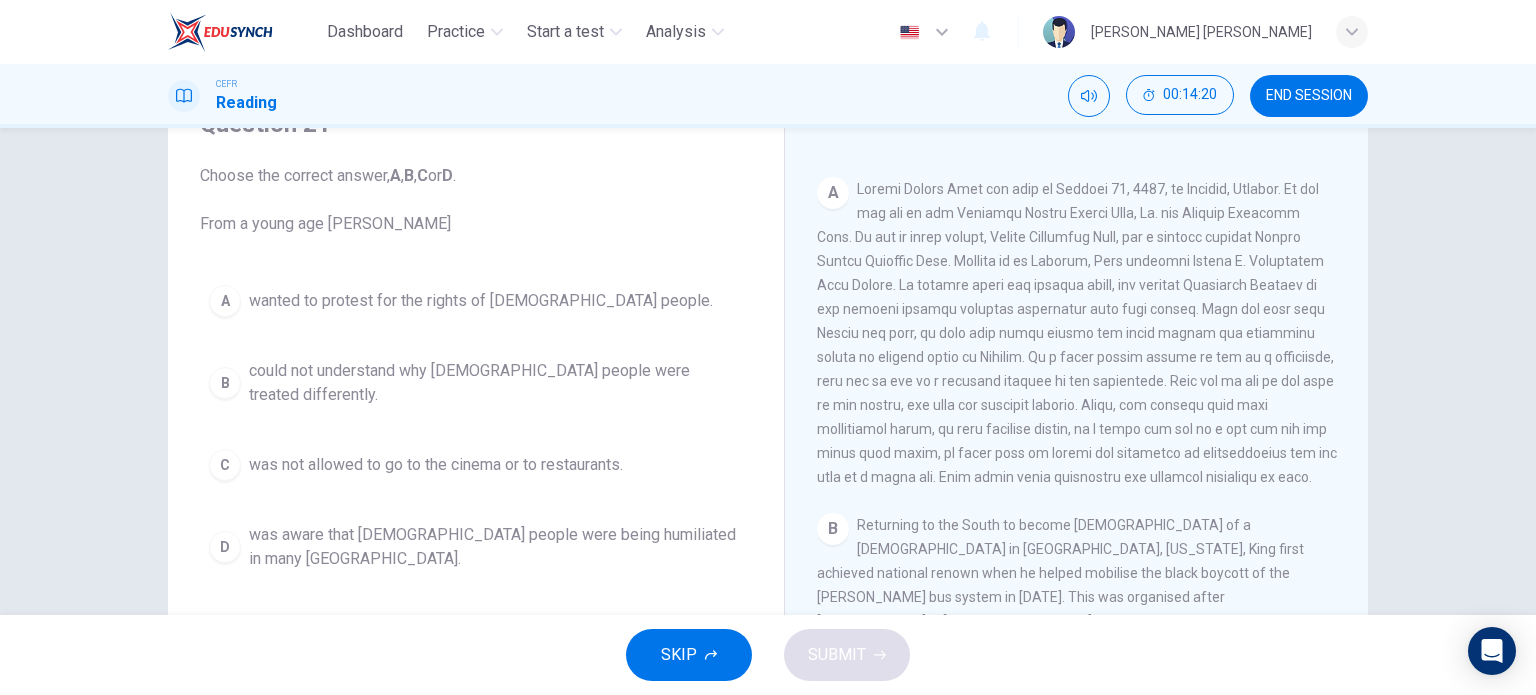 click on "could not understand why [DEMOGRAPHIC_DATA] people were treated differently." at bounding box center [496, 383] 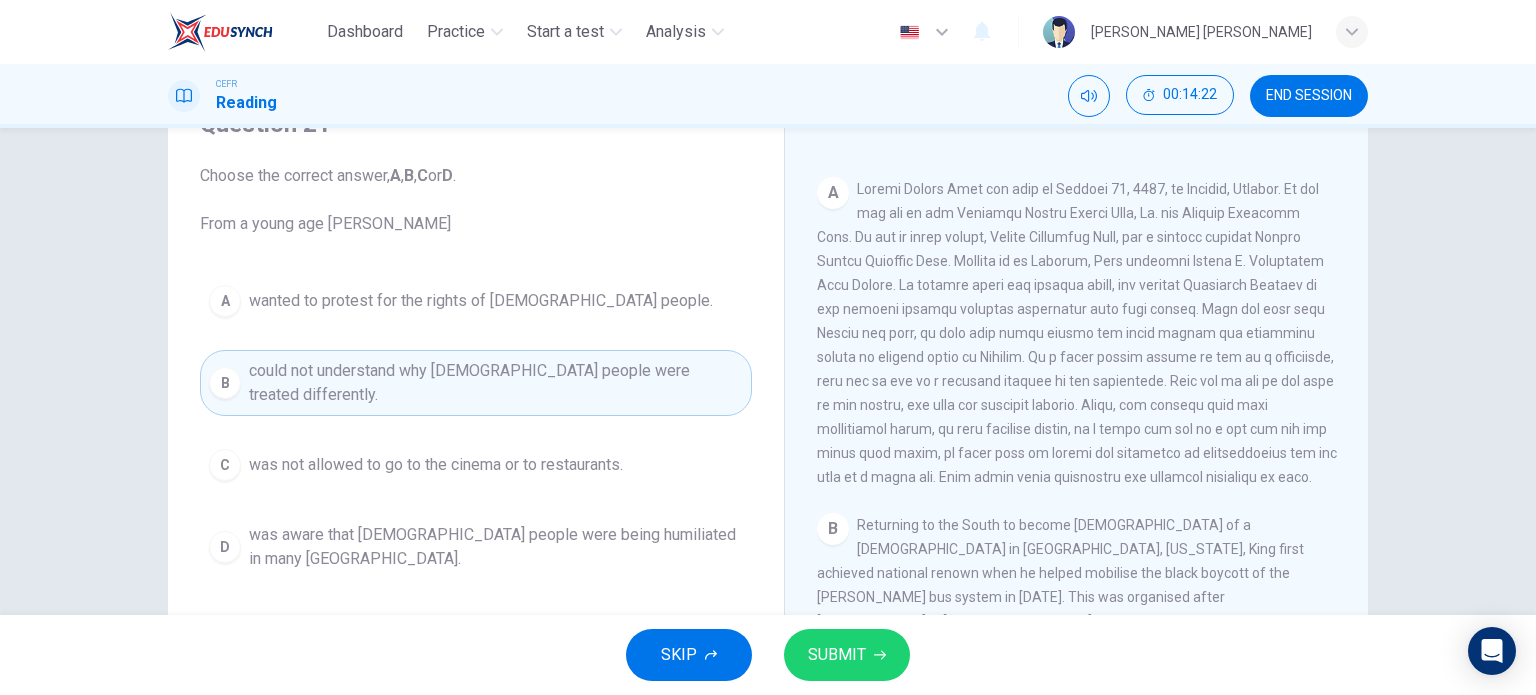 click on "SUBMIT" at bounding box center [837, 655] 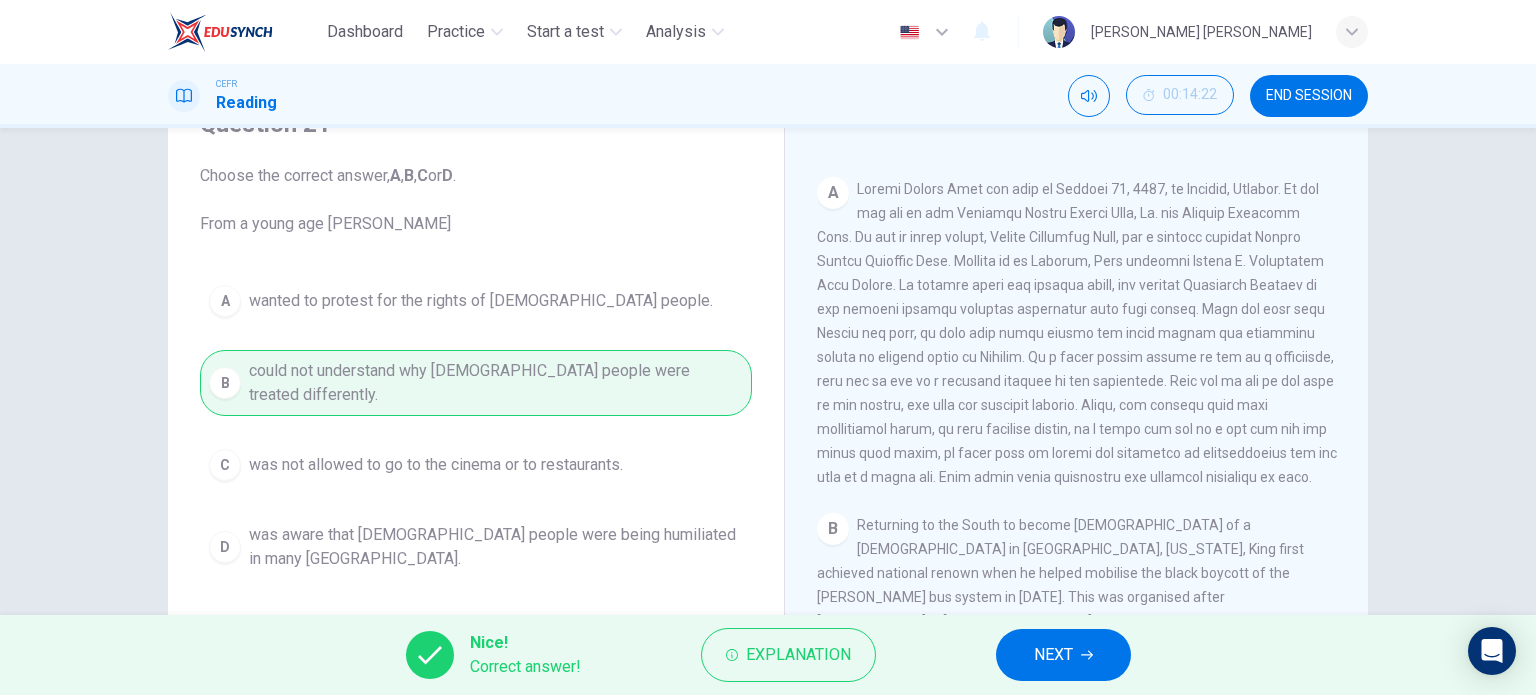 click on "NEXT" at bounding box center (1053, 655) 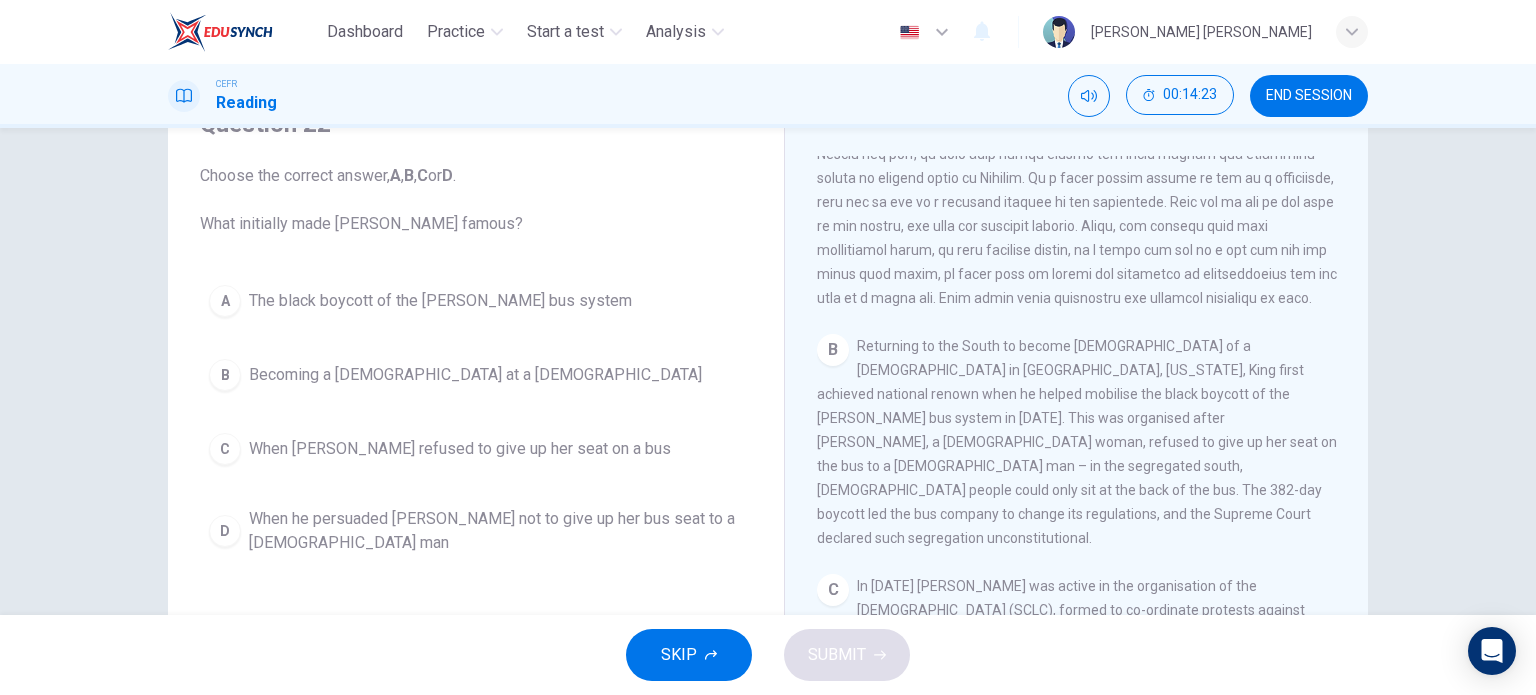 scroll, scrollTop: 600, scrollLeft: 0, axis: vertical 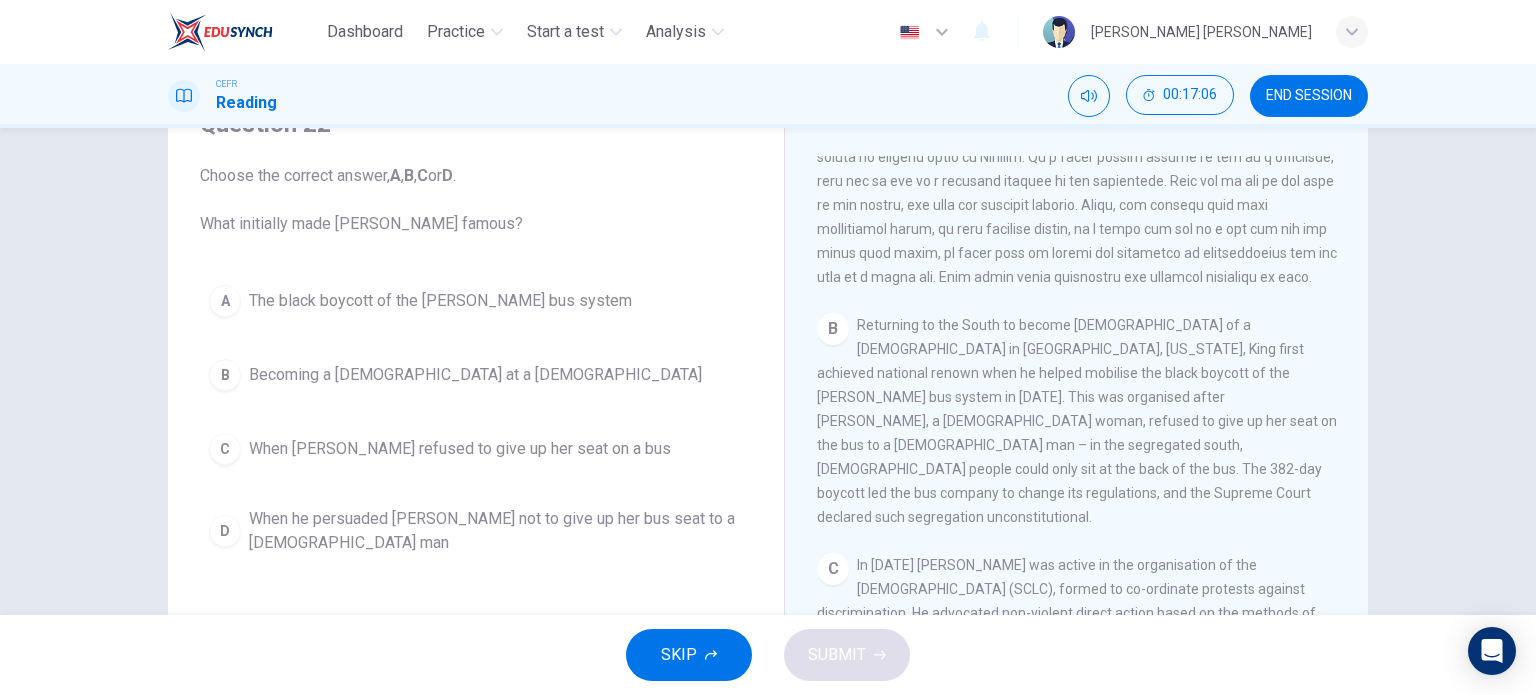 click on "A The black boycott of the [PERSON_NAME] bus system" at bounding box center (476, 301) 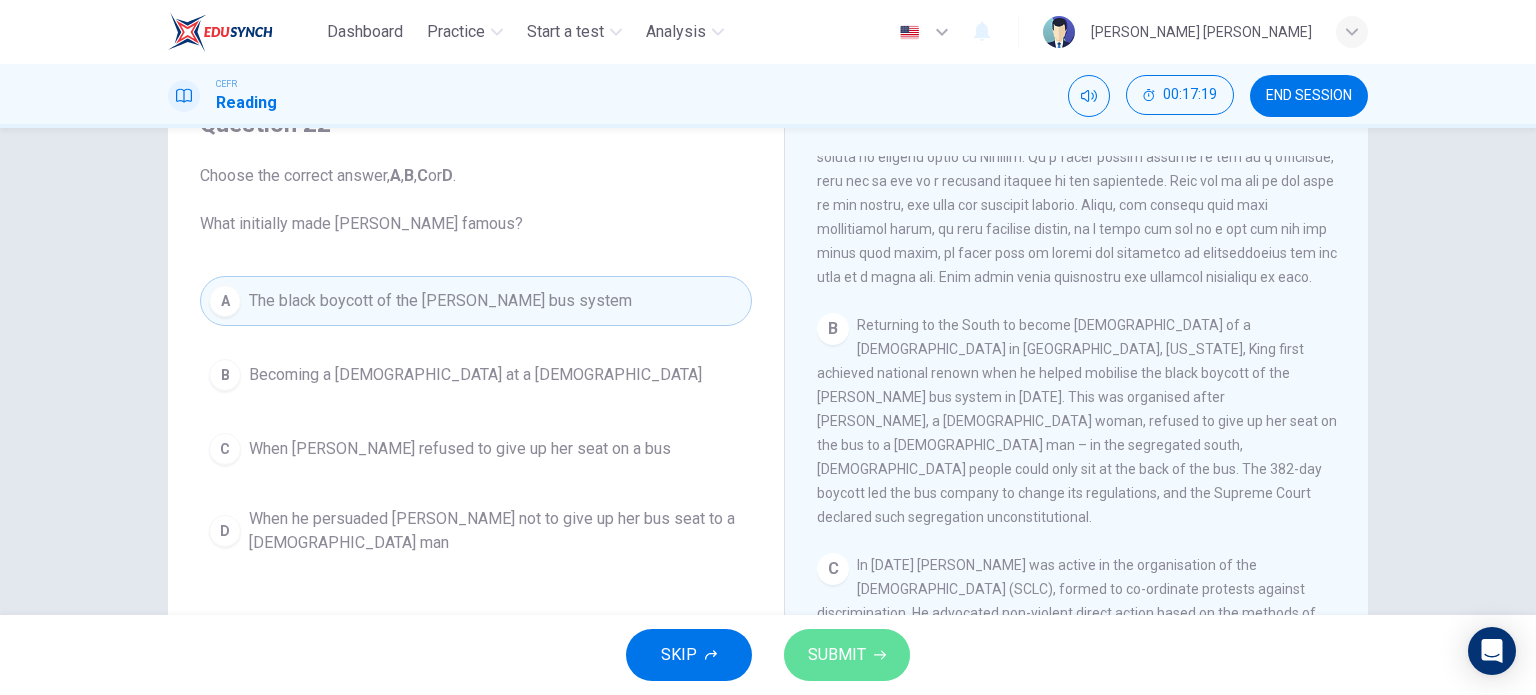 click on "SUBMIT" at bounding box center (837, 655) 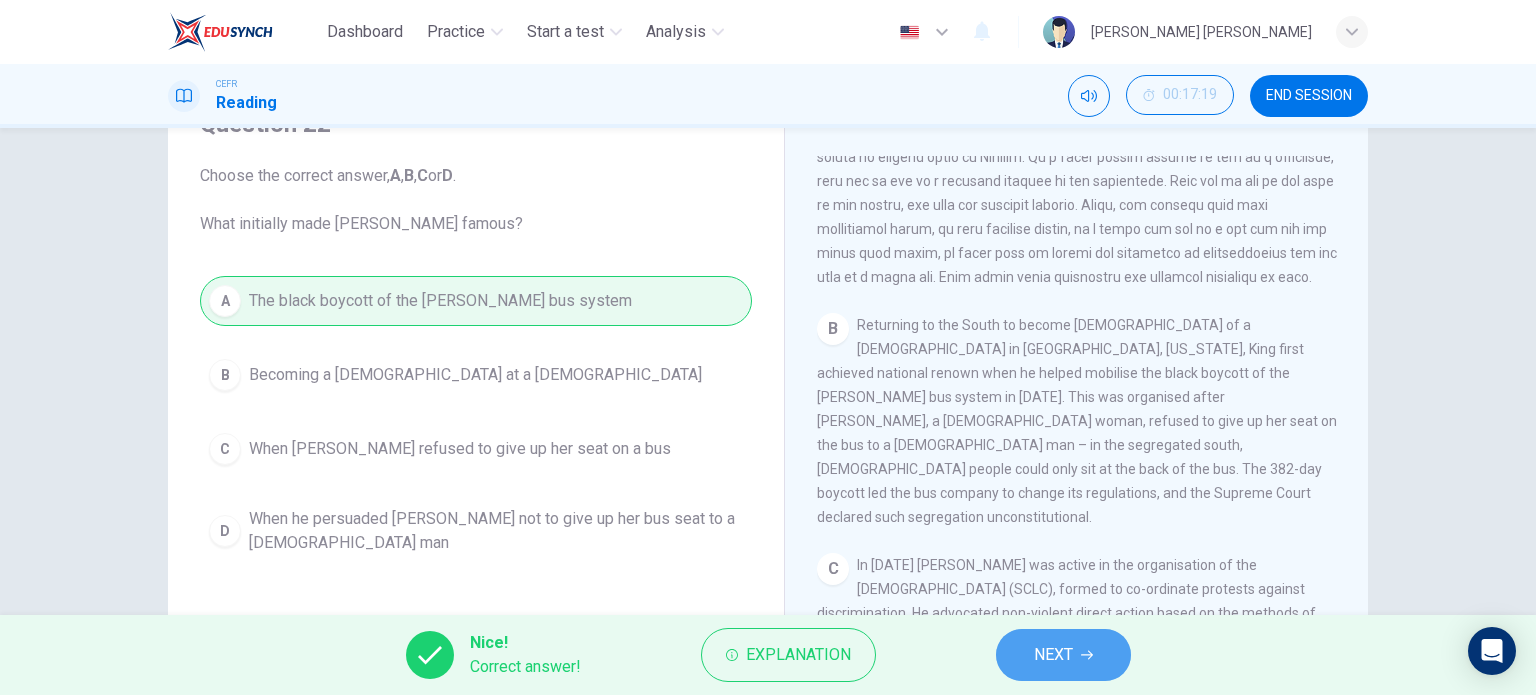 click on "NEXT" at bounding box center (1063, 655) 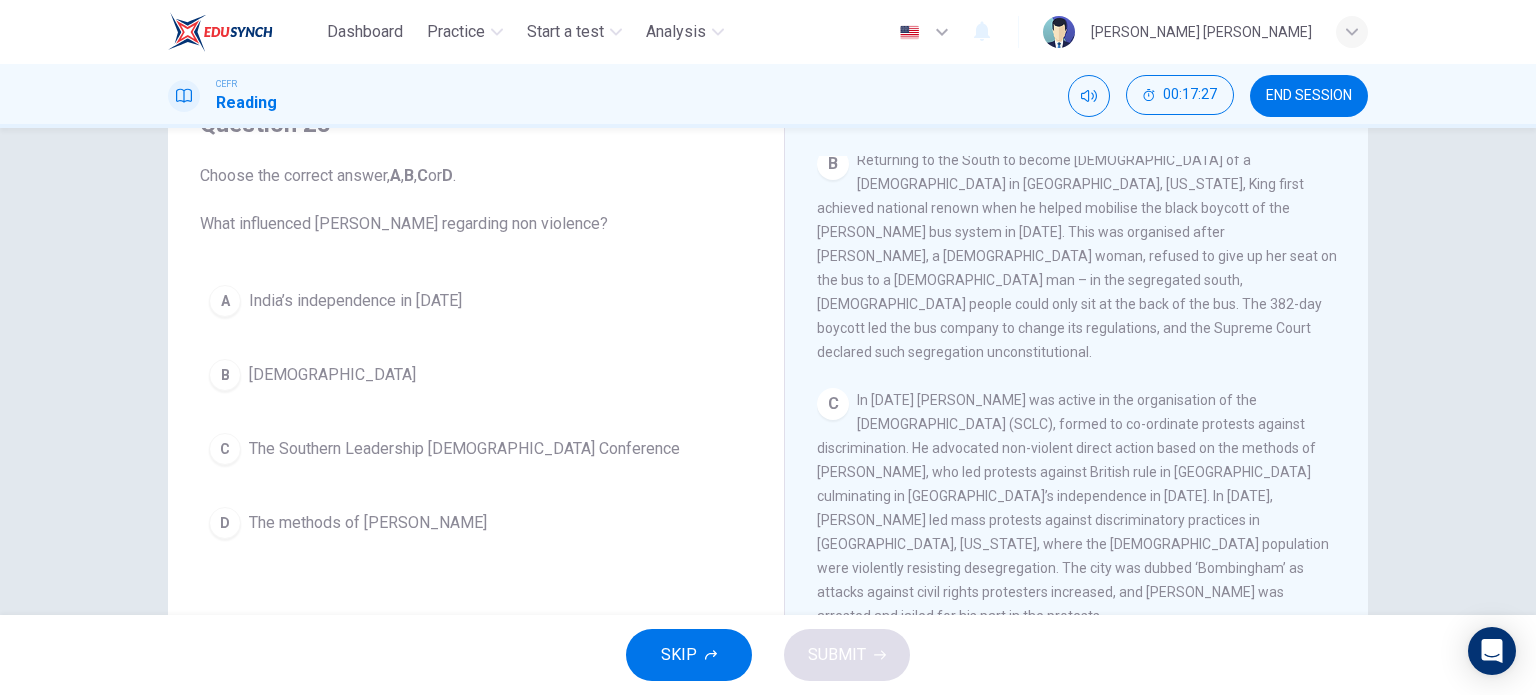 scroll, scrollTop: 800, scrollLeft: 0, axis: vertical 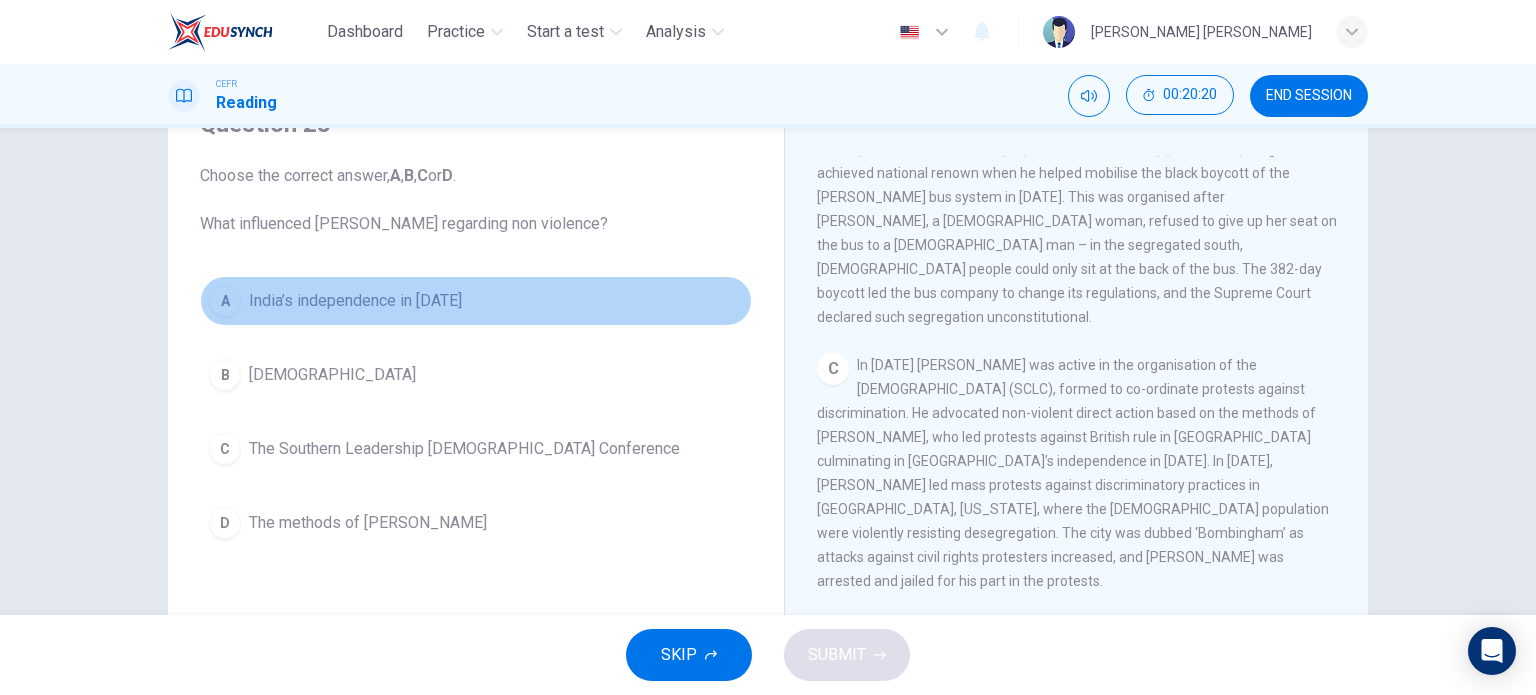 click on "A India’s independence in [DATE]" at bounding box center (476, 301) 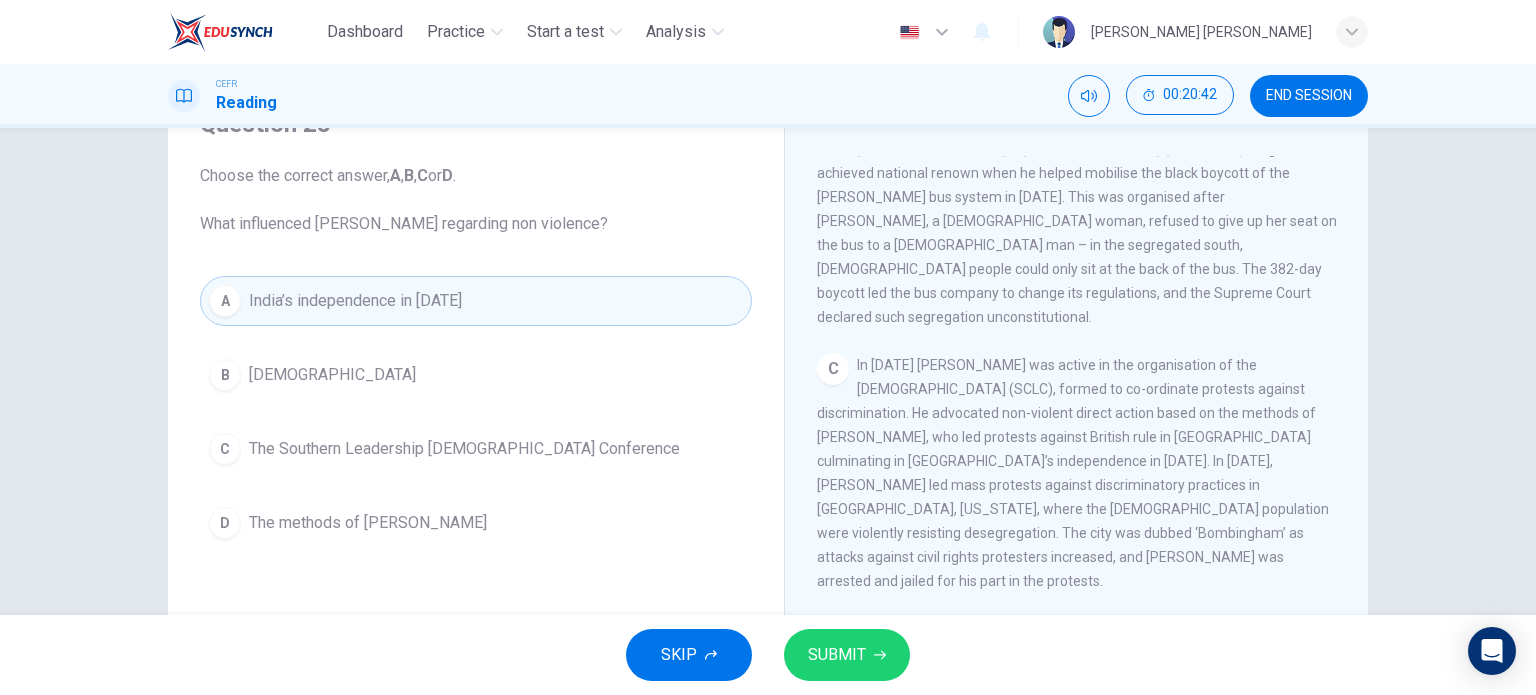 click on "D The methods of [PERSON_NAME]" at bounding box center (476, 523) 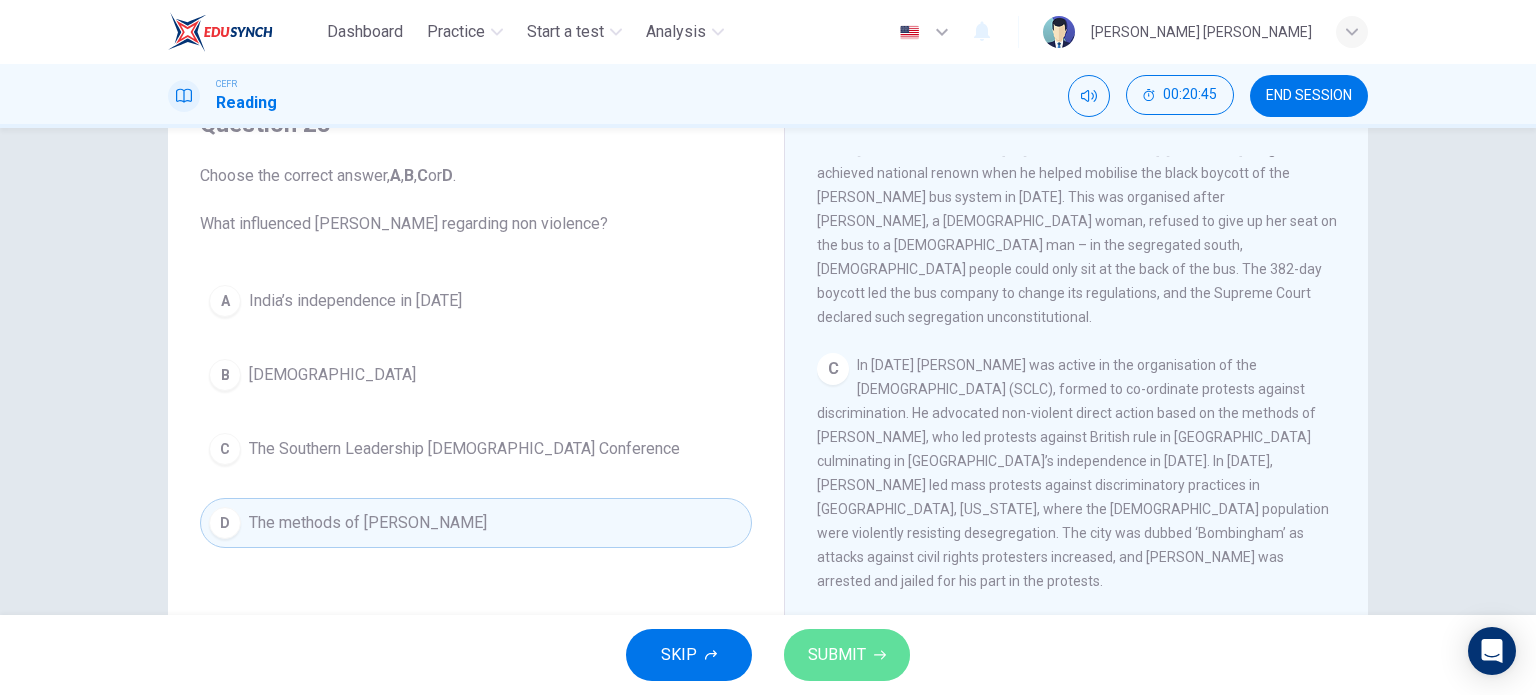 click on "SUBMIT" at bounding box center (847, 655) 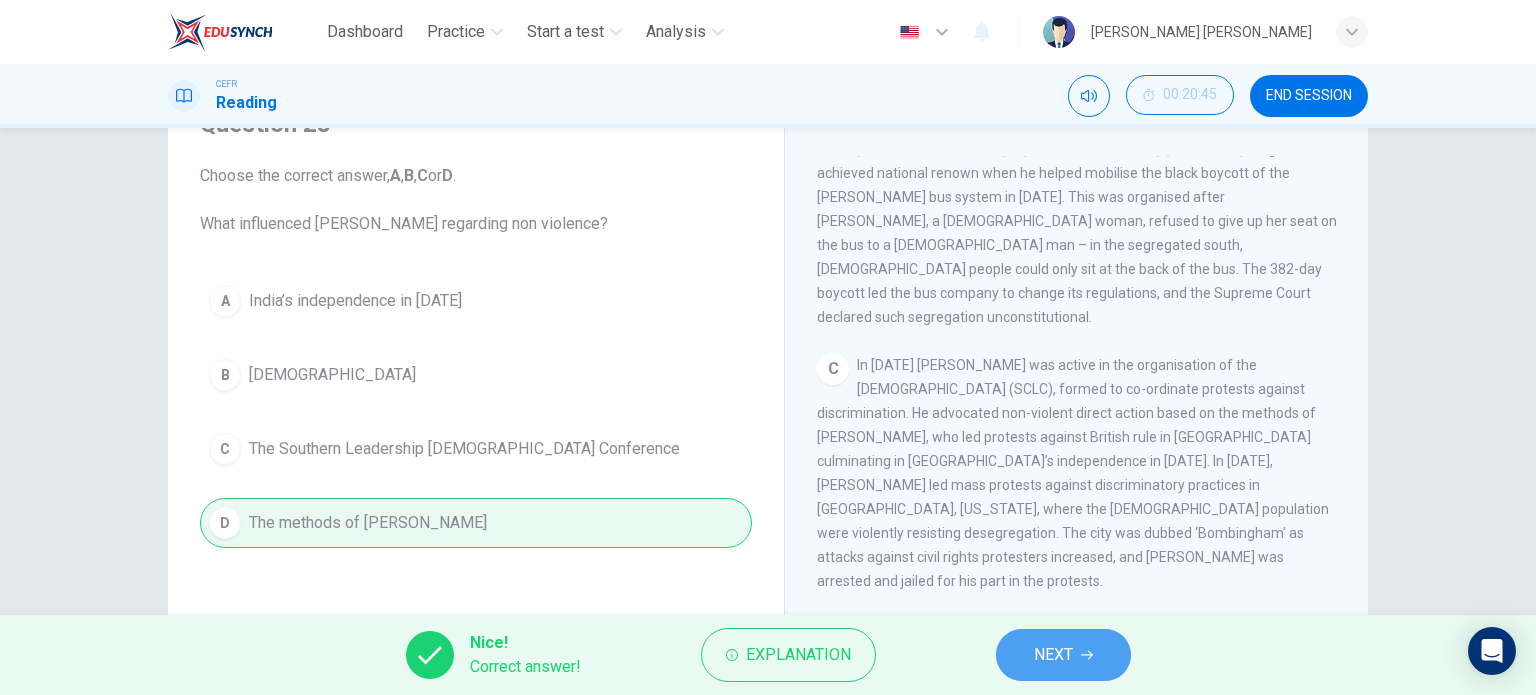 click on "NEXT" at bounding box center [1063, 655] 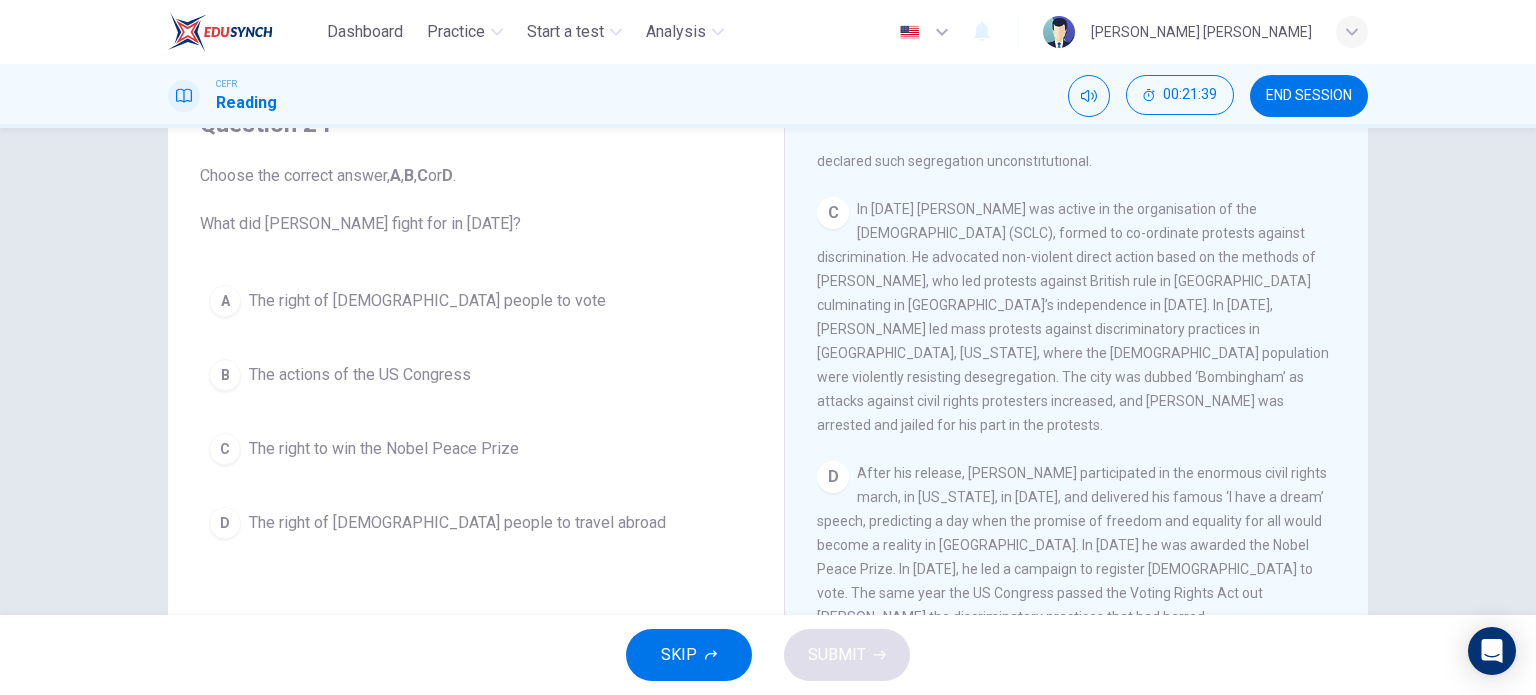 scroll, scrollTop: 1000, scrollLeft: 0, axis: vertical 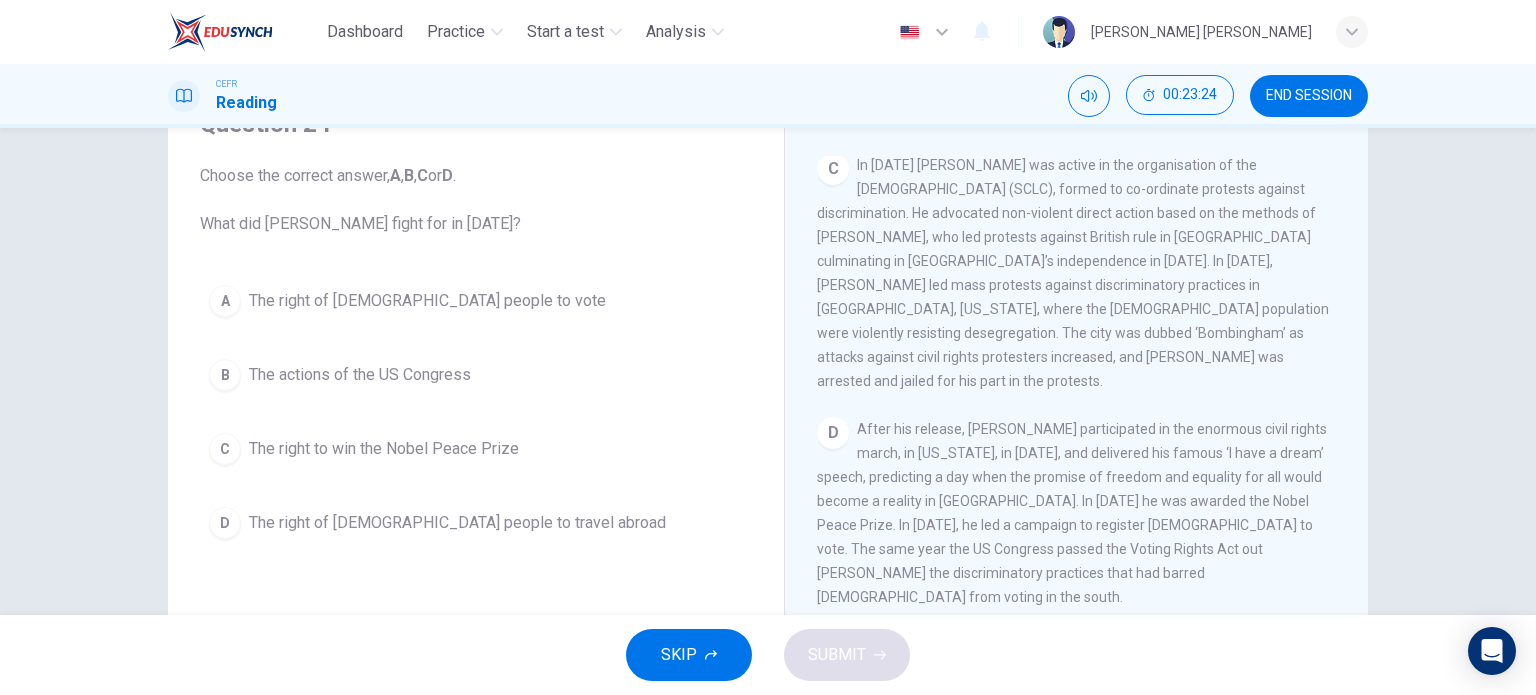 click on "The right of [DEMOGRAPHIC_DATA] people to vote" at bounding box center [427, 301] 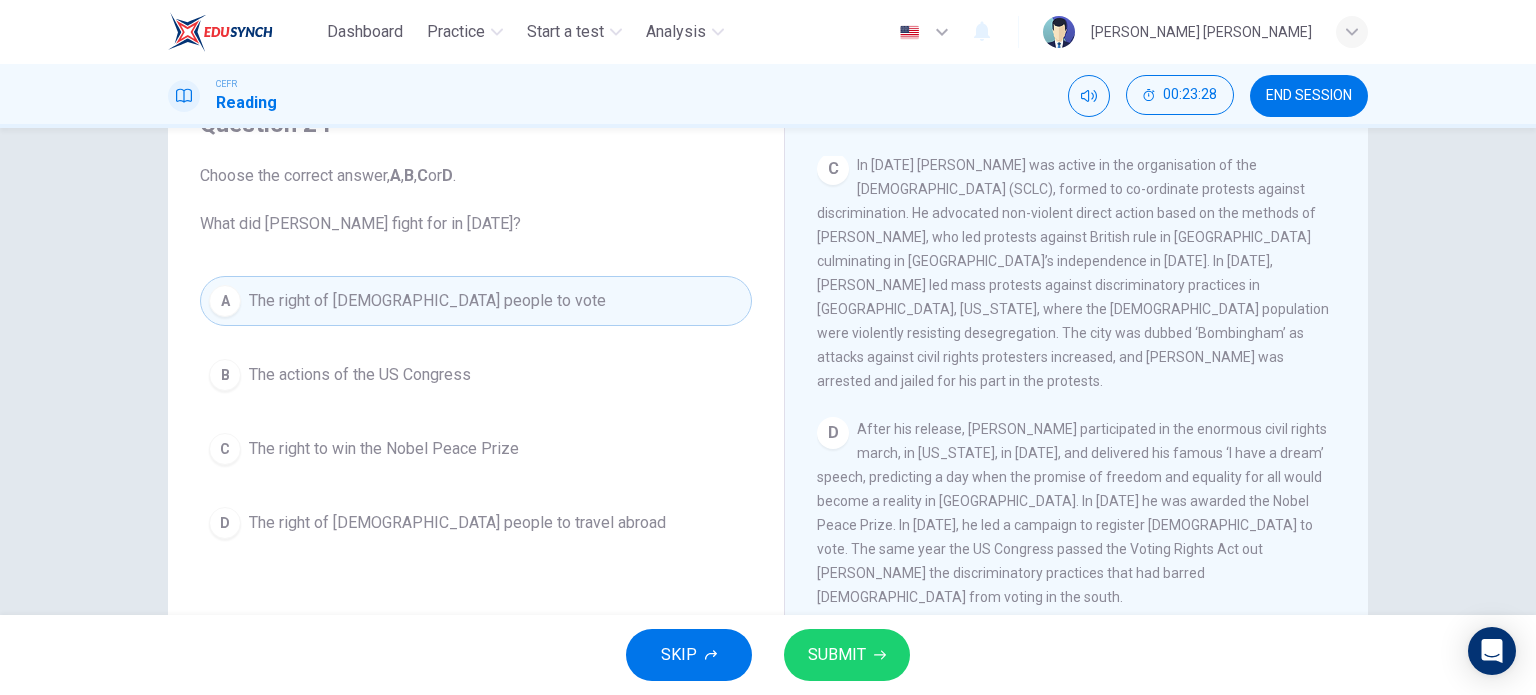 click on "SUBMIT" at bounding box center [847, 655] 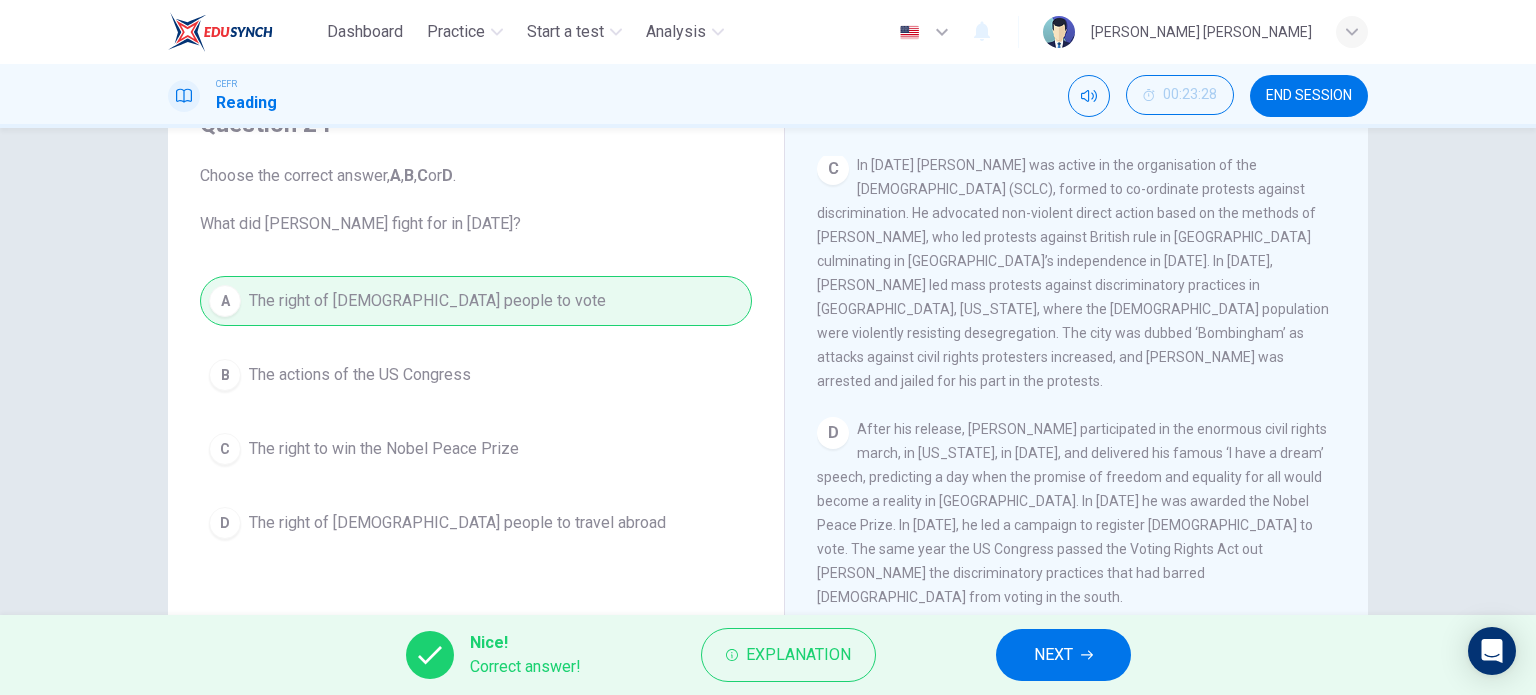 click on "NEXT" at bounding box center (1053, 655) 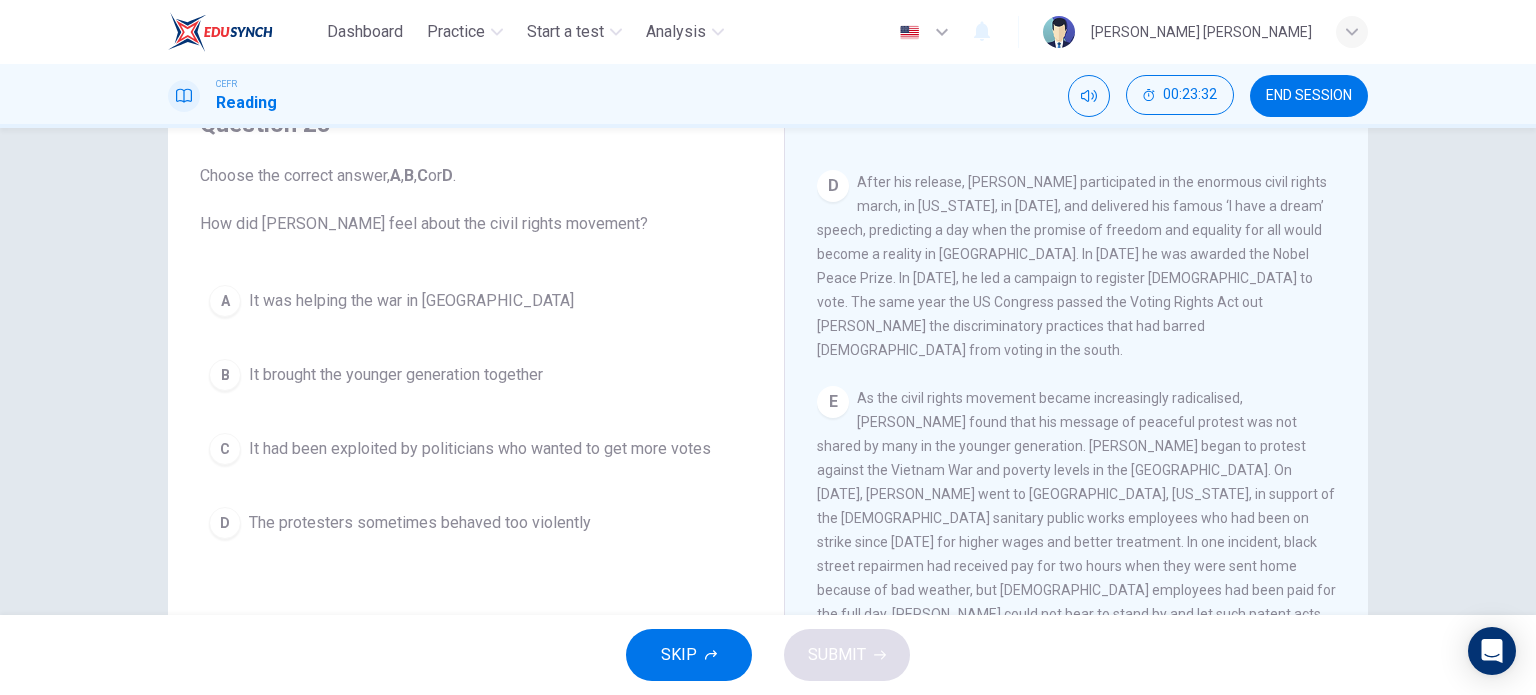 scroll, scrollTop: 1272, scrollLeft: 0, axis: vertical 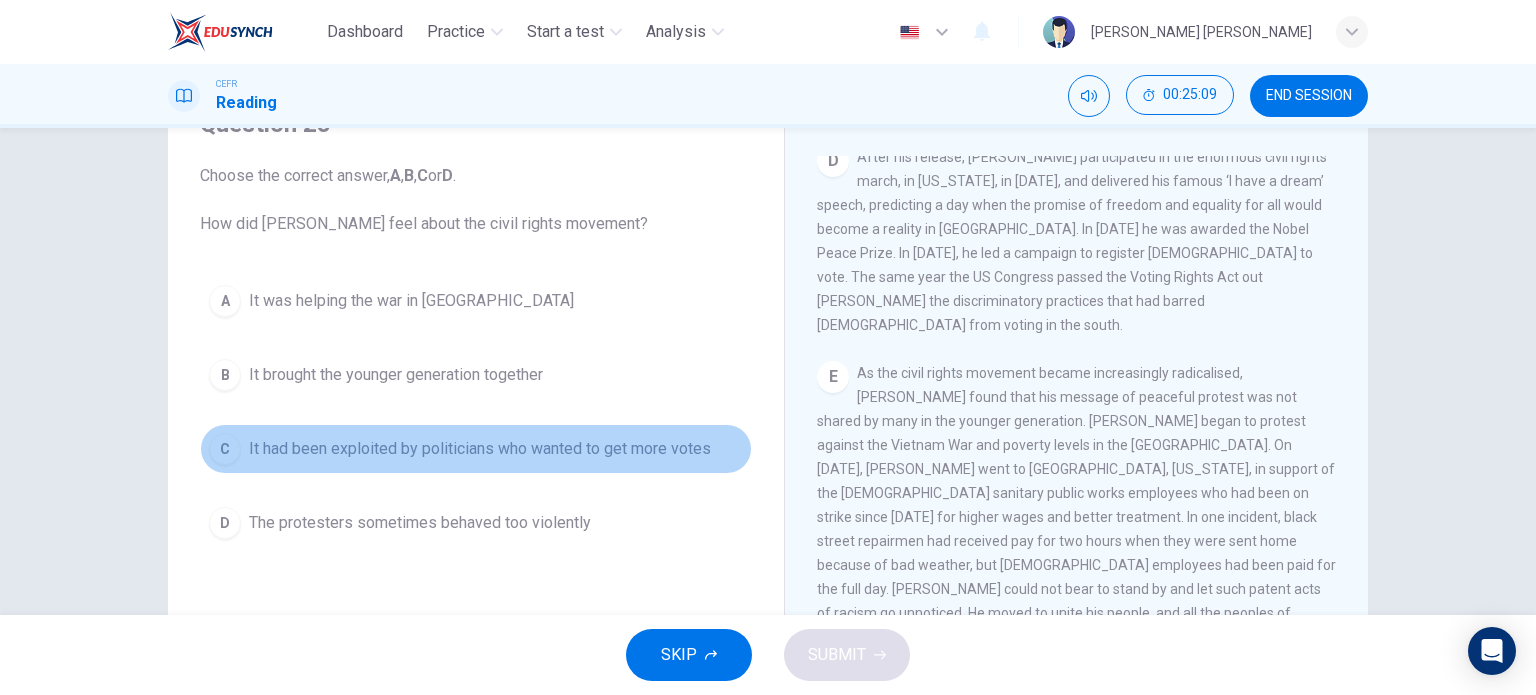 click on "It had been exploited by politicians who wanted to get more votes" at bounding box center (480, 449) 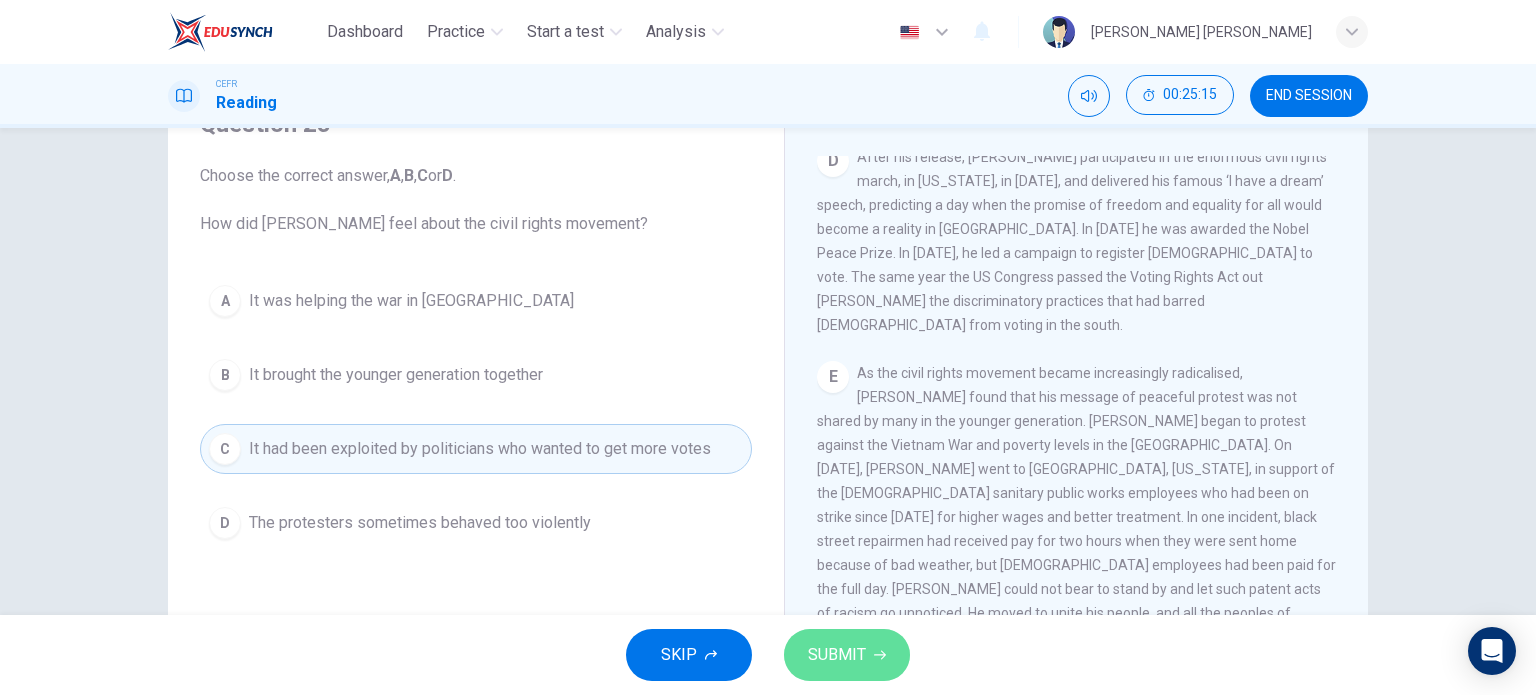 click on "SUBMIT" at bounding box center (837, 655) 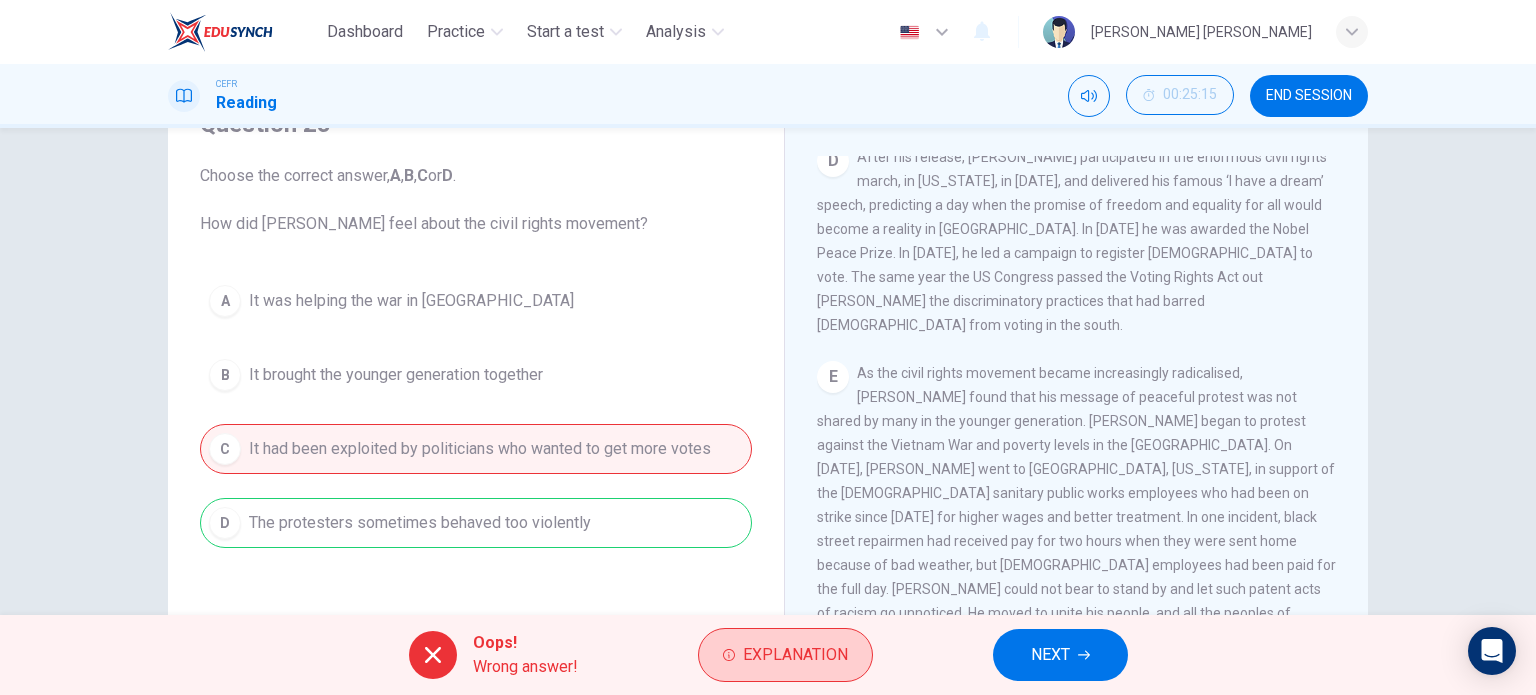 click on "Explanation" at bounding box center (785, 655) 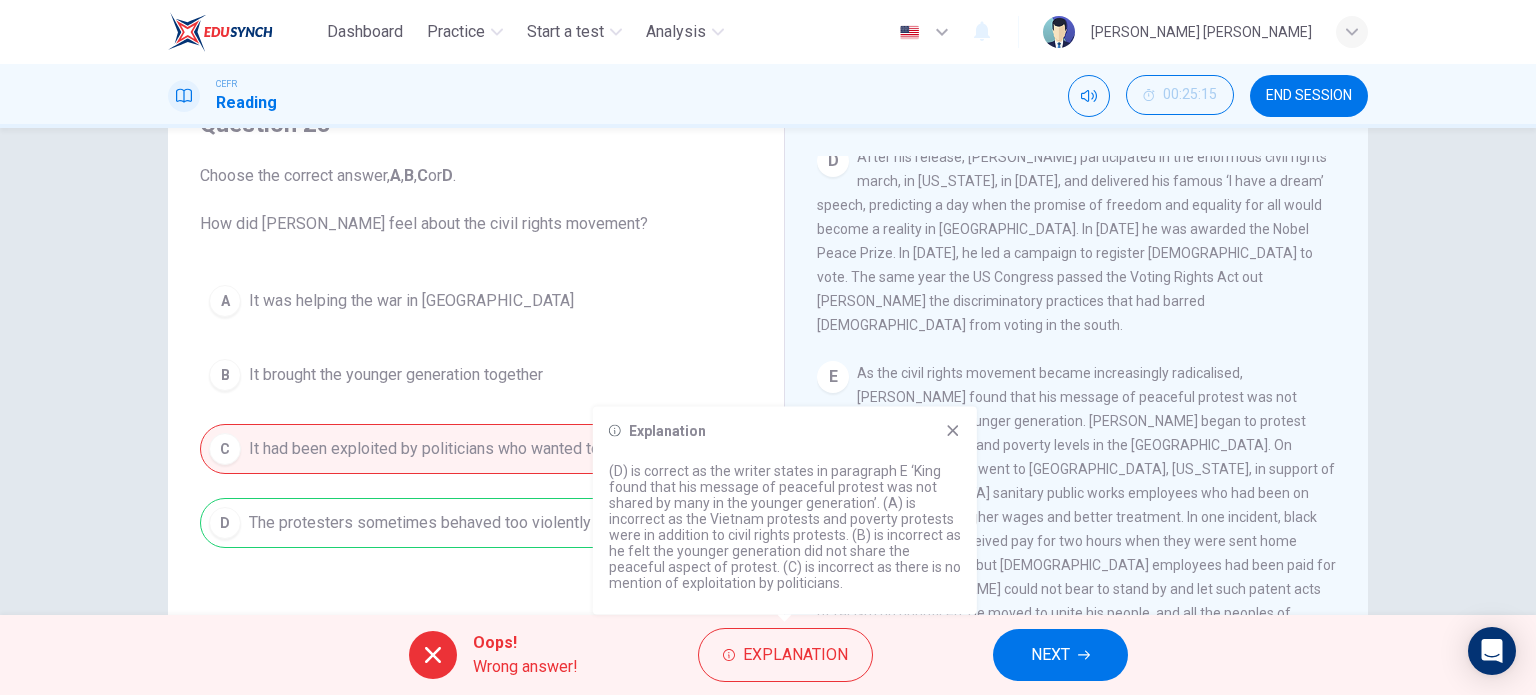 click on "As the civil rights movement became increasingly radicalised, [PERSON_NAME] found that his message of peaceful protest was not shared by many in the younger generation. [PERSON_NAME] began to protest against the Vietnam War and poverty levels in the [GEOGRAPHIC_DATA]. On [DATE], [PERSON_NAME] went to [GEOGRAPHIC_DATA], [US_STATE], in support of the [DEMOGRAPHIC_DATA] sanitary public works employees who had been on strike since [DATE] for higher wages and better treatment. In one incident, black street repairmen had received pay for two hours when they were sent home because of bad weather, but [DEMOGRAPHIC_DATA] employees had been paid for the full day. [PERSON_NAME] could not bear to stand by and let such patent acts of racism go unnoticed. He moved to unite his people, and all the peoples of [GEOGRAPHIC_DATA] on the receiving end of discriminatory practices, to protest for their rights, peacefully but steadfastly." at bounding box center (1076, 517) 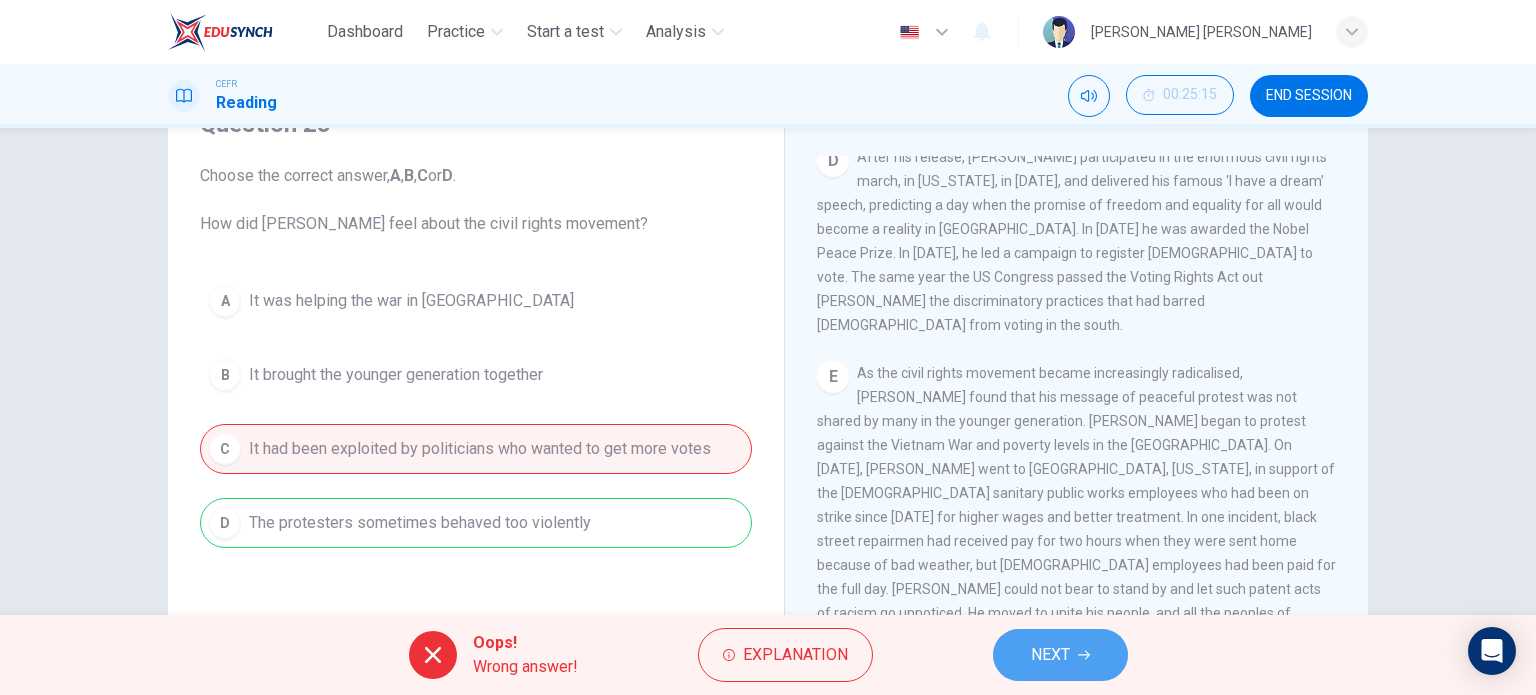 click on "NEXT" at bounding box center (1060, 655) 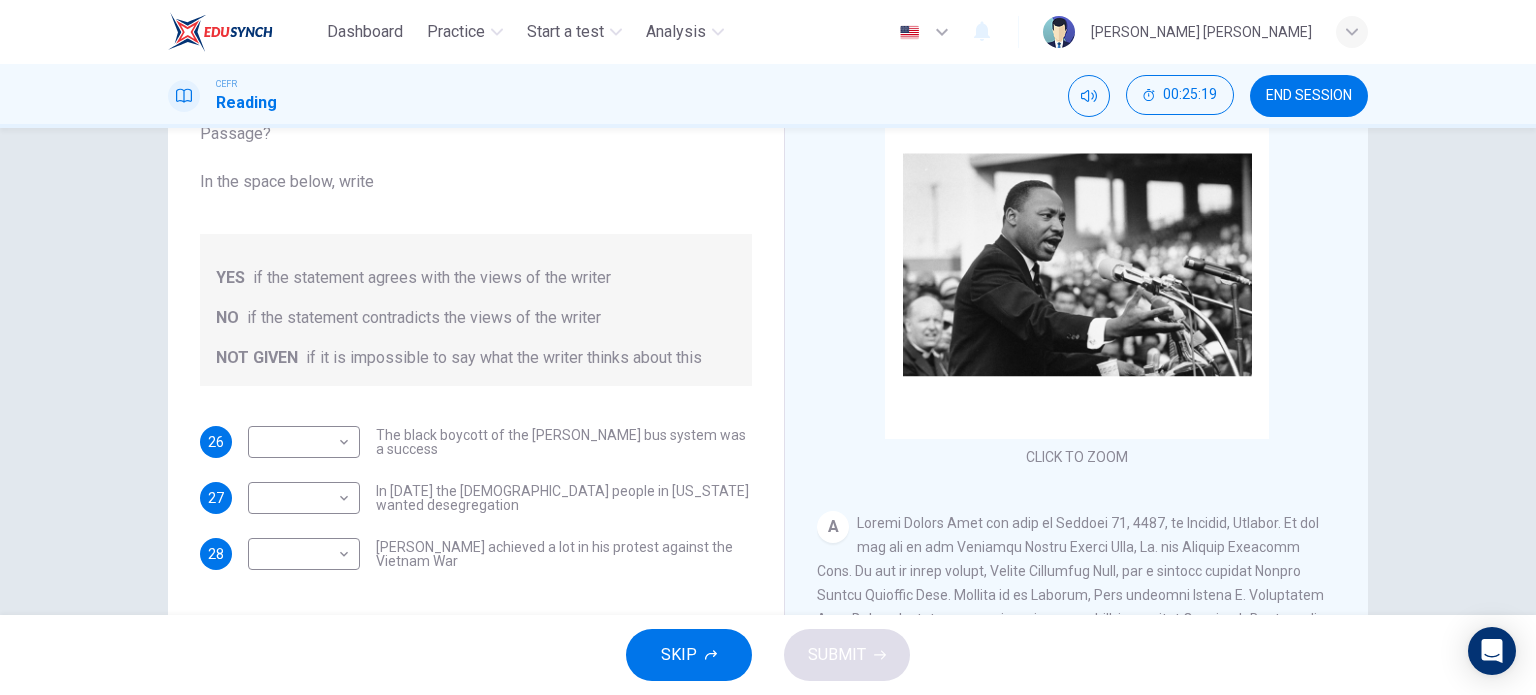 scroll, scrollTop: 200, scrollLeft: 0, axis: vertical 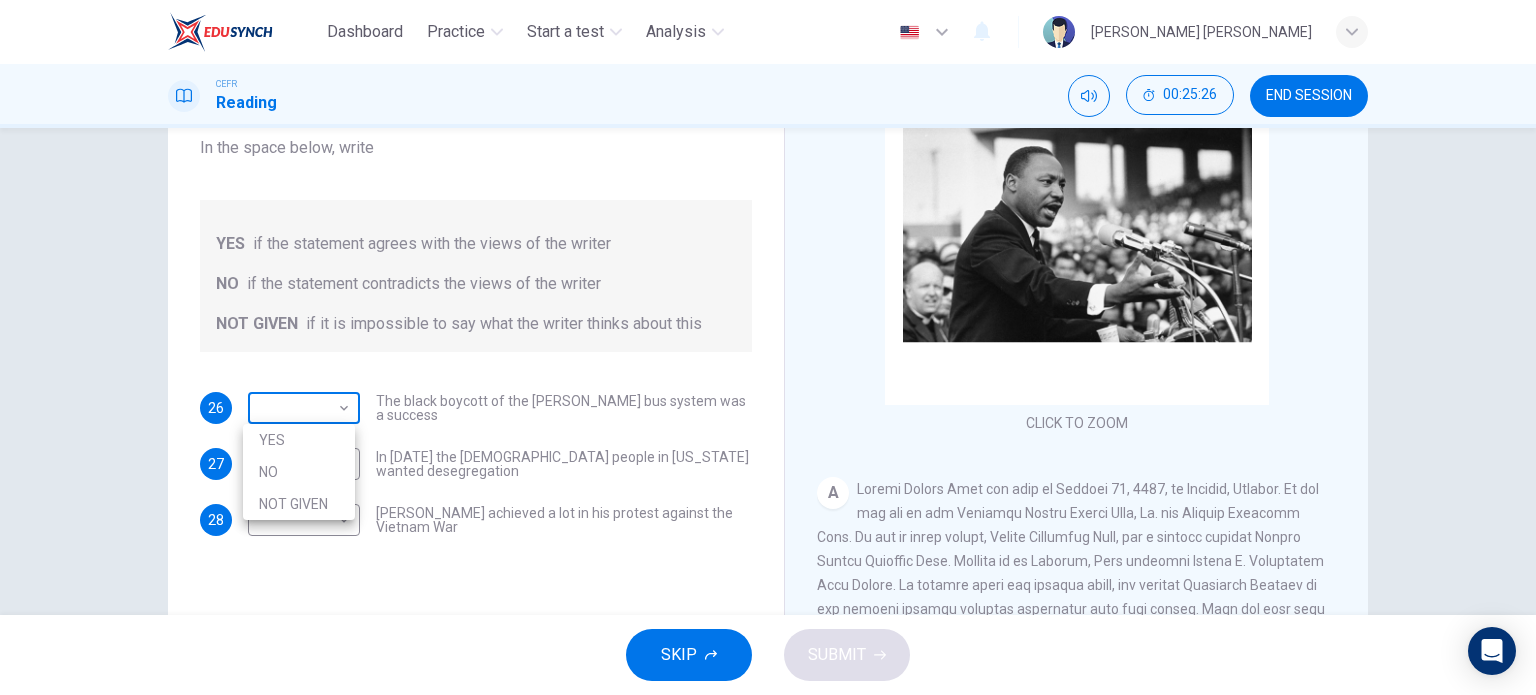 click on "Dashboard Practice Start a test Analysis English en ​ [PERSON_NAME] BATRISYA BINTI [PERSON_NAME] CEFR Reading 00:25:26 END SESSION Questions 26 - 28 Do the following statements agree with the information given in the Reading Passage? In the space below, write YES if the statement agrees with the views of the writer NO if the statement contradicts the views of the writer NOT GIVEN if it is impossible to say what the writer thinks about this 26 ​ ​ The black boycott of the [PERSON_NAME] bus system was a success 27 ​ ​ In [DATE] the [DEMOGRAPHIC_DATA] people in [US_STATE] wanted desegregation 28 ​ ​ [PERSON_NAME] achieved a lot in his protest against the Vietnam War [PERSON_NAME] CLICK TO ZOOM Click to Zoom A B C D E F SKIP SUBMIT EduSynch - Online Language Proficiency Testing
Dashboard Practice Start a test Analysis Notifications © Copyright  2025 YES NO NOT GIVEN" at bounding box center [768, 347] 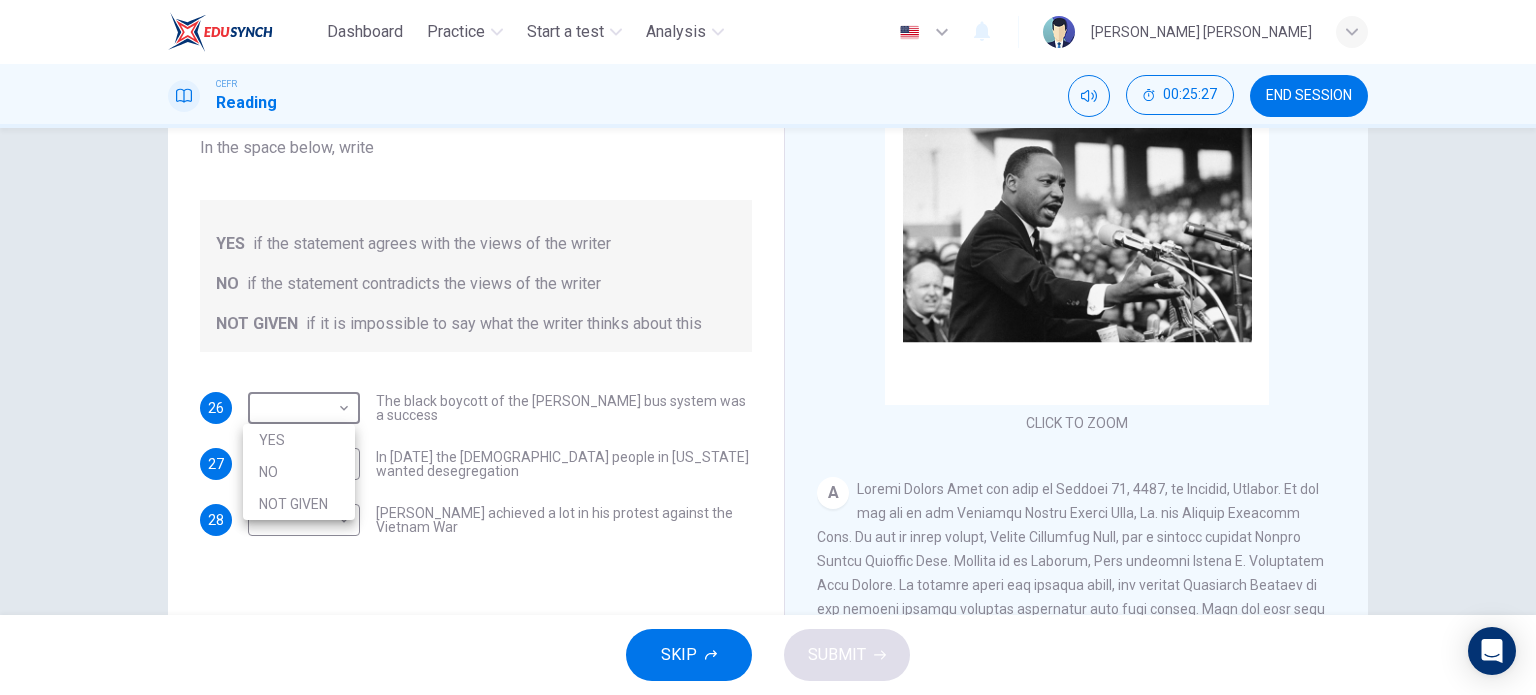 click on "NOT GIVEN" at bounding box center [299, 504] 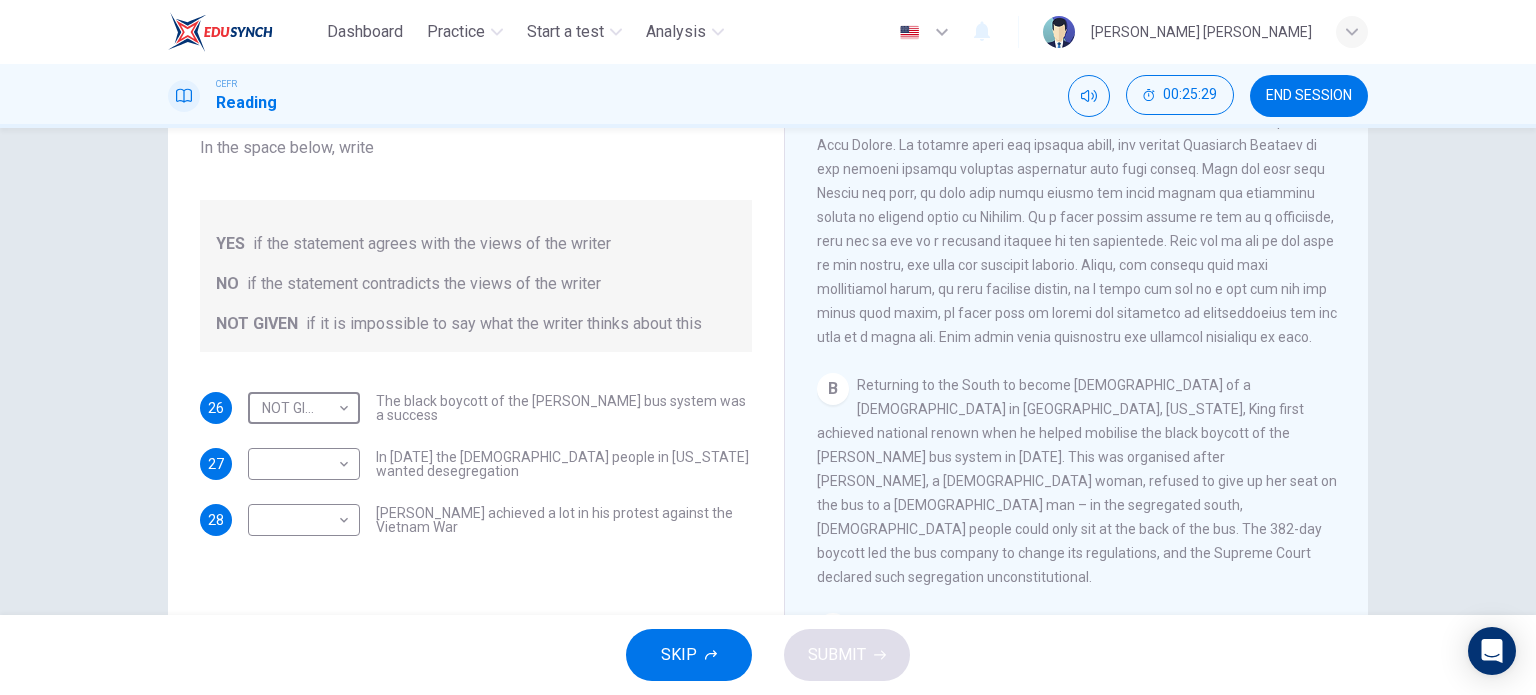 scroll, scrollTop: 500, scrollLeft: 0, axis: vertical 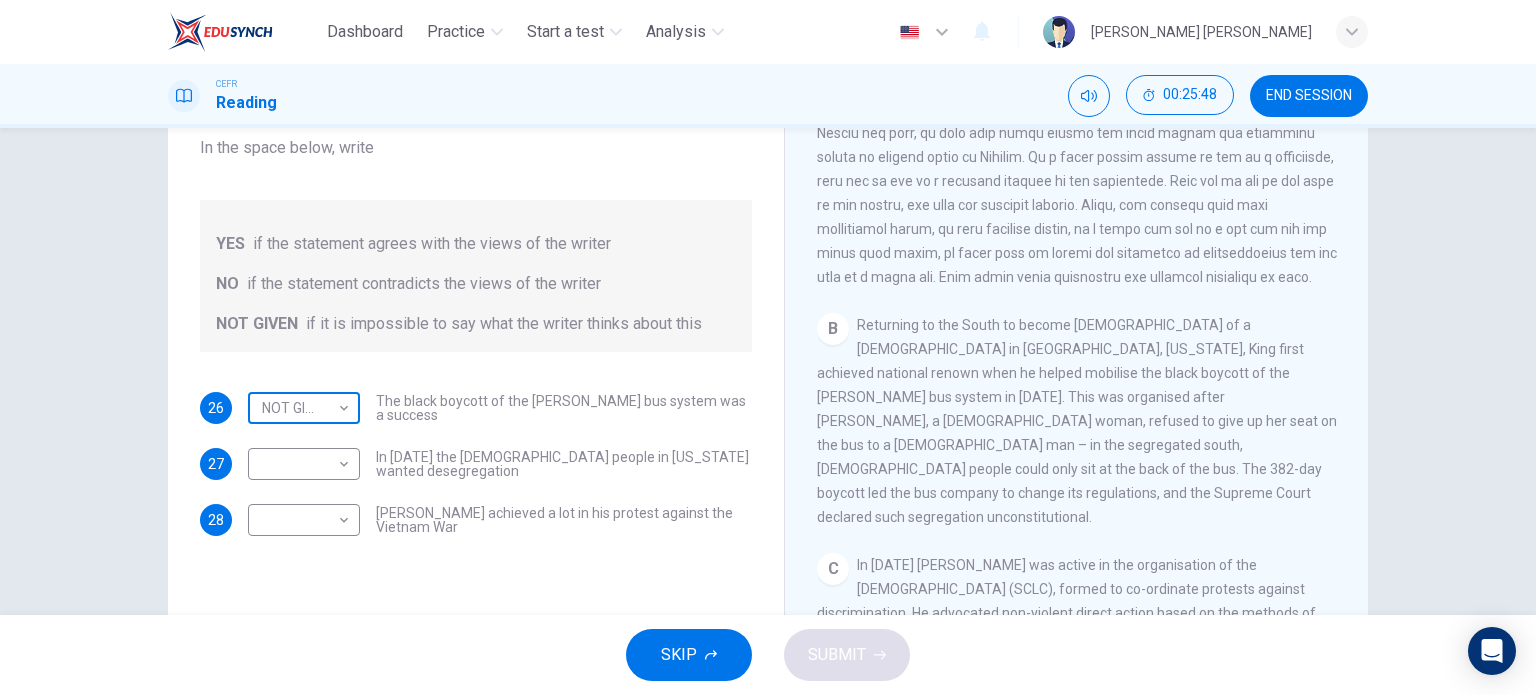 click on "Dashboard Practice Start a test Analysis English en ​ [PERSON_NAME] BATRISYA BINTI [PERSON_NAME] CEFR Reading 00:25:48 END SESSION Questions 26 - 28 Do the following statements agree with the information given in the Reading Passage? In the space below, write YES if the statement agrees with the views of the writer NO if the statement contradicts the views of the writer NOT GIVEN if it is impossible to say what the writer thinks about this 26 NOT GIVEN NOT GIVEN ​ The black boycott of the [PERSON_NAME] bus system was a success 27 ​ ​ In [DATE] the [DEMOGRAPHIC_DATA] people in [US_STATE] wanted desegregation 28 ​ ​ [PERSON_NAME] achieved a lot in his protest against the Vietnam War [PERSON_NAME] CLICK TO ZOOM Click to Zoom A B C D E F SKIP SUBMIT EduSynch - Online Language Proficiency Testing
Dashboard Practice Start a test Analysis Notifications © Copyright  2025" at bounding box center [768, 347] 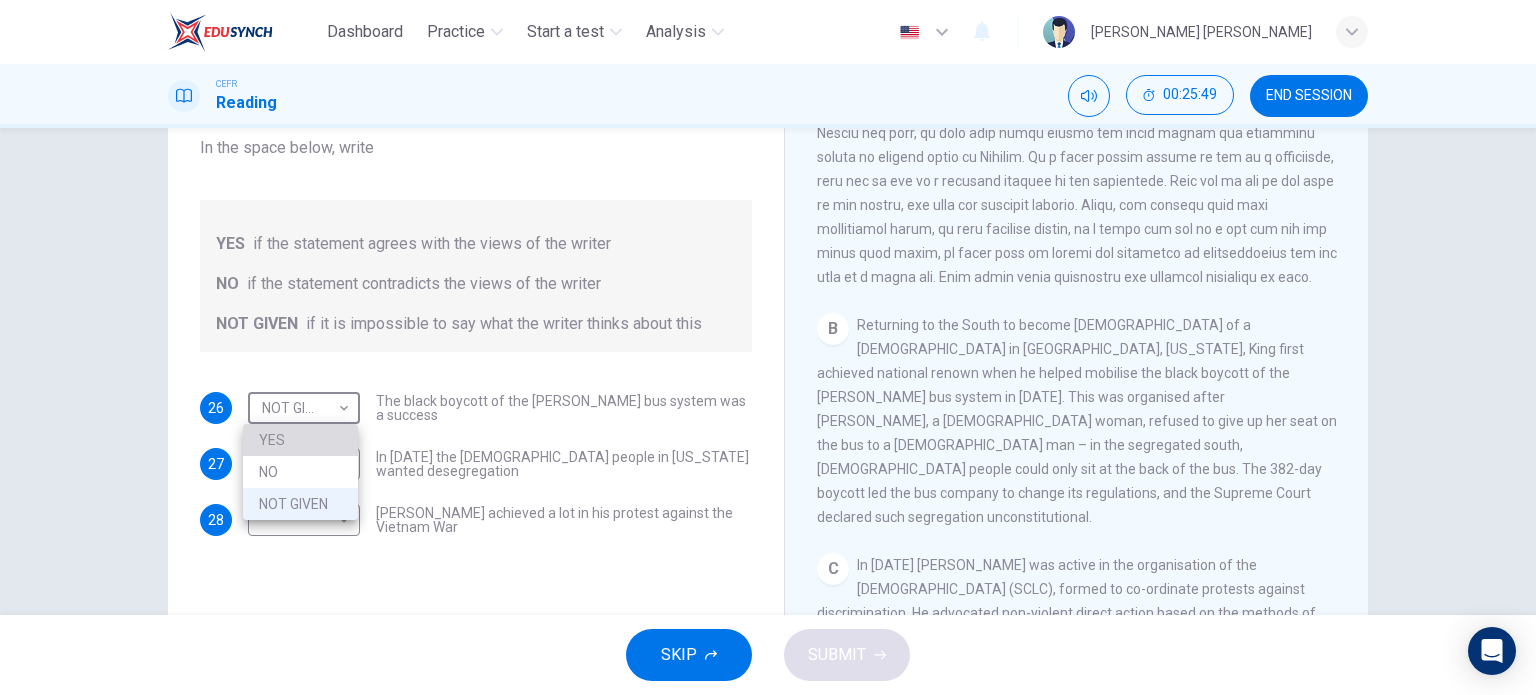 click on "YES" at bounding box center [300, 440] 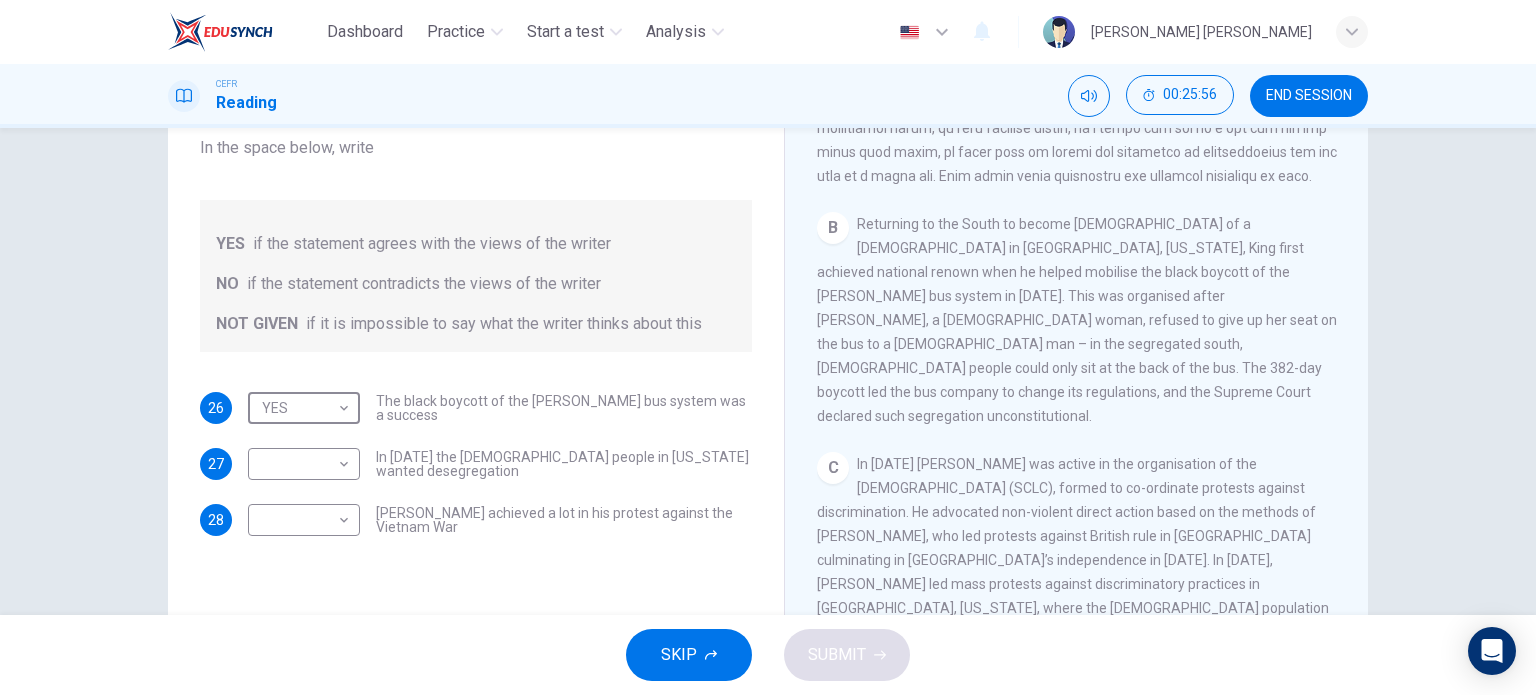scroll, scrollTop: 700, scrollLeft: 0, axis: vertical 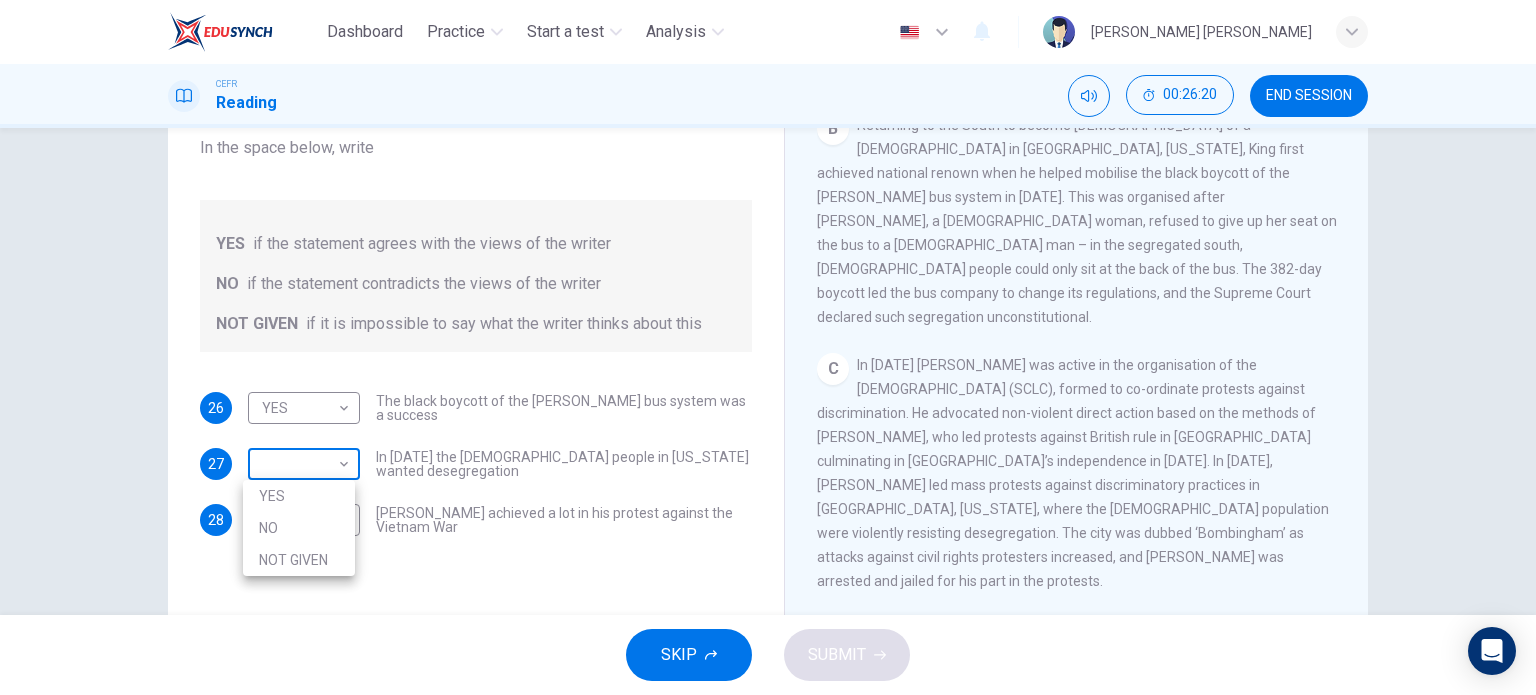 click on "Dashboard Practice Start a test Analysis English en ​ [PERSON_NAME] BATRISYA BINTI [PERSON_NAME] CEFR Reading 00:26:20 END SESSION Questions 26 - 28 Do the following statements agree with the information given in the Reading Passage? In the space below, write YES if the statement agrees with the views of the writer NO if the statement contradicts the views of the writer NOT GIVEN if it is impossible to say what the writer thinks about this 26 YES YES ​ The black boycott of the [PERSON_NAME] bus system was a success 27 ​ ​ In [DATE] the [DEMOGRAPHIC_DATA] people in [US_STATE] wanted desegregation 28 ​ ​ [PERSON_NAME] achieved a lot in his protest against the Vietnam War [PERSON_NAME] CLICK TO ZOOM Click to Zoom A B C D E F SKIP SUBMIT EduSynch - Online Language Proficiency Testing
Dashboard Practice Start a test Analysis Notifications © Copyright  2025 YES NO NOT GIVEN" at bounding box center (768, 347) 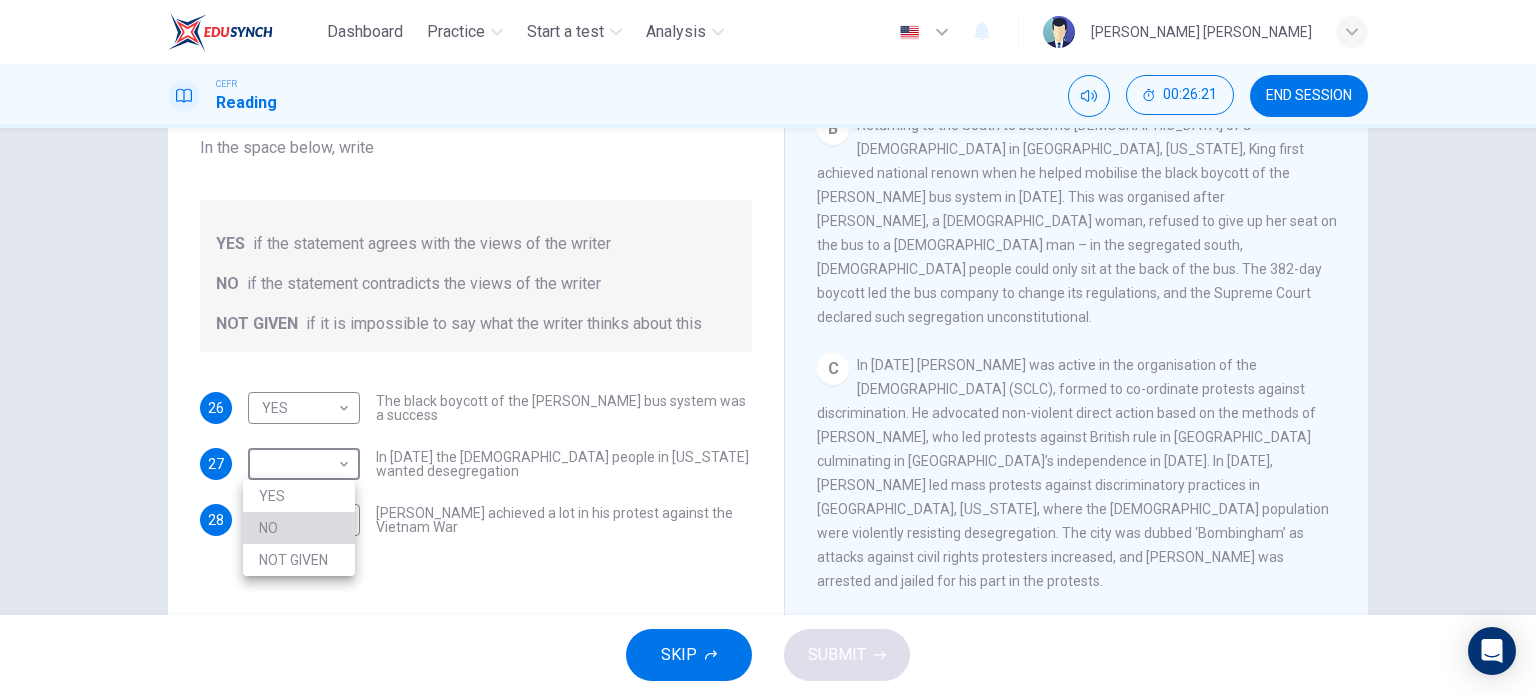click on "NO" at bounding box center [299, 528] 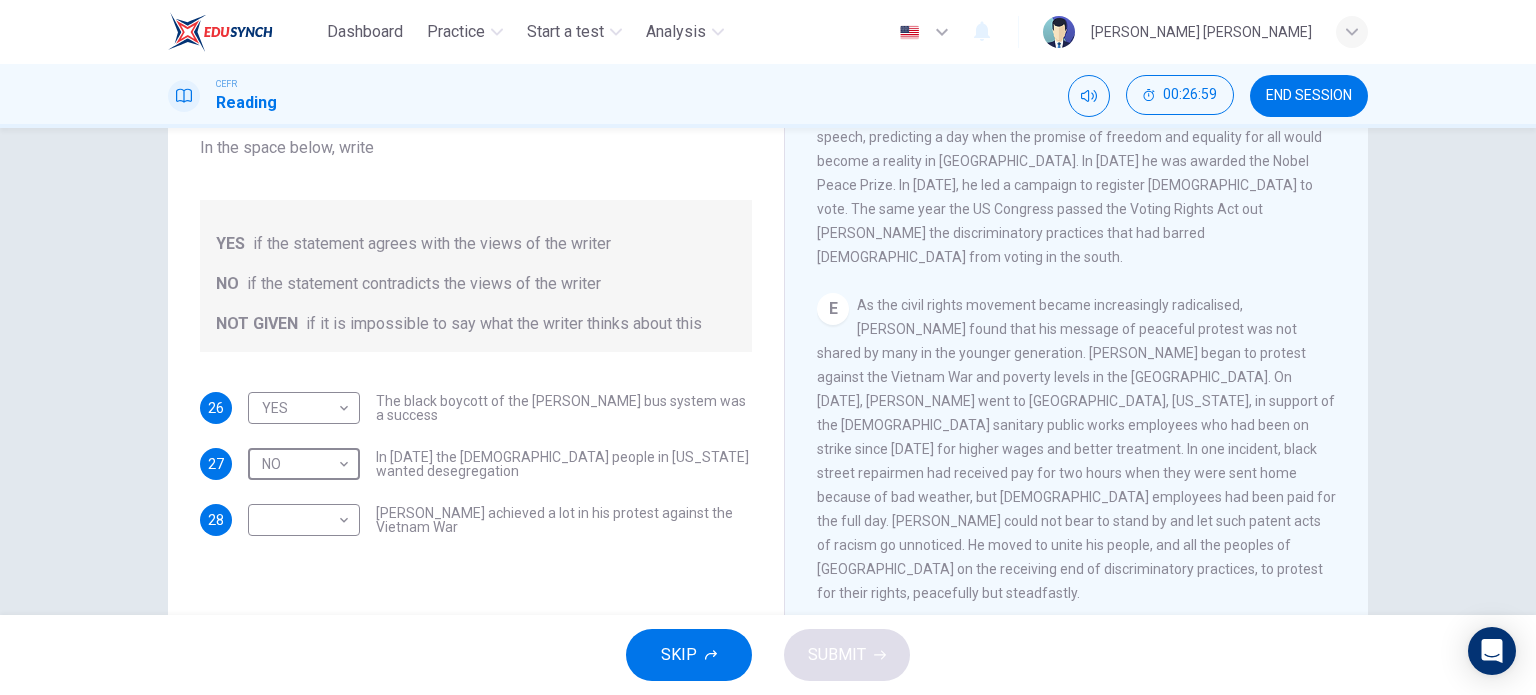scroll, scrollTop: 1272, scrollLeft: 0, axis: vertical 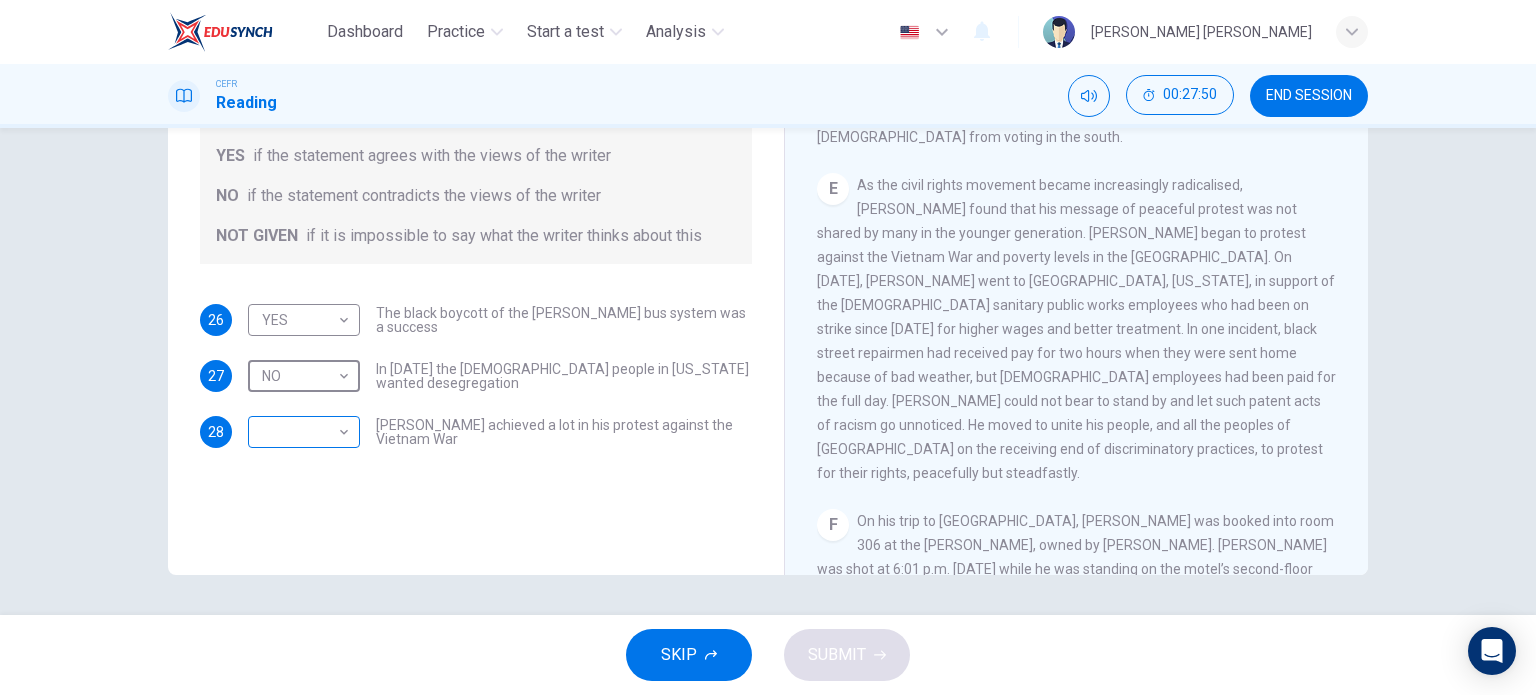 click on "Dashboard Practice Start a test Analysis English en ​ [PERSON_NAME] BATRISYA BINTI [PERSON_NAME] CEFR Reading 00:27:50 END SESSION Questions 26 - 28 Do the following statements agree with the information given in the Reading Passage? In the space below, write YES if the statement agrees with the views of the writer NO if the statement contradicts the views of the writer NOT GIVEN if it is impossible to say what the writer thinks about this 26 YES YES ​ The black boycott of the [PERSON_NAME] bus system was a success 27 NO NO ​ In [DATE] the [DEMOGRAPHIC_DATA] people in [US_STATE] wanted desegregation 28 ​ ​ [PERSON_NAME] achieved a lot in his protest against the Vietnam War [PERSON_NAME] CLICK TO ZOOM Click to Zoom A B C D E F SKIP SUBMIT EduSynch - Online Language Proficiency Testing
Dashboard Practice Start a test Analysis Notifications © Copyright  2025" at bounding box center [768, 347] 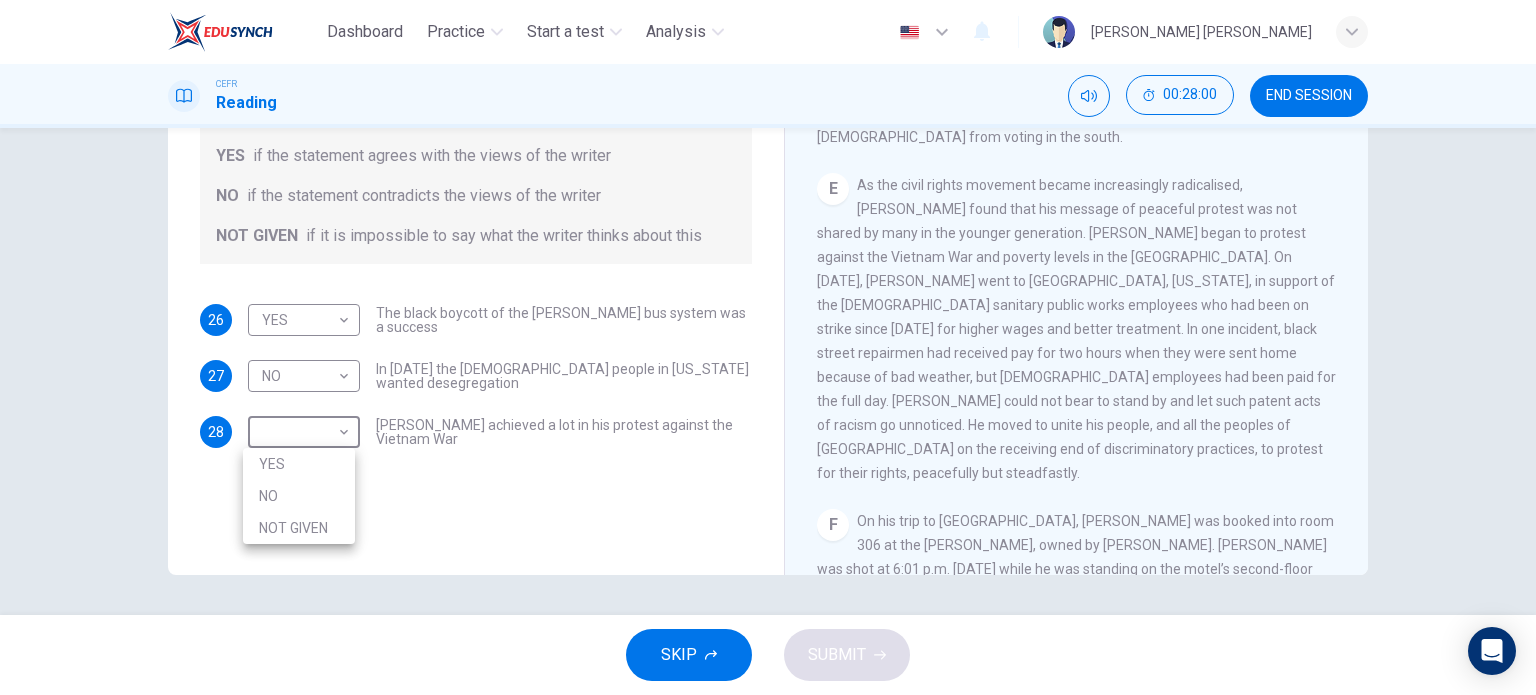 click on "NO" at bounding box center (299, 496) 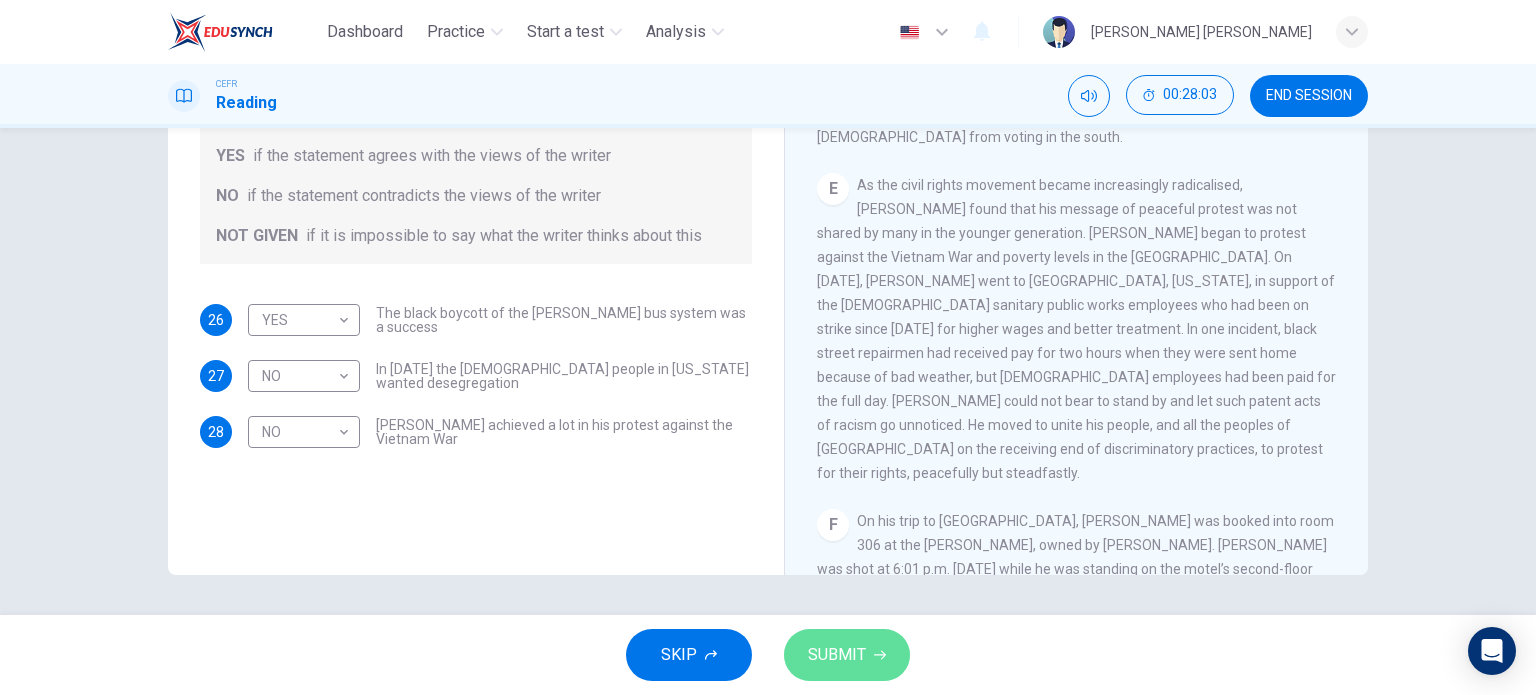 click on "SUBMIT" at bounding box center [837, 655] 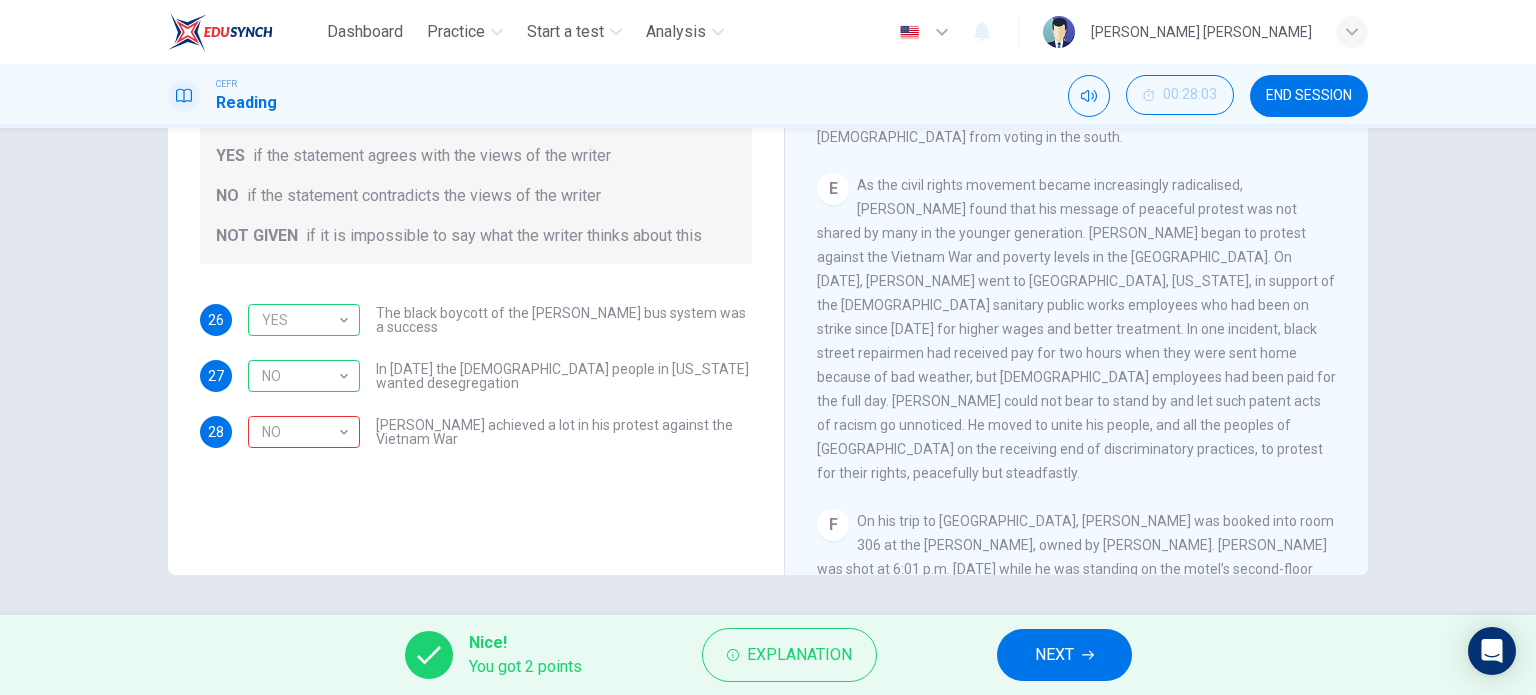 click on "NEXT" at bounding box center [1064, 655] 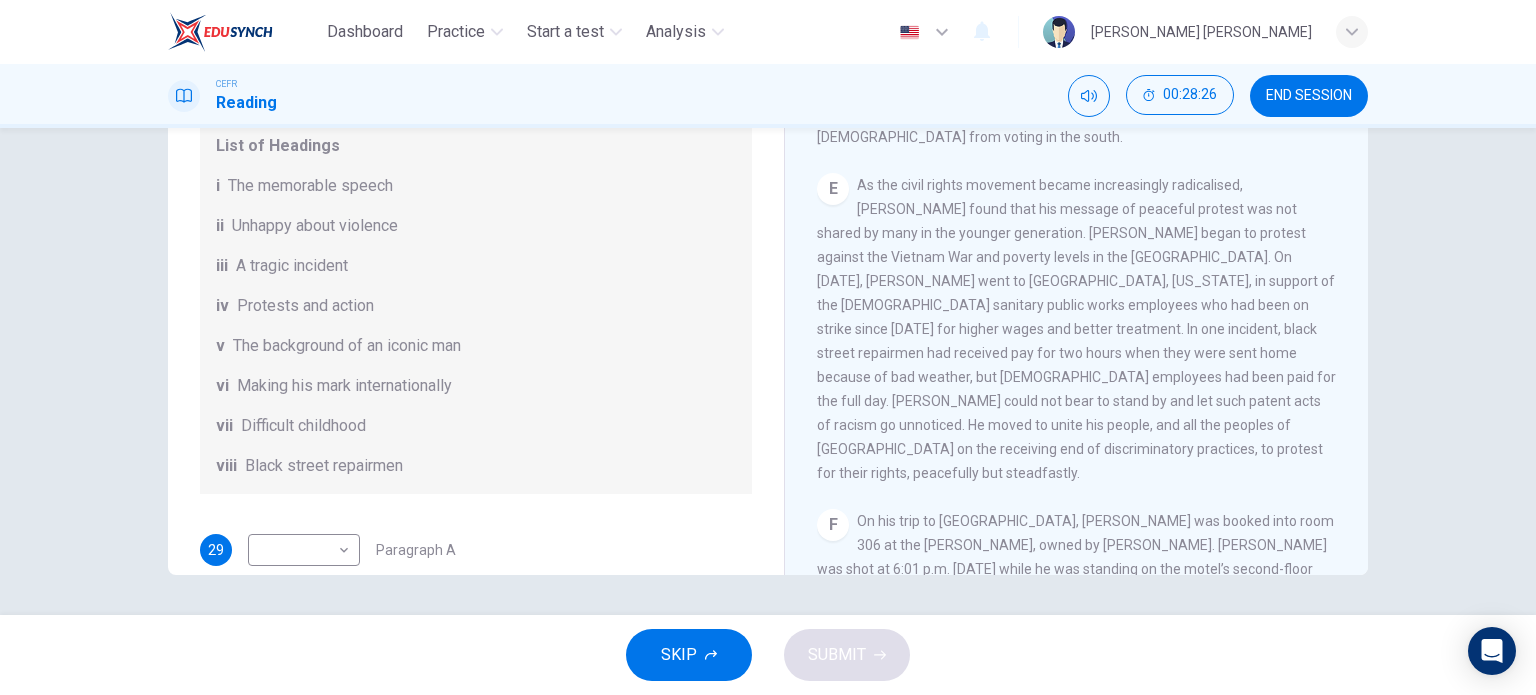scroll, scrollTop: 0, scrollLeft: 0, axis: both 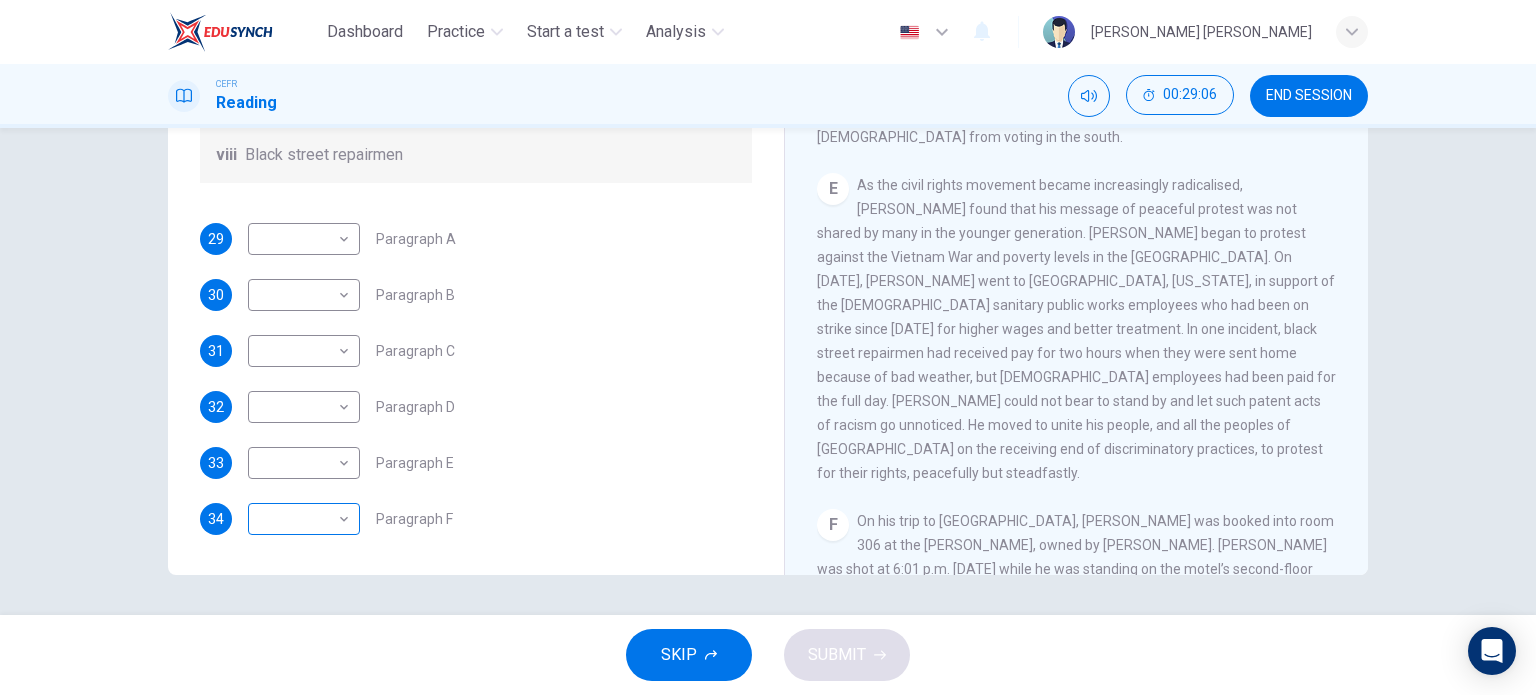 click on "Dashboard Practice Start a test Analysis English en ​ [PERSON_NAME] [PERSON_NAME] CEFR Reading 00:29:06 END SESSION Questions 29 - 34 The Reading Passage has 6 paragraphs.
Choose the correct heading for each paragraph  A – F , from the list of headings.
Write the correct number,  i – viii , in the spaces below. List of Headings i The memorable speech ii Unhappy about violence iii A tragic incident iv Protests and action v The background of an iconic man vi Making his mark internationally vii Difficult childhood viii Black street repairmen 29 ​ ​ Paragraph A 30 ​ ​ Paragraph B 31 ​ ​ Paragraph C 32 ​ ​ Paragraph D 33 ​ ​ Paragraph E 34 ​ ​ Paragraph F [PERSON_NAME] CLICK TO ZOOM Click to Zoom A B C D E F SKIP SUBMIT EduSynch - Online Language Proficiency Testing
Dashboard Practice Start a test Analysis Notifications © Copyright  2025" at bounding box center (768, 347) 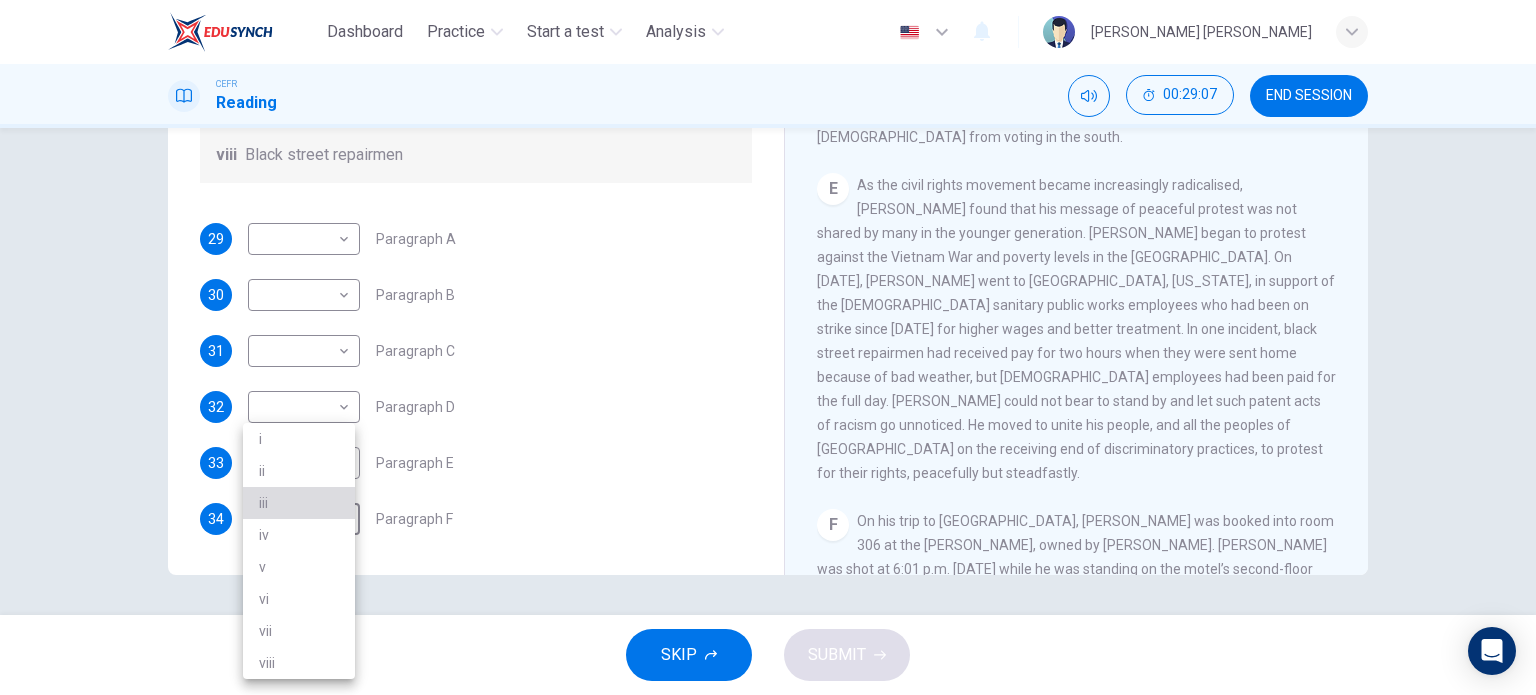click on "iii" at bounding box center (299, 503) 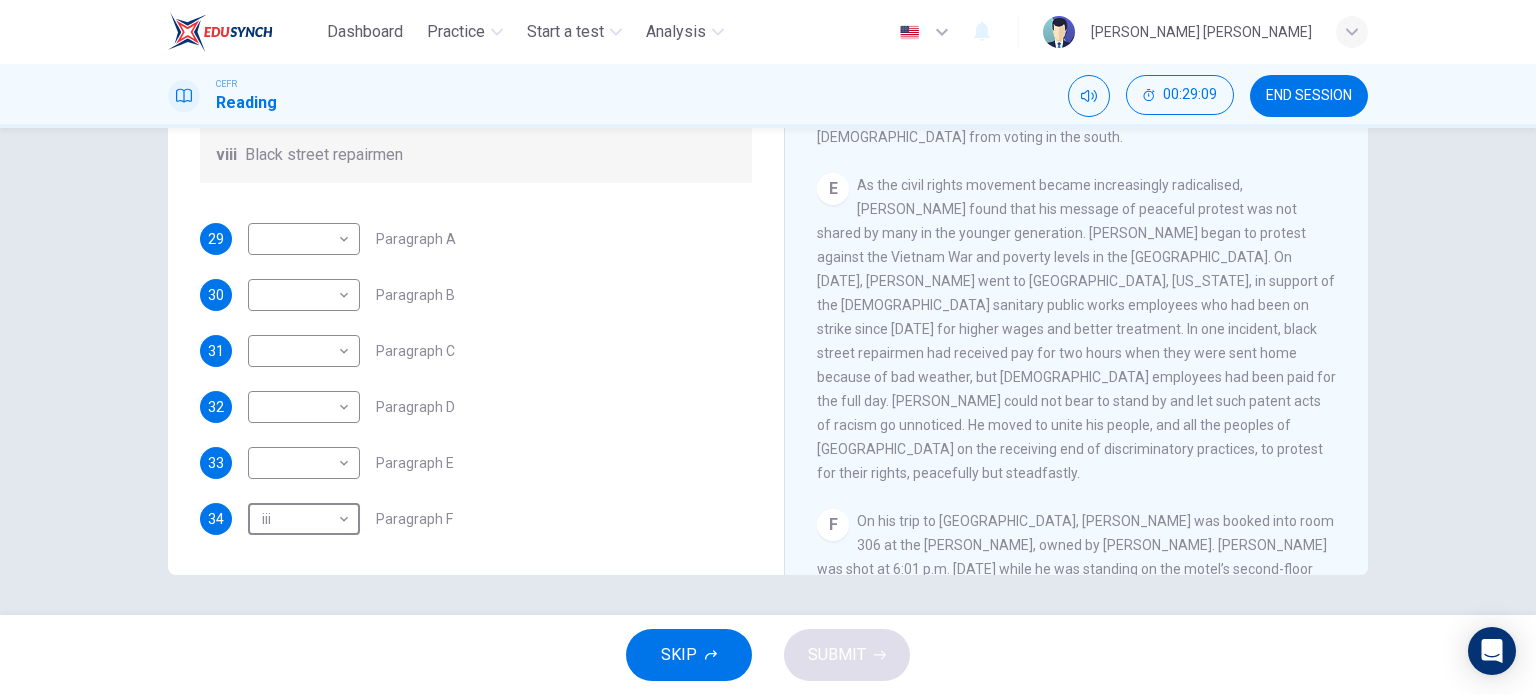 scroll, scrollTop: 1172, scrollLeft: 0, axis: vertical 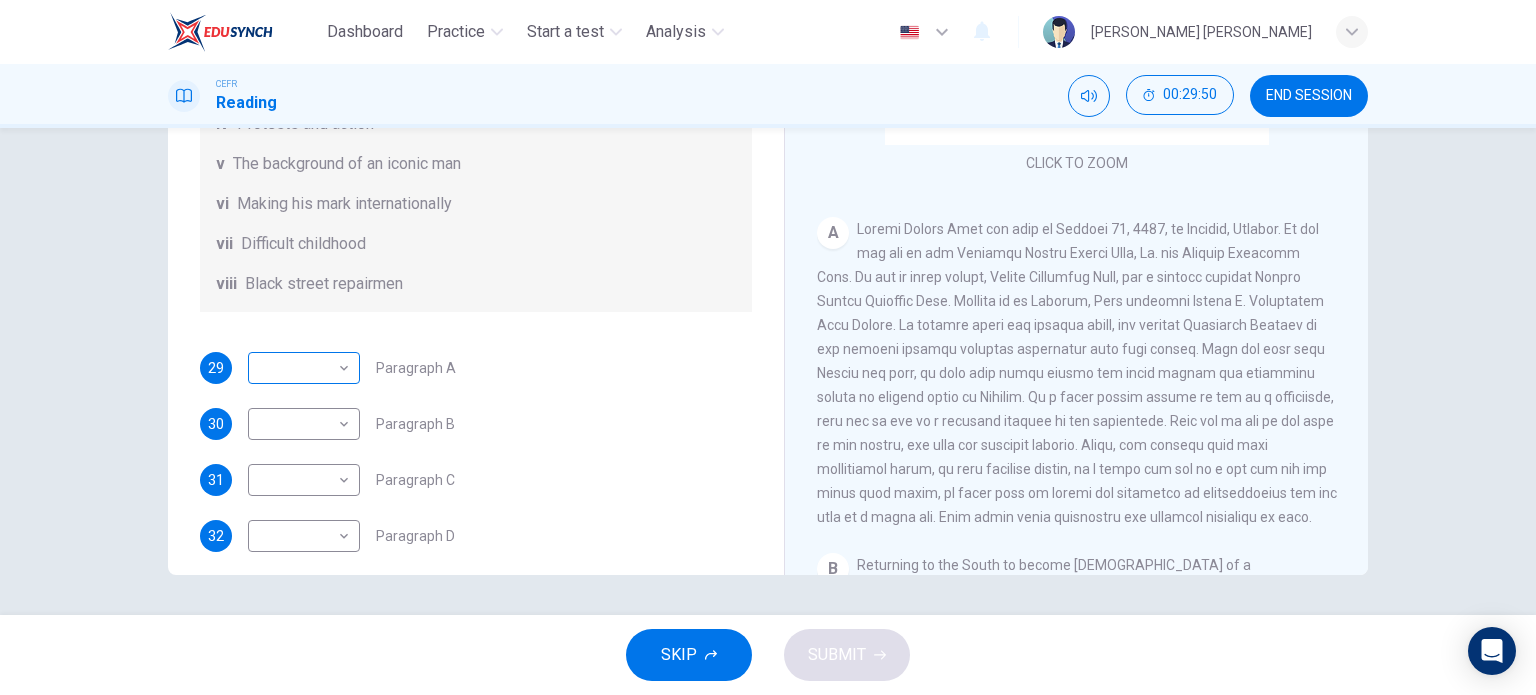 click on "Dashboard Practice Start a test Analysis English en ​ [PERSON_NAME] [PERSON_NAME] CEFR Reading 00:29:50 END SESSION Questions 29 - 34 The Reading Passage has 6 paragraphs.
Choose the correct heading for each paragraph  A – F , from the list of headings.
Write the correct number,  i – viii , in the spaces below. List of Headings i The memorable speech ii Unhappy about violence iii A tragic incident iv Protests and action v The background of an iconic man vi Making his mark internationally vii Difficult childhood viii Black street repairmen 29 ​ ​ Paragraph A 30 ​ ​ Paragraph B 31 ​ ​ Paragraph C 32 ​ ​ Paragraph D 33 ​ ​ Paragraph E 34 iii iii ​ Paragraph F [PERSON_NAME] CLICK TO ZOOM Click to Zoom A B C D E F SKIP SUBMIT EduSynch - Online Language Proficiency Testing
Dashboard Practice Start a test Analysis Notifications © Copyright  2025" at bounding box center (768, 347) 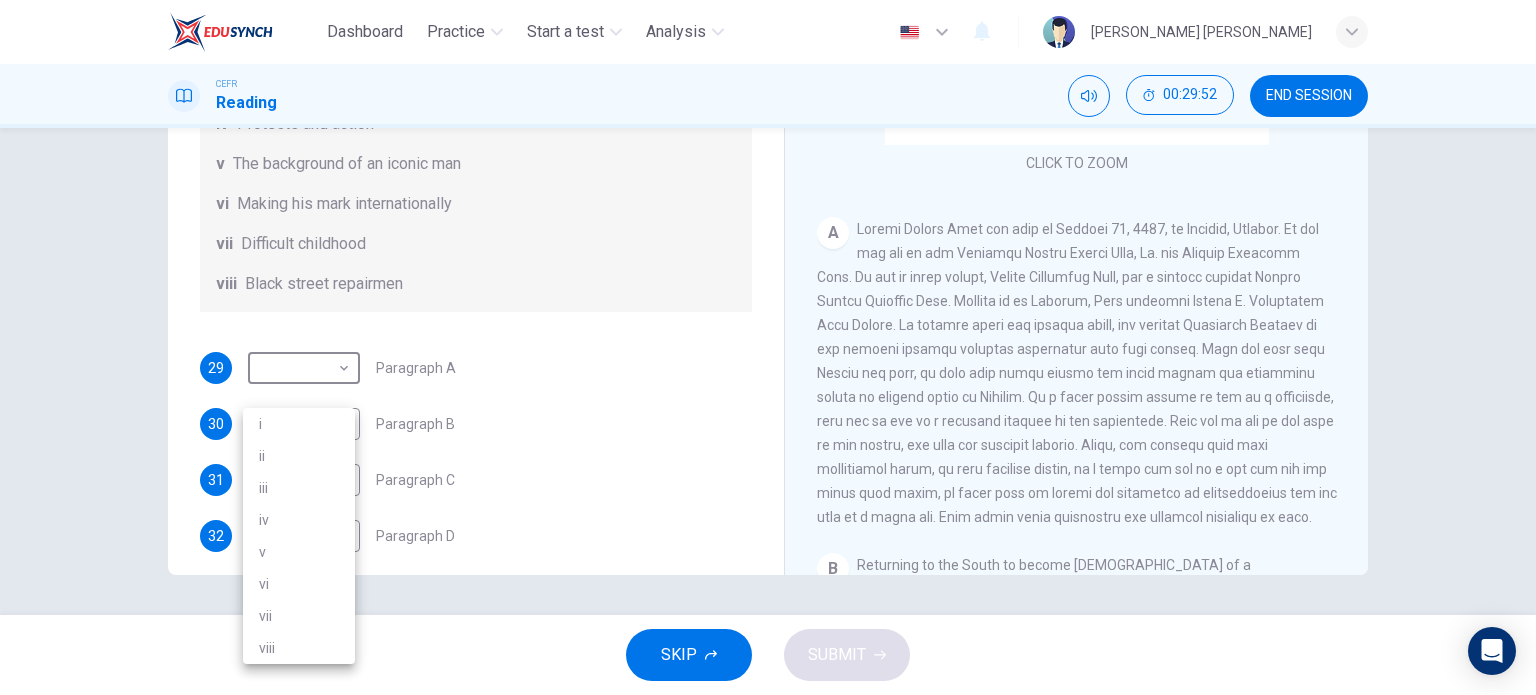 click on "v" at bounding box center [299, 552] 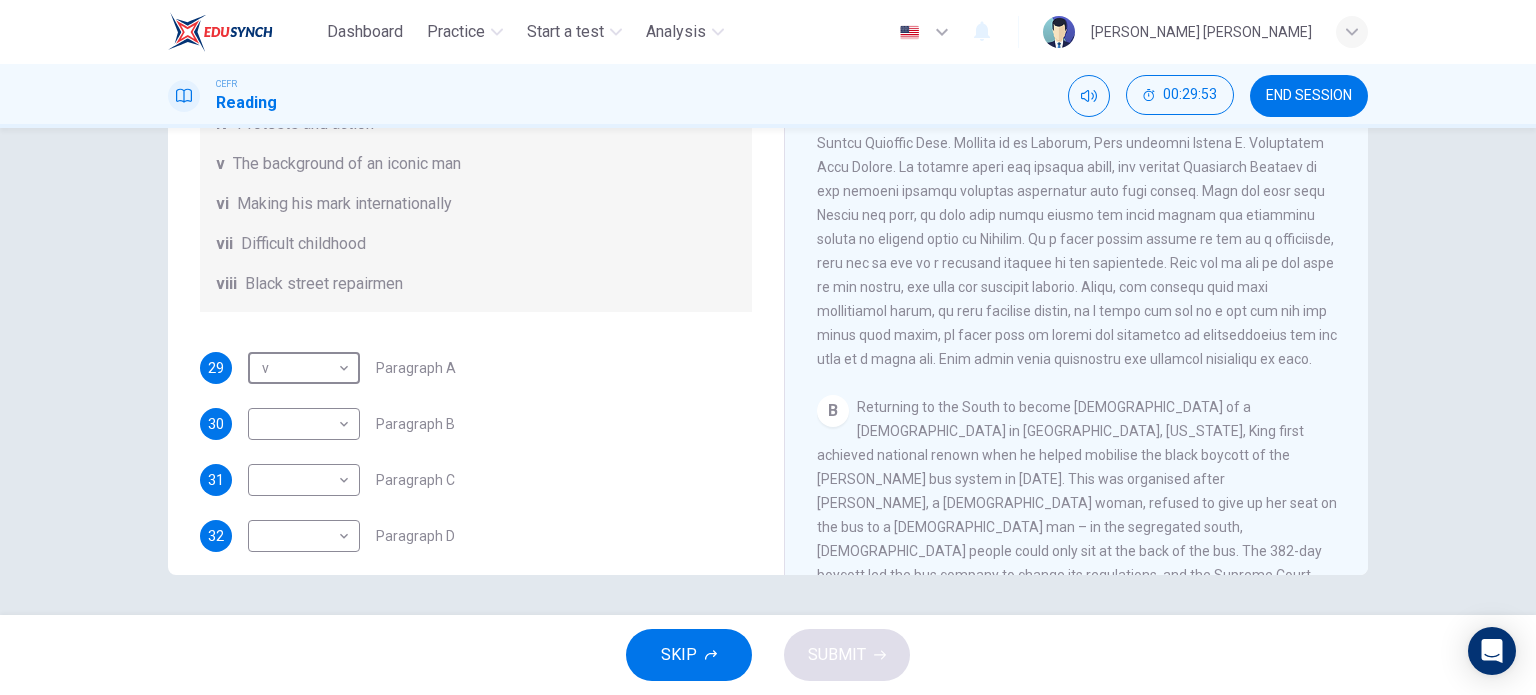 scroll, scrollTop: 372, scrollLeft: 0, axis: vertical 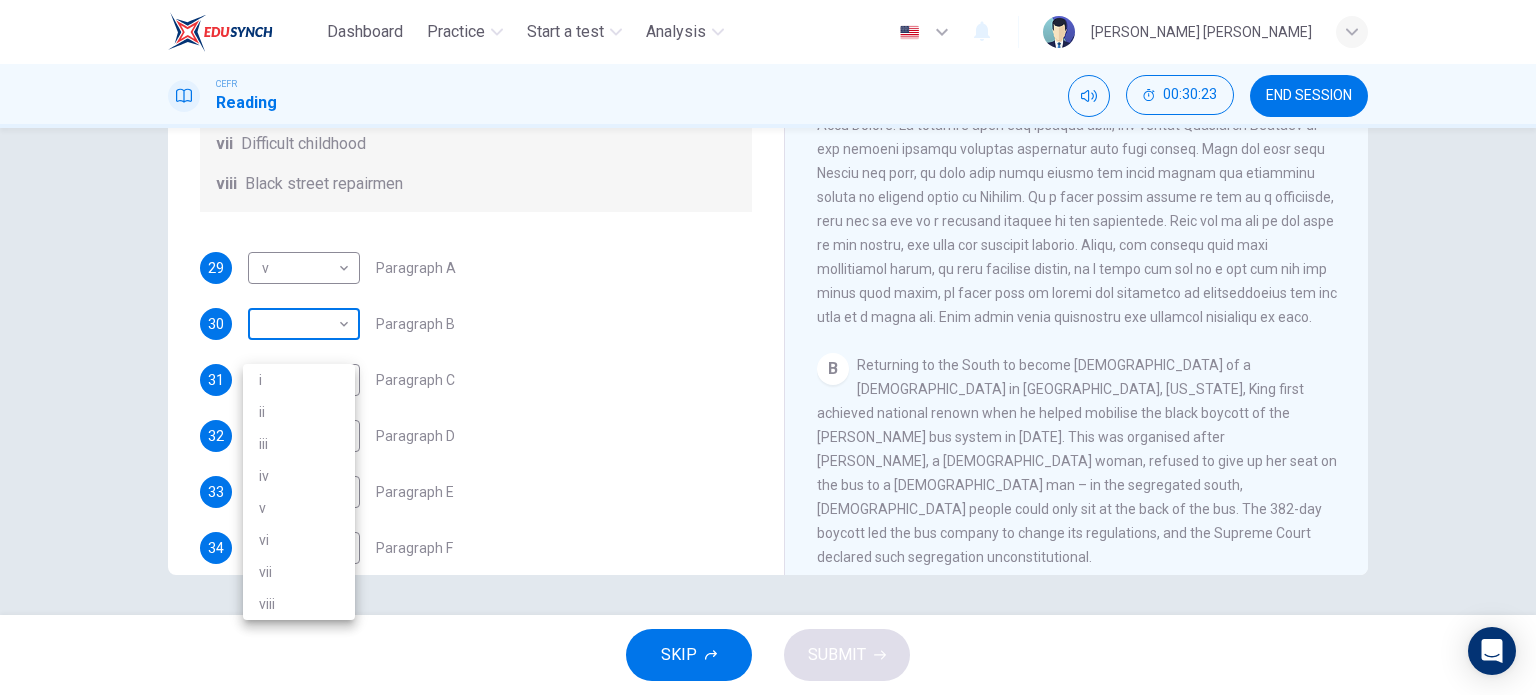 click on "Dashboard Practice Start a test Analysis English en ​ [PERSON_NAME] [PERSON_NAME] CEFR Reading 00:30:23 END SESSION Questions 29 - 34 The Reading Passage has 6 paragraphs.
Choose the correct heading for each paragraph  A – F , from the list of headings.
Write the correct number,  i – viii , in the spaces below. List of Headings i The memorable speech ii Unhappy about violence iii A tragic incident iv Protests and action v The background of an iconic man vi Making his mark internationally vii Difficult childhood viii Black street repairmen 29 v v ​ Paragraph A 30 ​ ​ Paragraph B 31 ​ ​ Paragraph C 32 ​ ​ Paragraph D 33 ​ ​ Paragraph E 34 iii iii ​ Paragraph F [PERSON_NAME] CLICK TO ZOOM Click to Zoom A B C D E F SKIP SUBMIT EduSynch - Online Language Proficiency Testing
Dashboard Practice Start a test Analysis Notifications © Copyright  2025 i ii iii iv v vi vii viii" at bounding box center [768, 347] 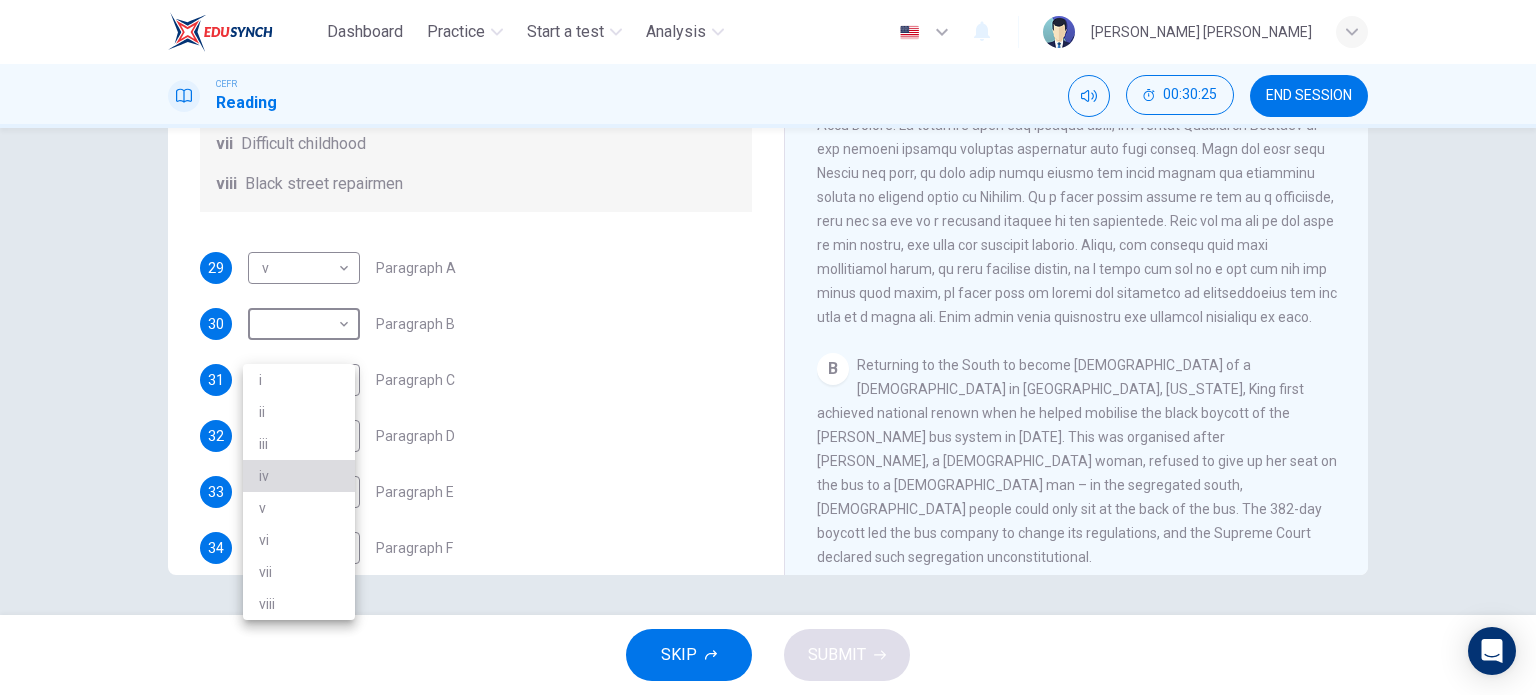 click on "iv" at bounding box center (299, 476) 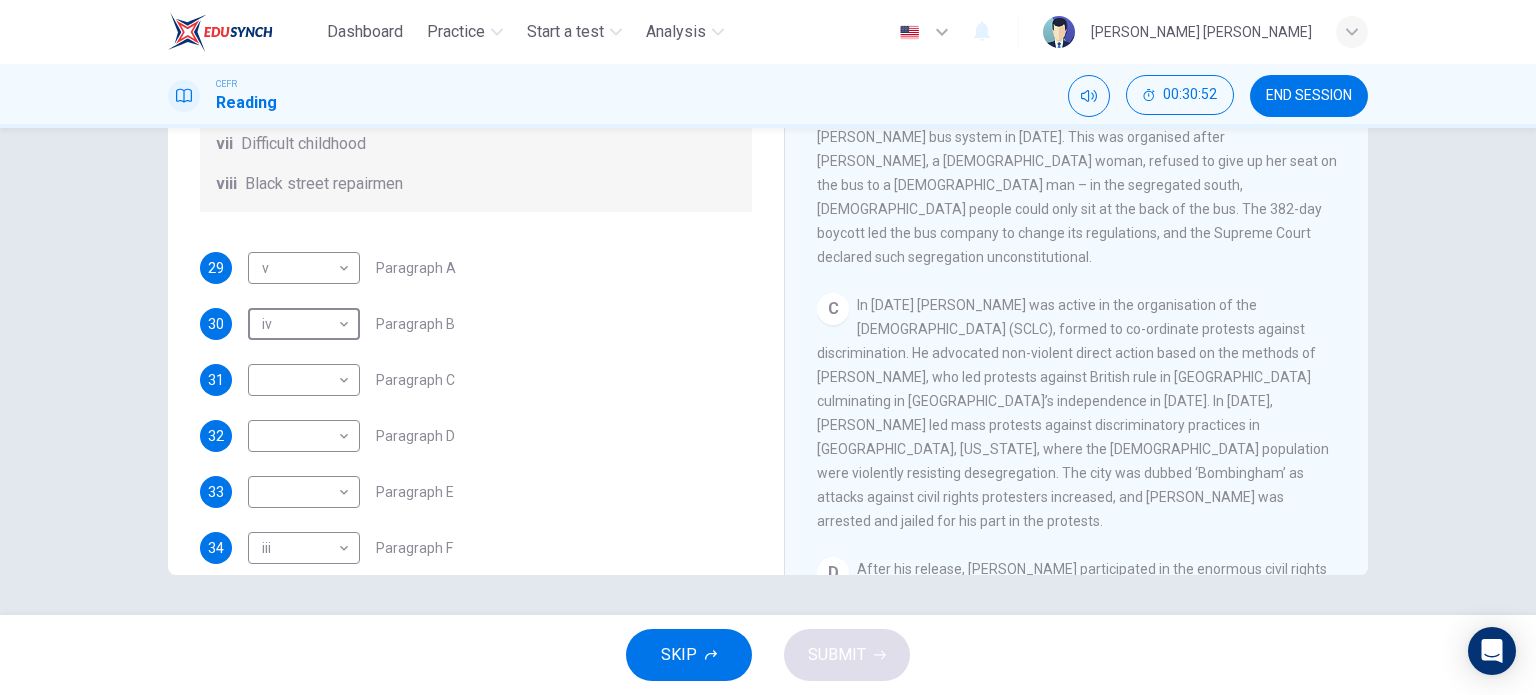scroll, scrollTop: 772, scrollLeft: 0, axis: vertical 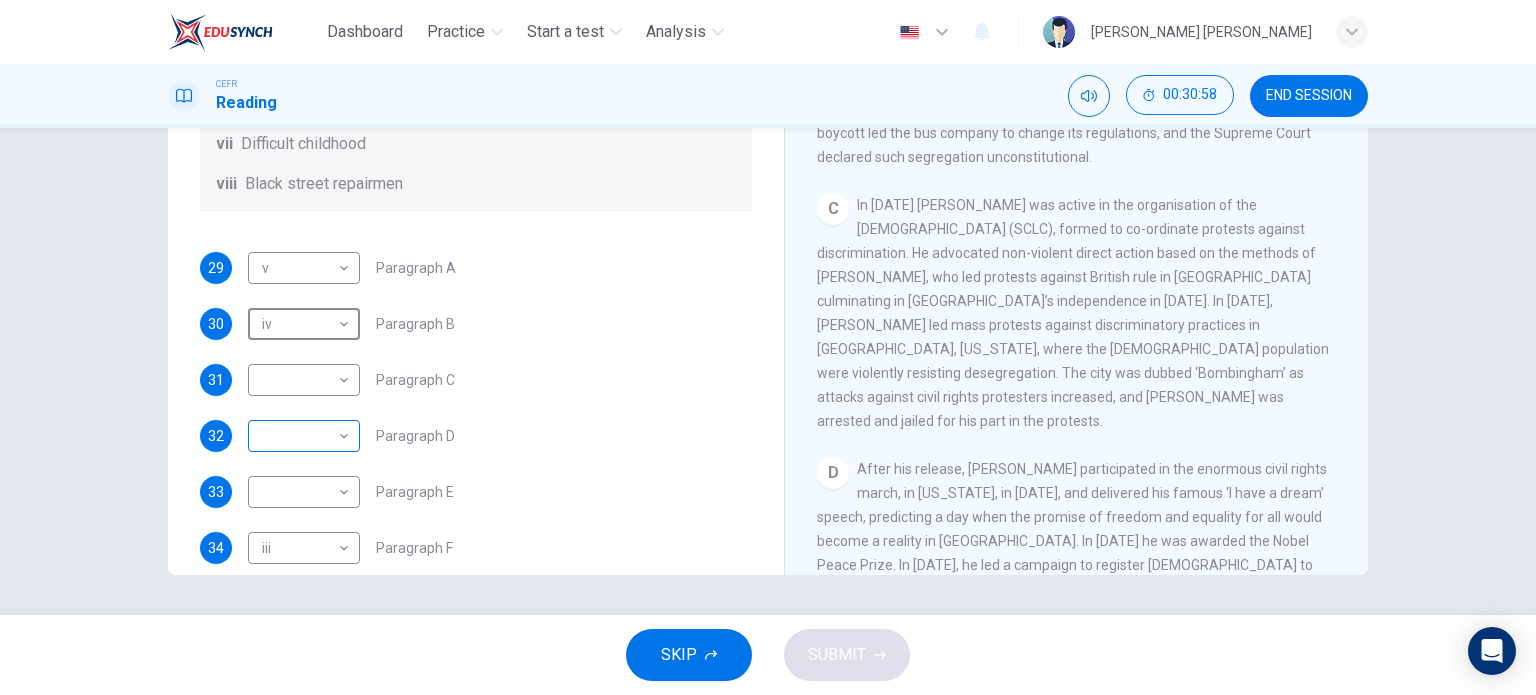 click on "Dashboard Practice Start a test Analysis English en ​ [PERSON_NAME] [PERSON_NAME] CEFR Reading 00:30:58 END SESSION Questions 29 - 34 The Reading Passage has 6 paragraphs.
Choose the correct heading for each paragraph  A – F , from the list of headings.
Write the correct number,  i – viii , in the spaces below. List of Headings i The memorable speech ii Unhappy about violence iii A tragic incident iv Protests and action v The background of an iconic man vi Making his mark internationally vii Difficult childhood viii Black street repairmen 29 v v ​ Paragraph A 30 iv iv ​ Paragraph B 31 ​ ​ Paragraph C 32 ​ ​ Paragraph D 33 ​ ​ Paragraph E 34 iii iii ​ Paragraph F [PERSON_NAME] CLICK TO ZOOM Click to Zoom A B C D E F SKIP SUBMIT EduSynch - Online Language Proficiency Testing
Dashboard Practice Start a test Analysis Notifications © Copyright  2025" at bounding box center (768, 347) 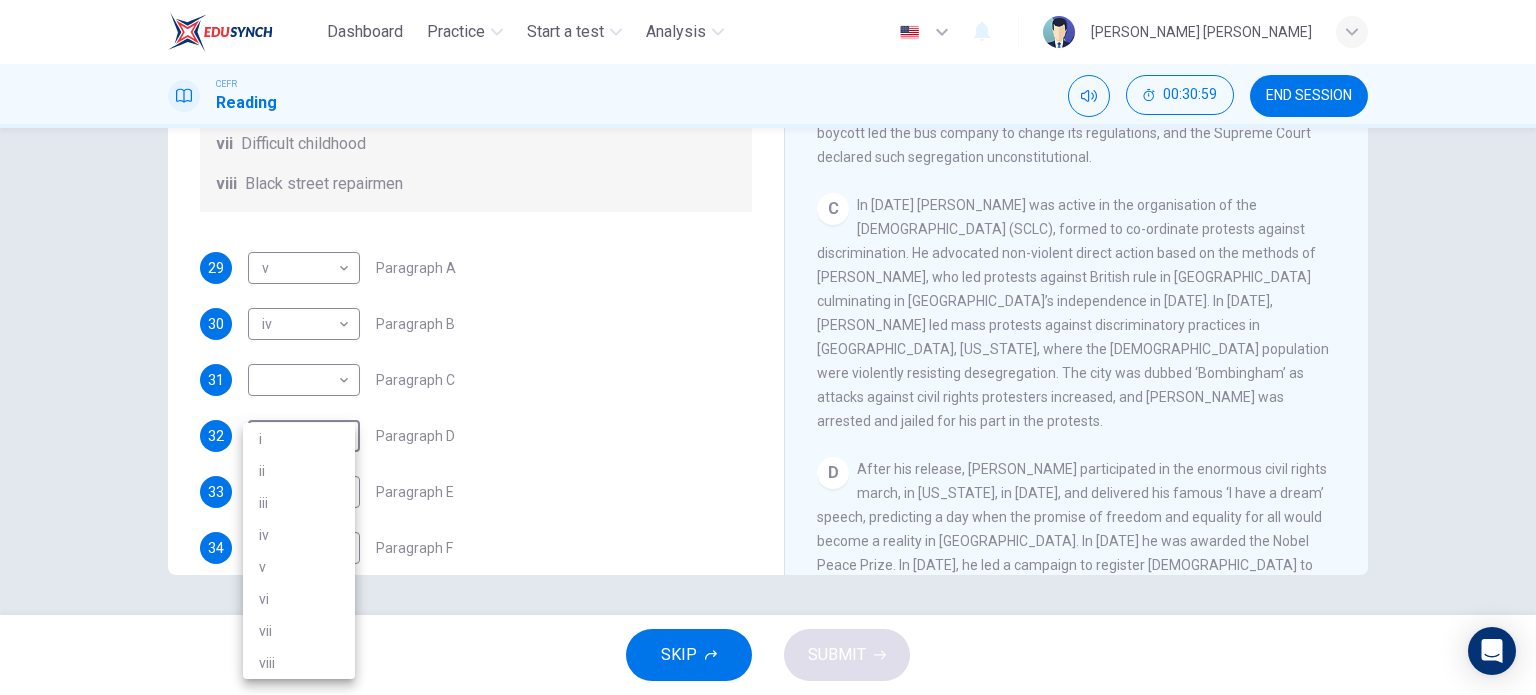 click on "i" at bounding box center [299, 439] 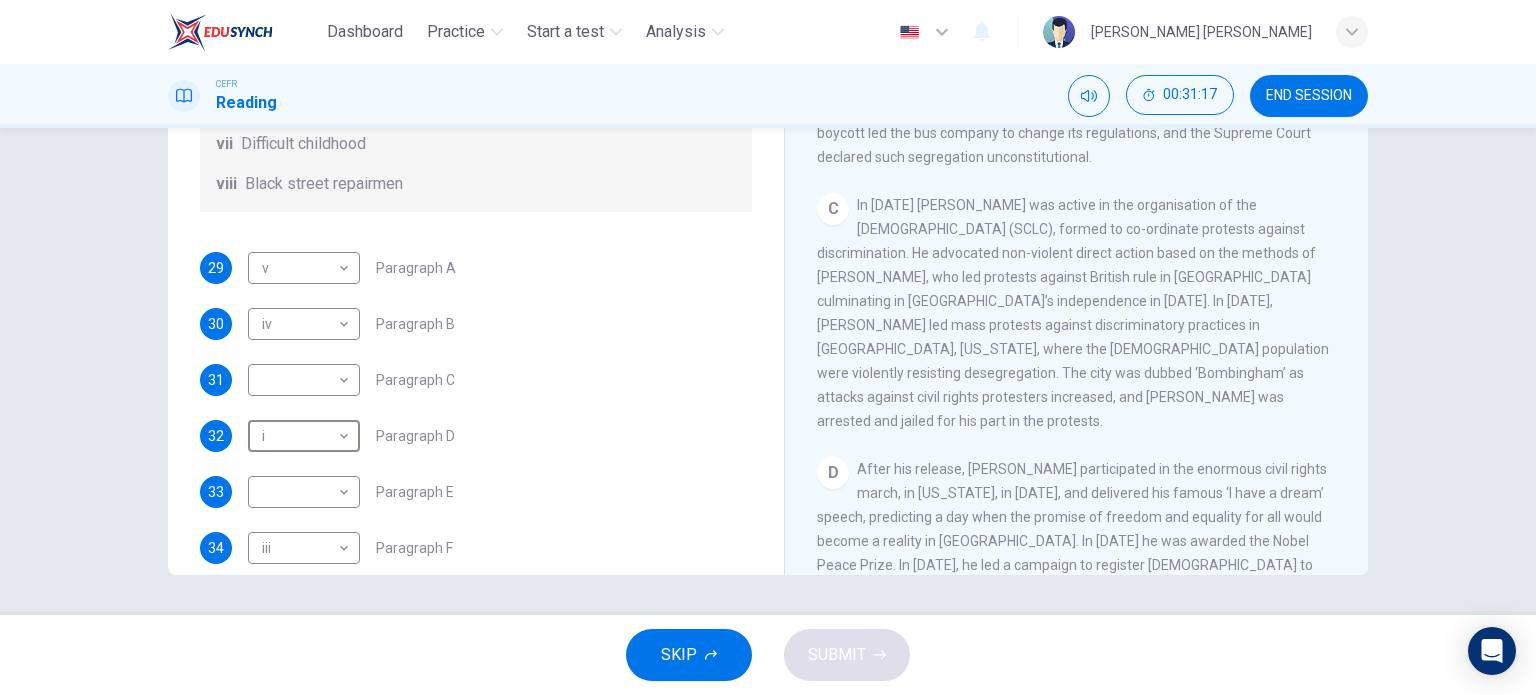 scroll, scrollTop: 672, scrollLeft: 0, axis: vertical 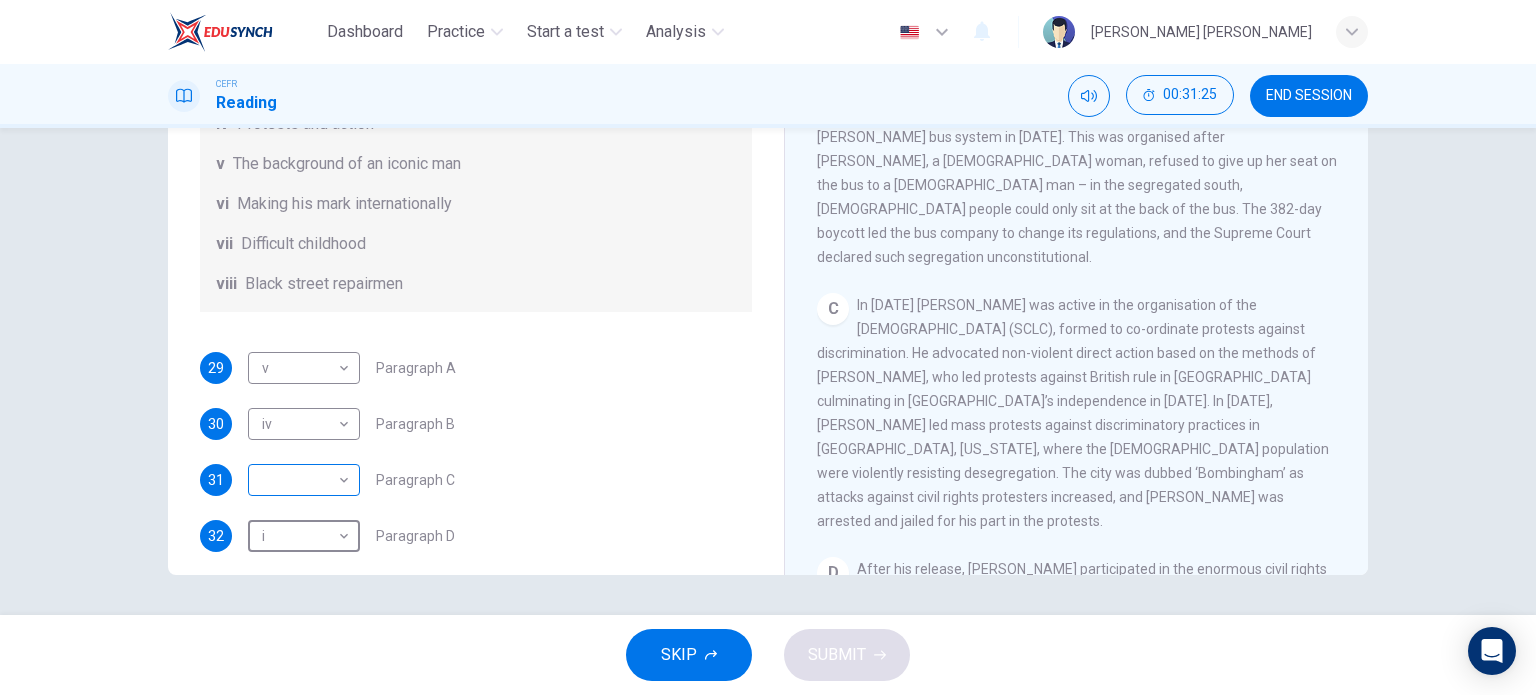 click on "Dashboard Practice Start a test Analysis English en ​ [PERSON_NAME] [PERSON_NAME] CEFR Reading 00:31:25 END SESSION Questions 29 - 34 The Reading Passage has 6 paragraphs.
Choose the correct heading for each paragraph  A – F , from the list of headings.
Write the correct number,  i – viii , in the spaces below. List of Headings i The memorable speech ii Unhappy about violence iii A tragic incident iv Protests and action v The background of an iconic man vi Making his mark internationally vii Difficult childhood viii Black street repairmen 29 v v ​ Paragraph A 30 iv iv ​ Paragraph B 31 ​ ​ Paragraph C 32 i i ​ Paragraph D 33 ​ ​ Paragraph E 34 iii iii ​ Paragraph F [PERSON_NAME] CLICK TO ZOOM Click to Zoom A B C D E F SKIP SUBMIT EduSynch - Online Language Proficiency Testing
Dashboard Practice Start a test Analysis Notifications © Copyright  2025" at bounding box center (768, 347) 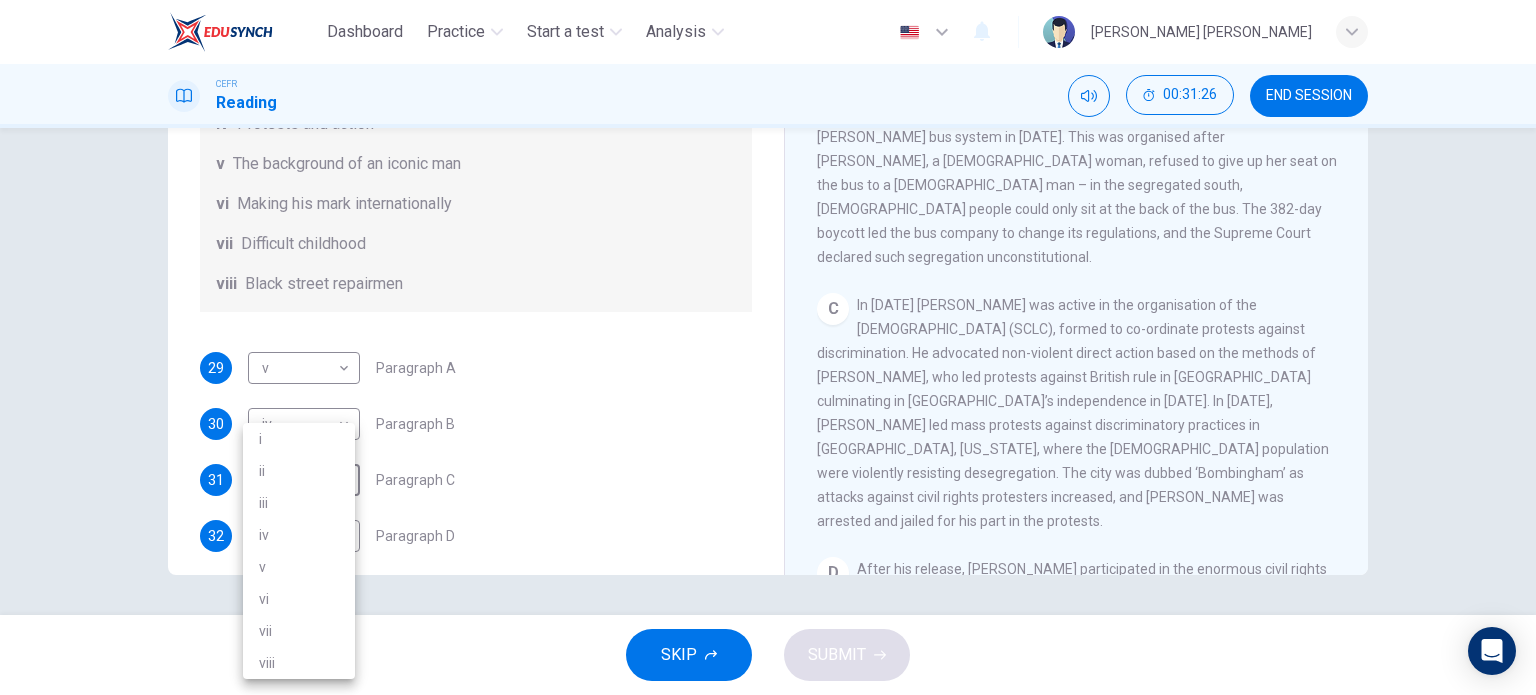 click on "ii" at bounding box center [299, 471] 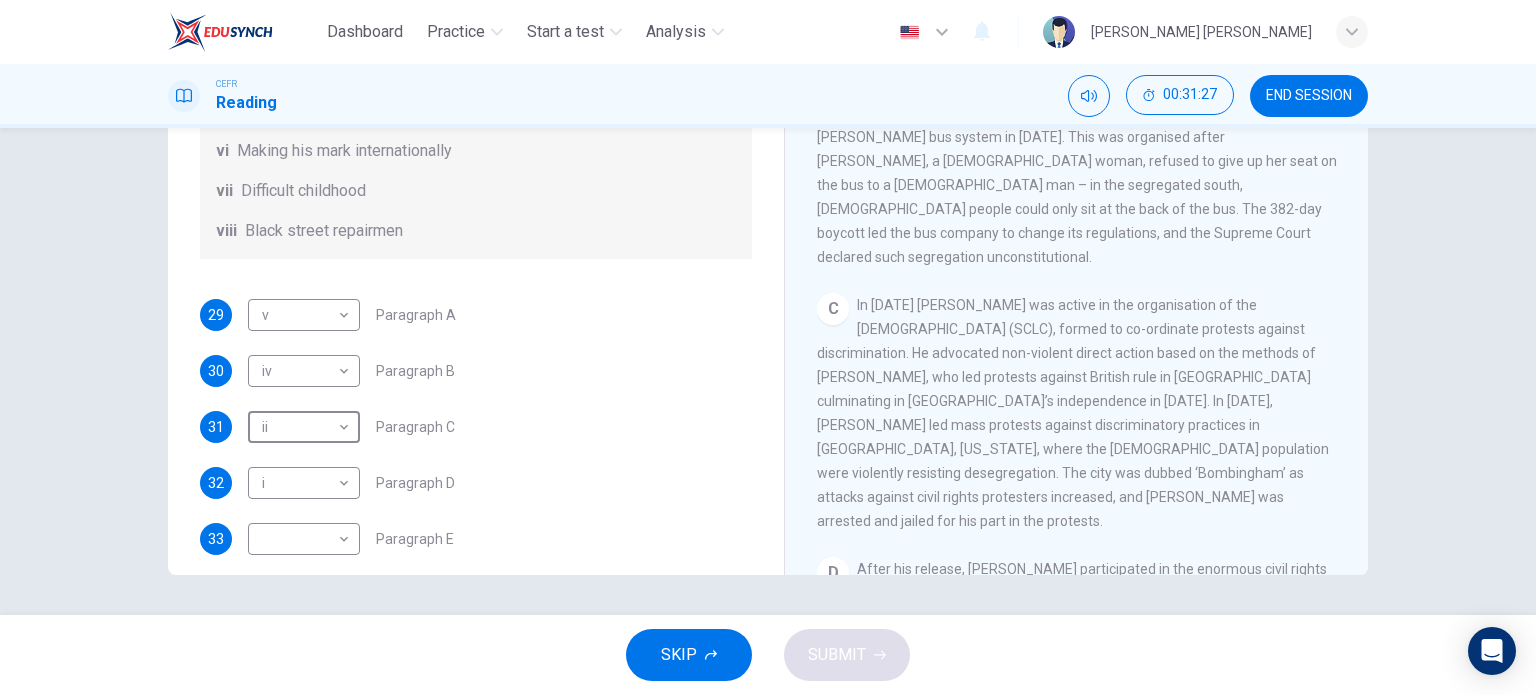 scroll, scrollTop: 300, scrollLeft: 0, axis: vertical 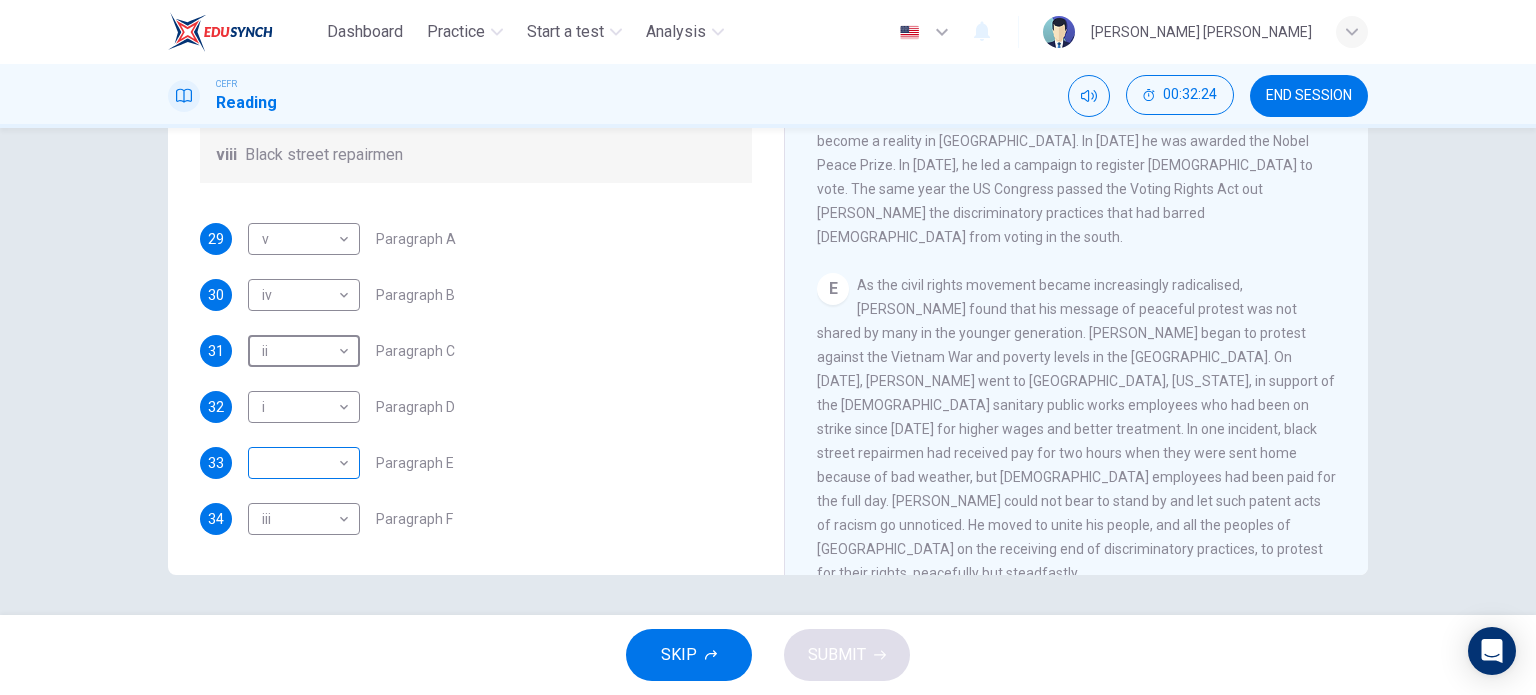 click on "Dashboard Practice Start a test Analysis English en ​ [PERSON_NAME] [PERSON_NAME] CEFR Reading 00:32:24 END SESSION Questions 29 - 34 The Reading Passage has 6 paragraphs.
Choose the correct heading for each paragraph  A – F , from the list of headings.
Write the correct number,  i – viii , in the spaces below. List of Headings i The memorable speech ii Unhappy about violence iii A tragic incident iv Protests and action v The background of an iconic man vi Making his mark internationally vii Difficult childhood viii Black street repairmen 29 v v ​ Paragraph A 30 iv iv ​ Paragraph B 31 ii ii ​ Paragraph C 32 i i ​ Paragraph D 33 ​ ​ Paragraph E 34 iii iii ​ Paragraph F [PERSON_NAME] CLICK TO ZOOM Click to Zoom A B C D E F SKIP SUBMIT EduSynch - Online Language Proficiency Testing
Dashboard Practice Start a test Analysis Notifications © Copyright  2025" at bounding box center [768, 347] 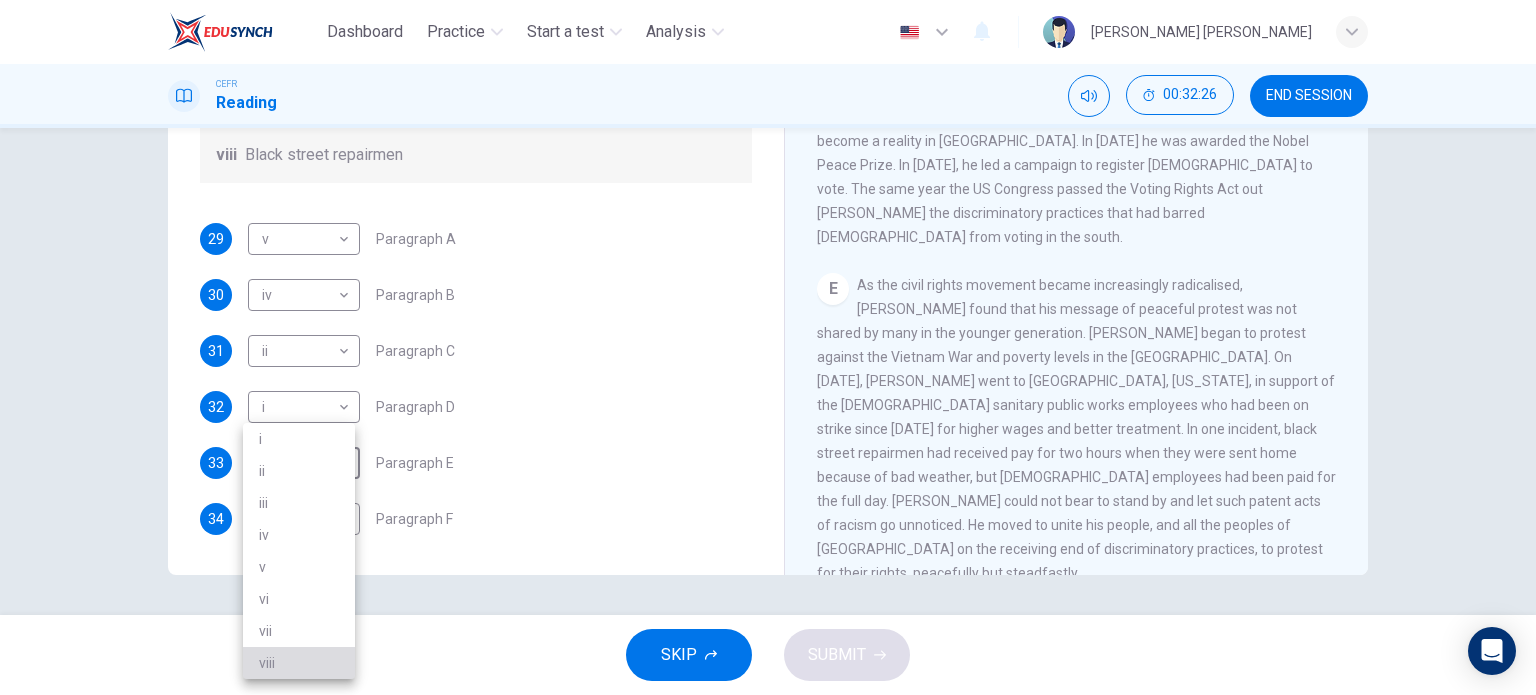 click on "viii" at bounding box center [299, 663] 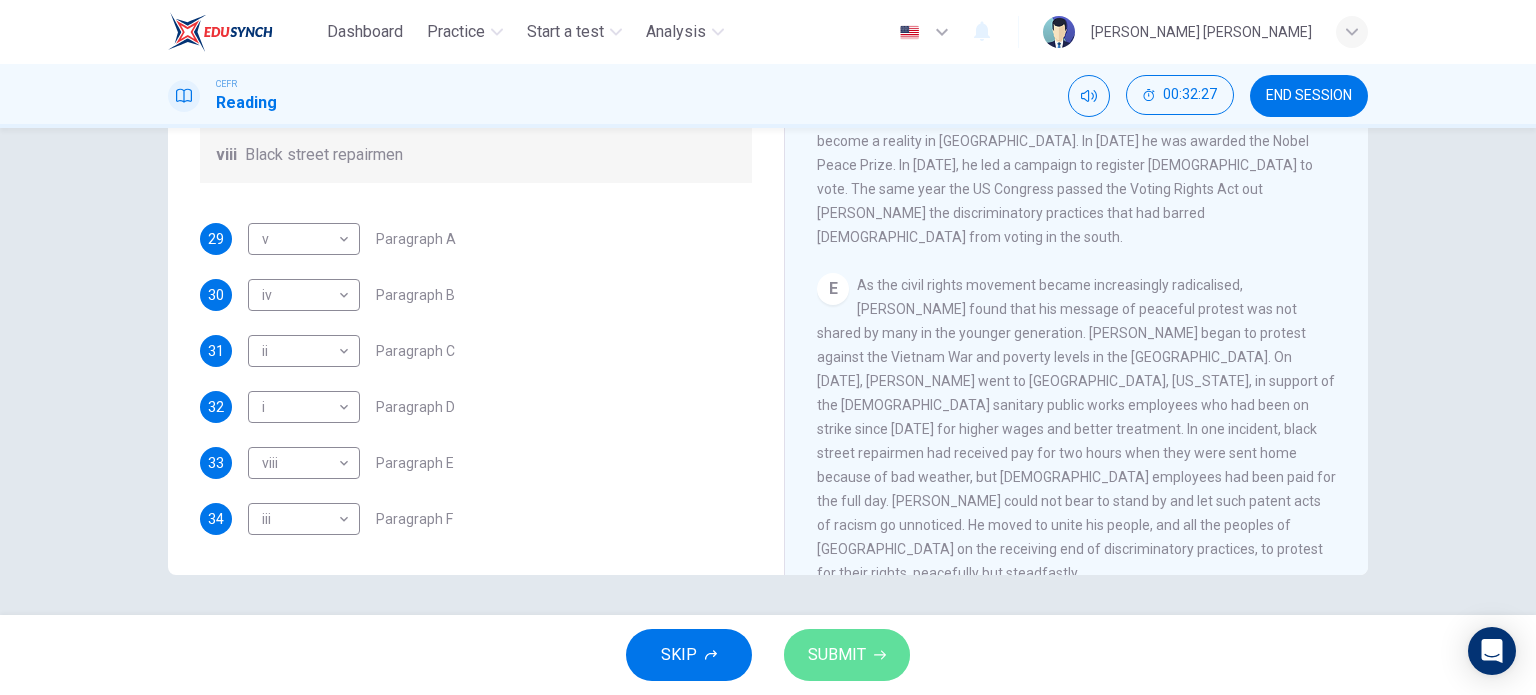 click on "SUBMIT" at bounding box center (847, 655) 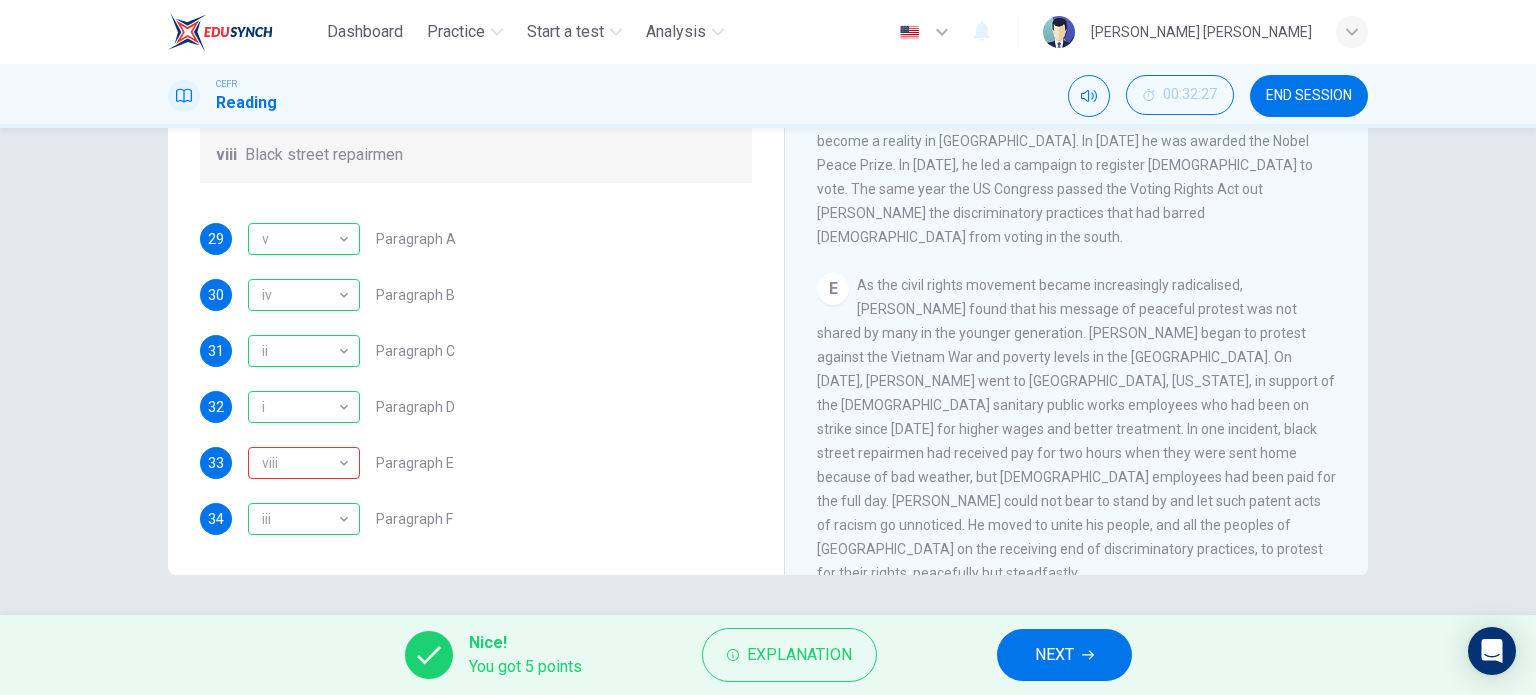 scroll, scrollTop: 352, scrollLeft: 0, axis: vertical 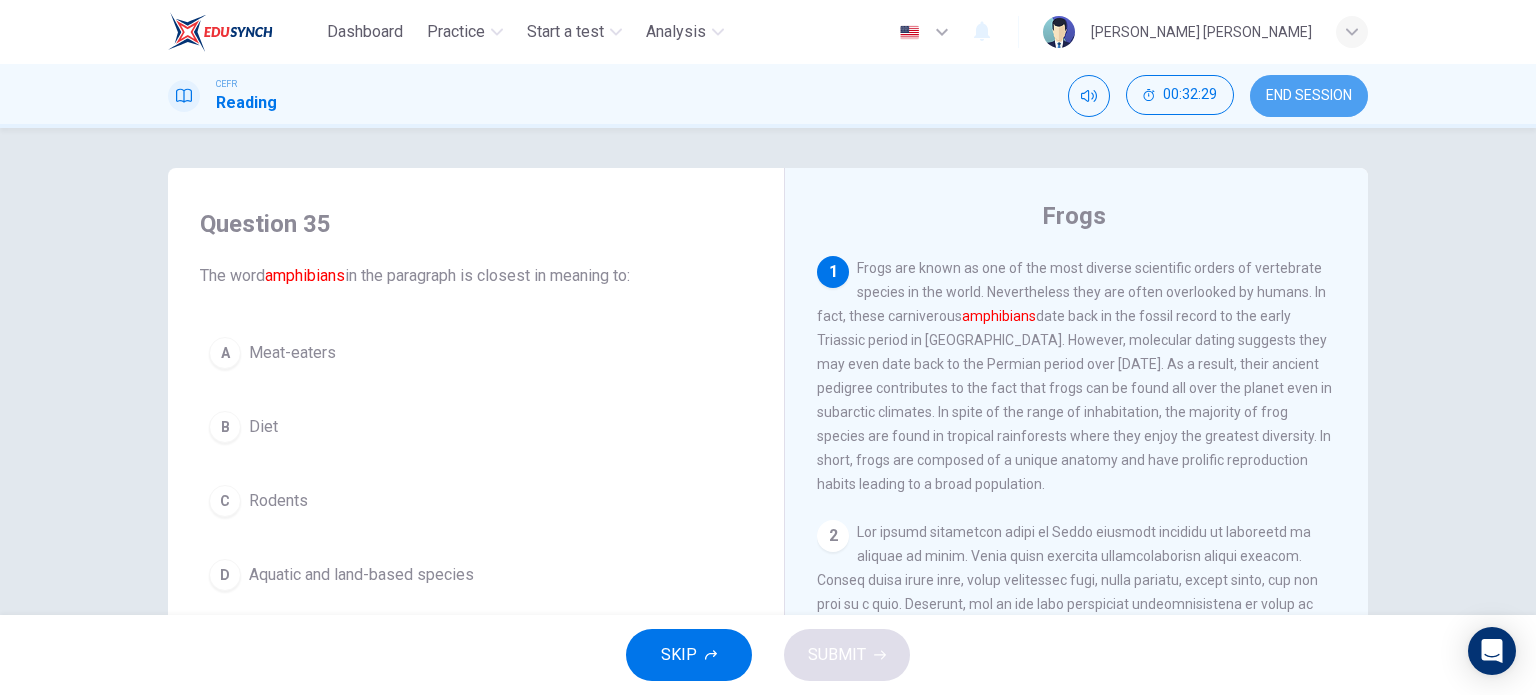 click on "END SESSION" at bounding box center [1309, 96] 